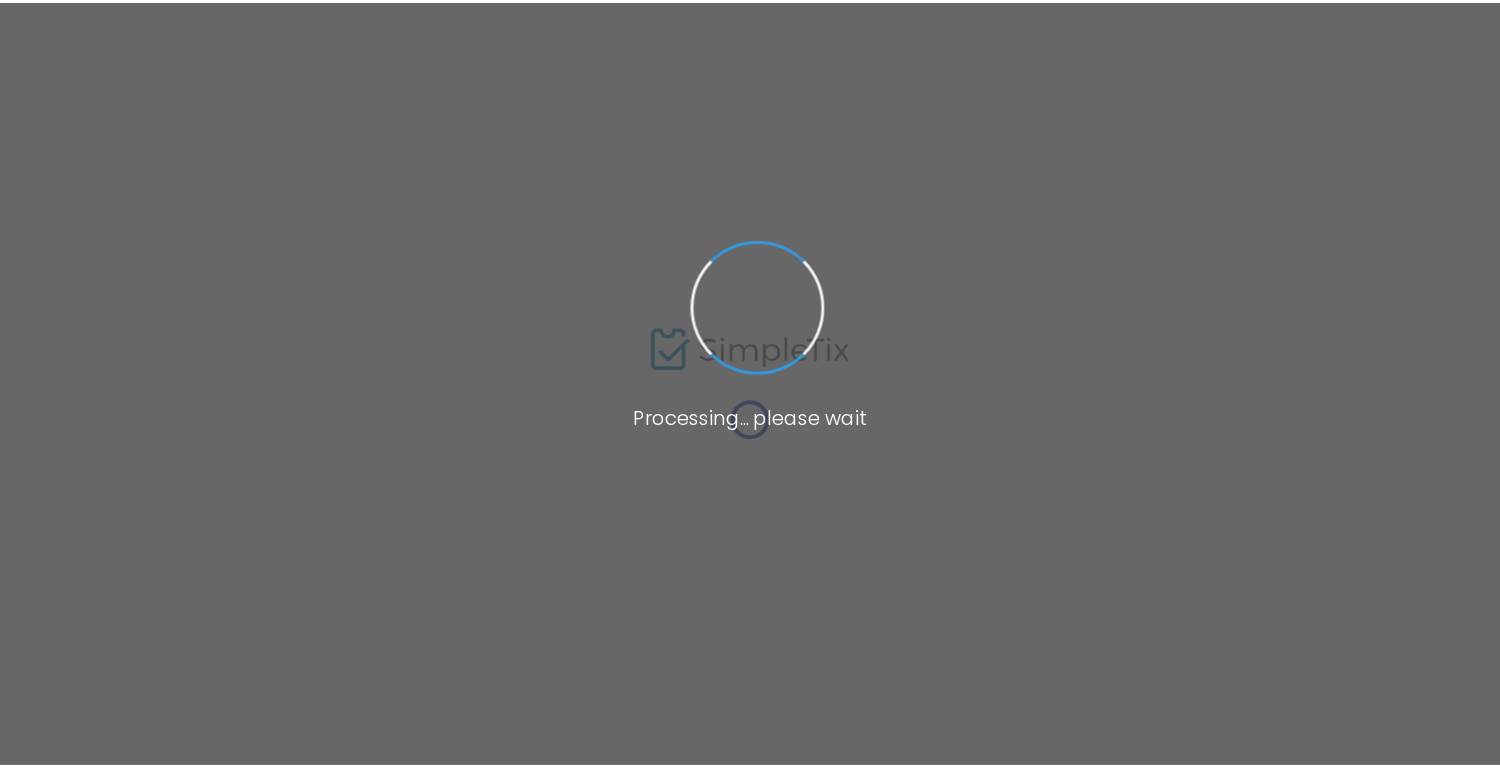 scroll, scrollTop: 0, scrollLeft: 0, axis: both 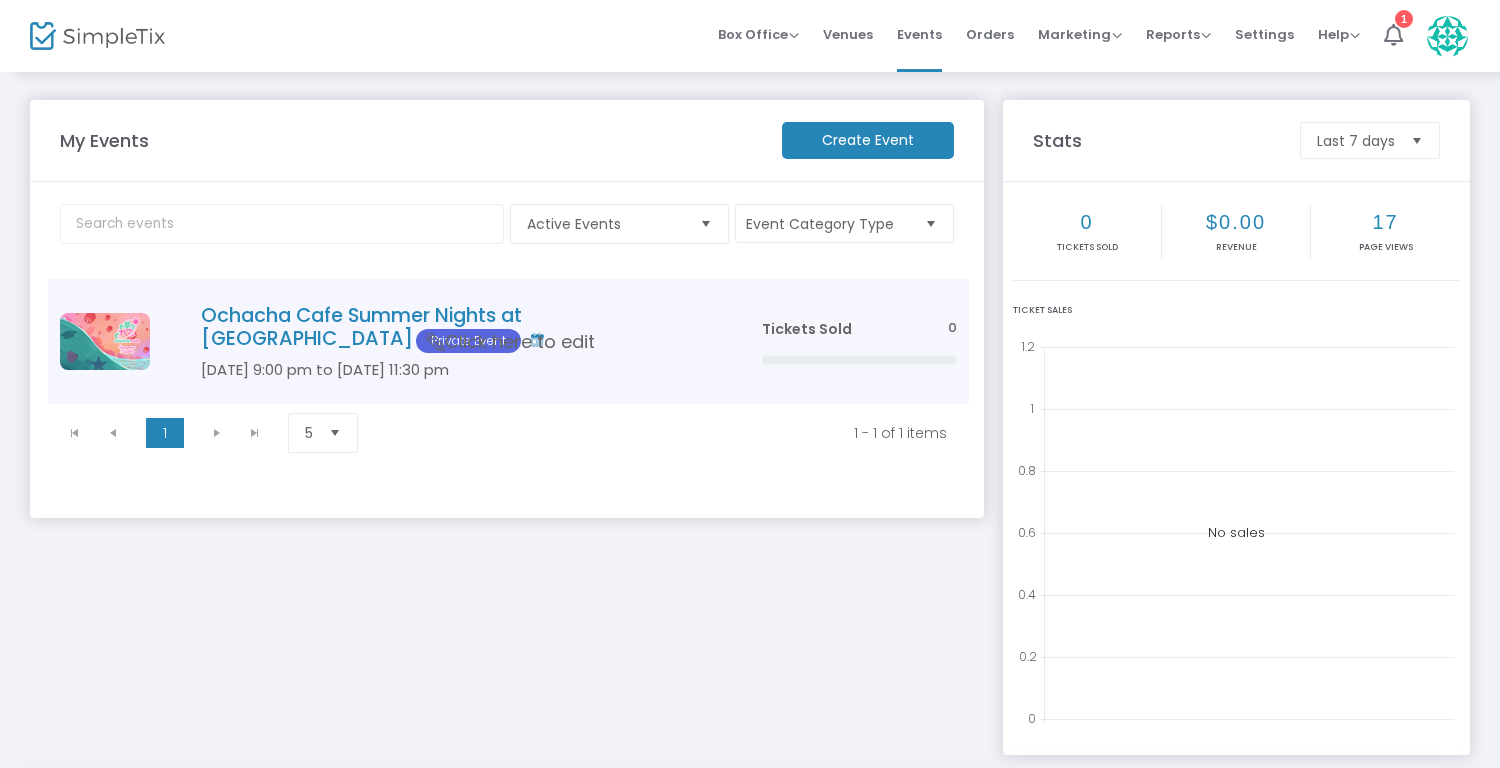 click on "Ochacha Cafe Summer Nights at [GEOGRAPHIC_DATA]  Private Event" 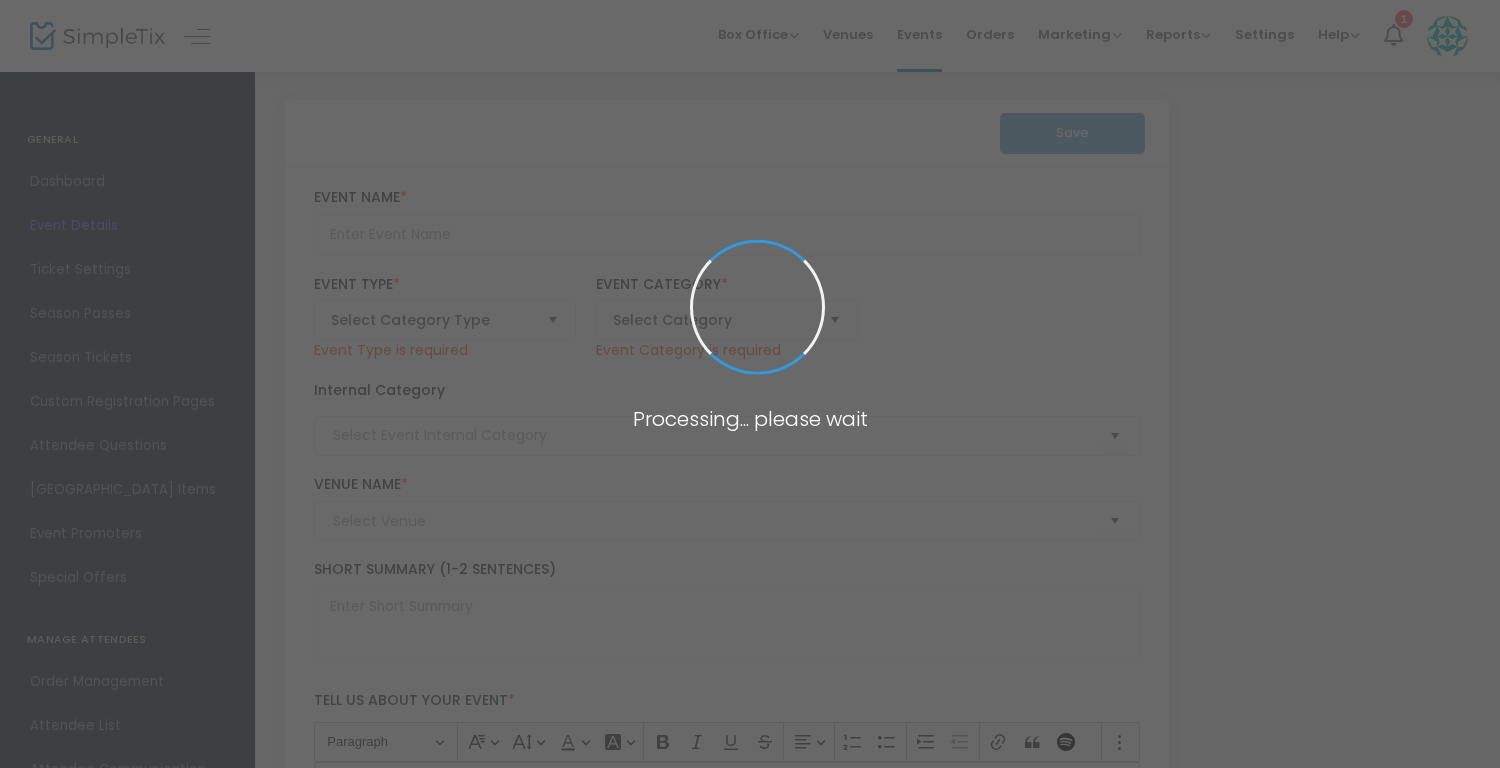 type on "Ochacha Cafe Summer Nights at [GEOGRAPHIC_DATA]" 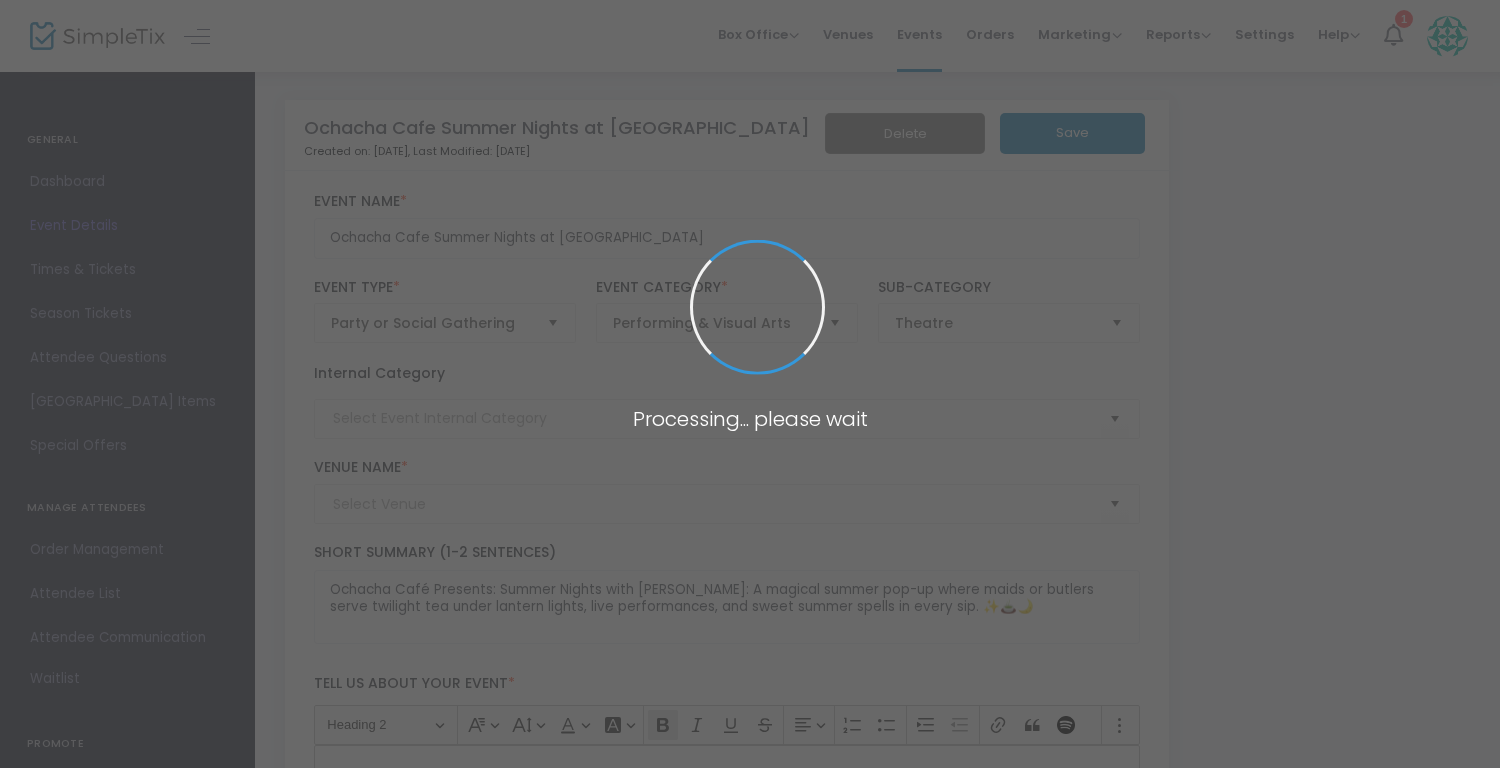 type on "Pop-Up" 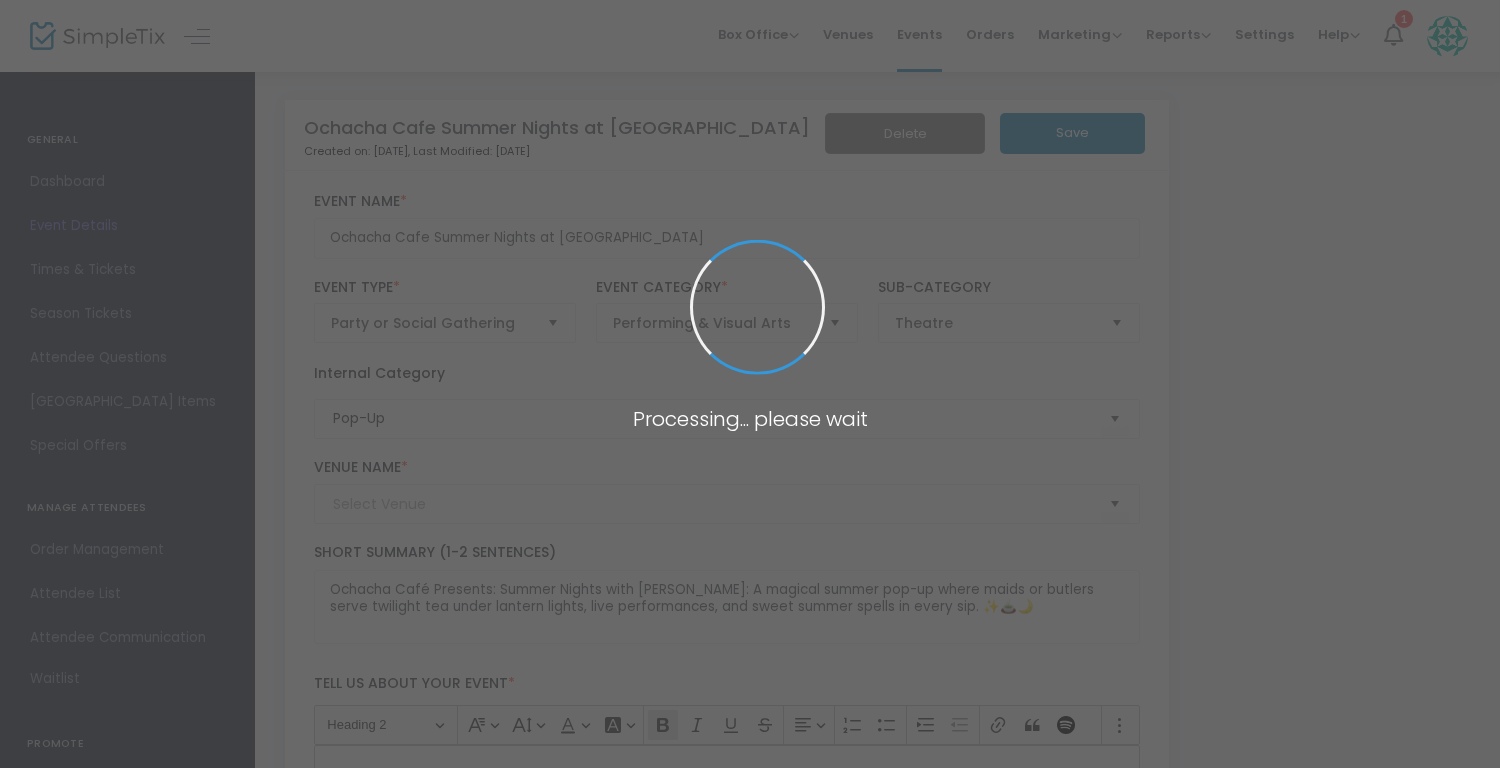 type on "Blai Restaurant" 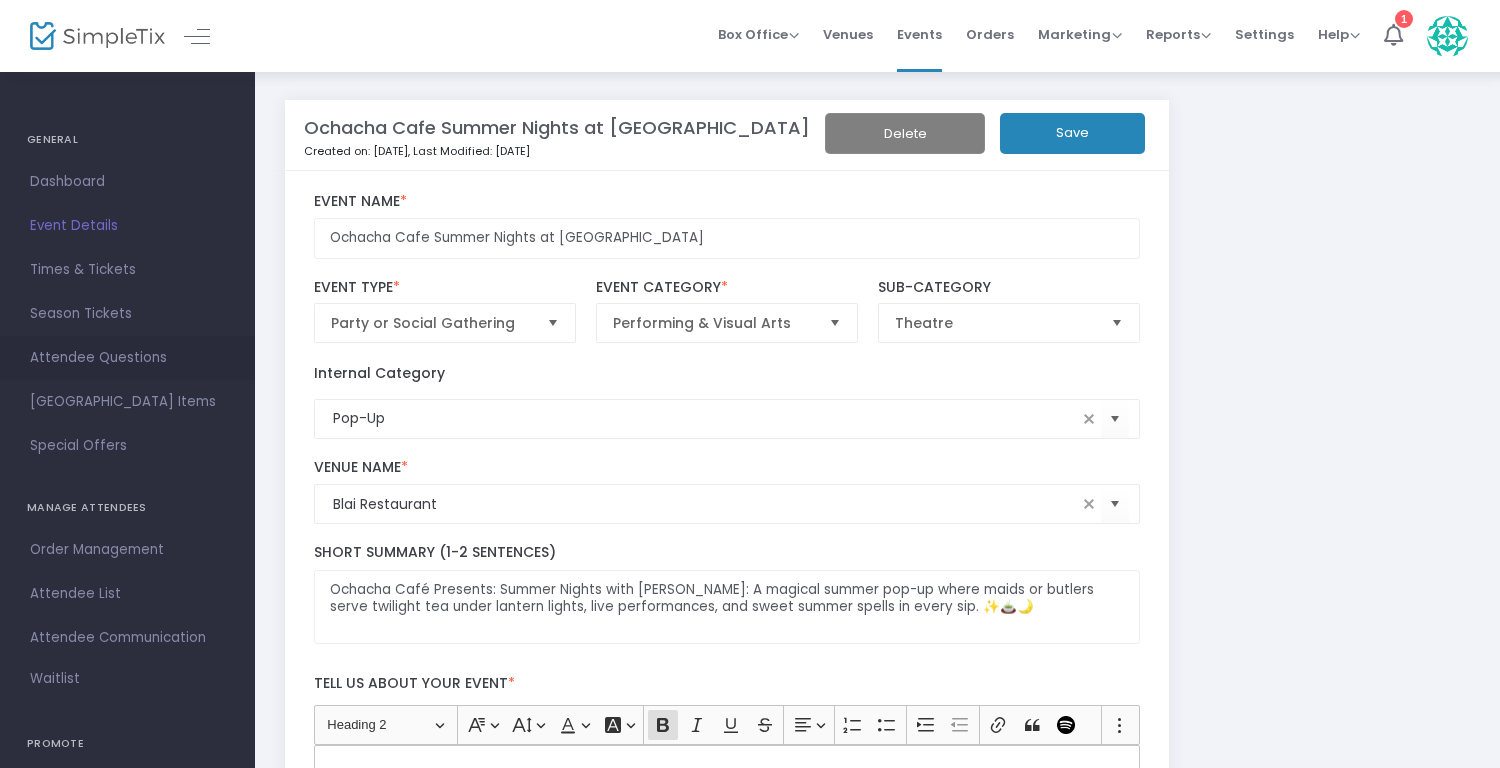 click on "Attendee Questions" at bounding box center [127, 358] 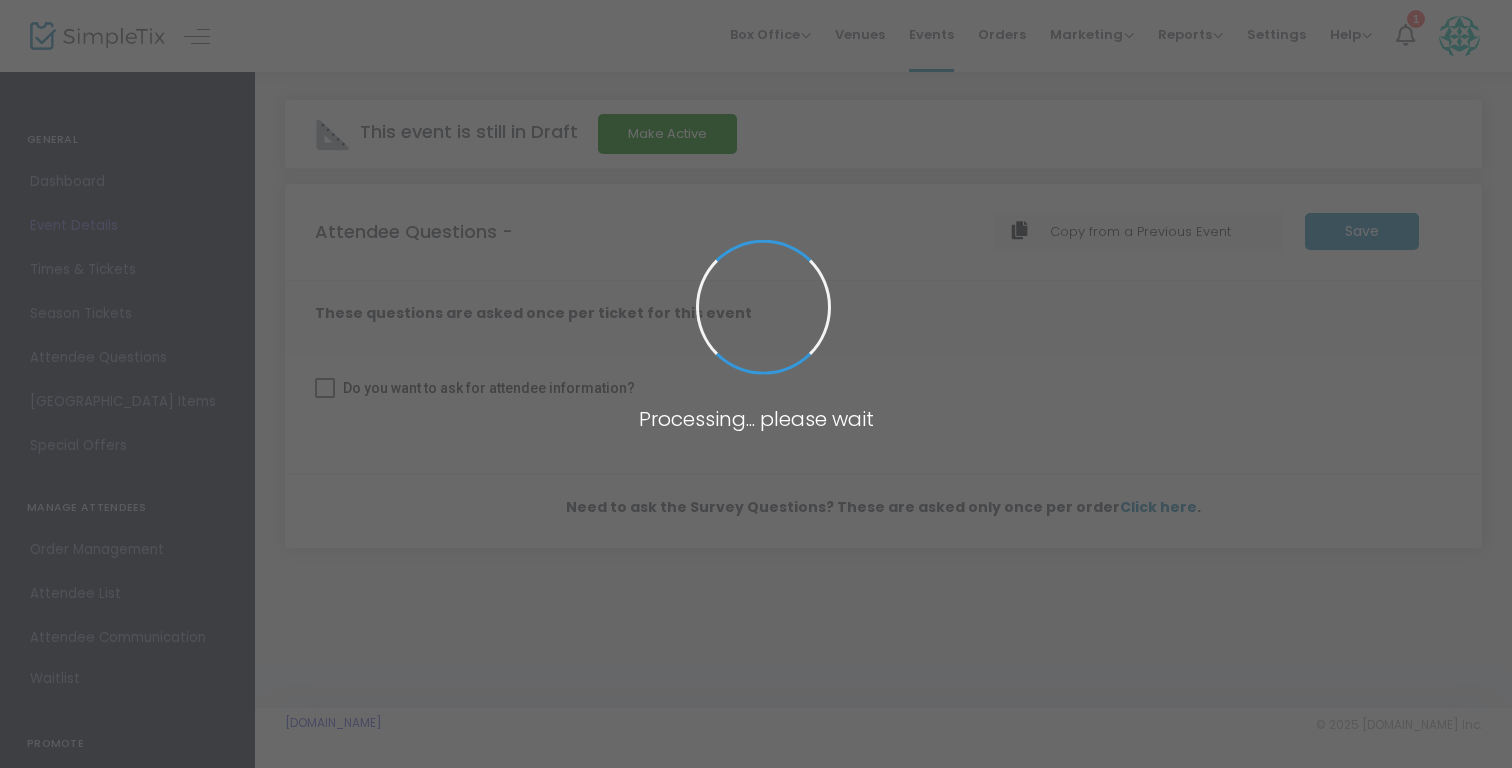 checkbox on "true" 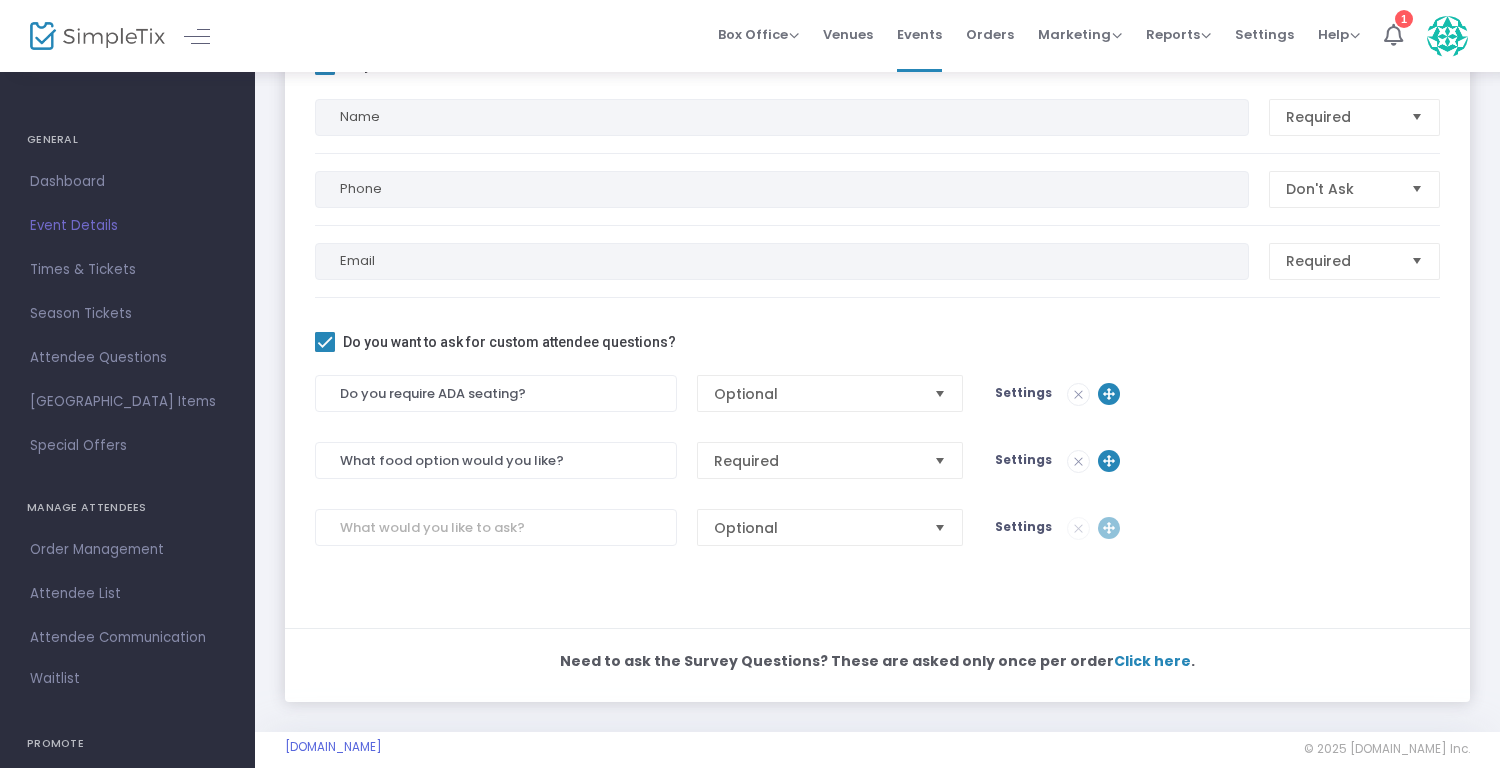 scroll, scrollTop: 263, scrollLeft: 0, axis: vertical 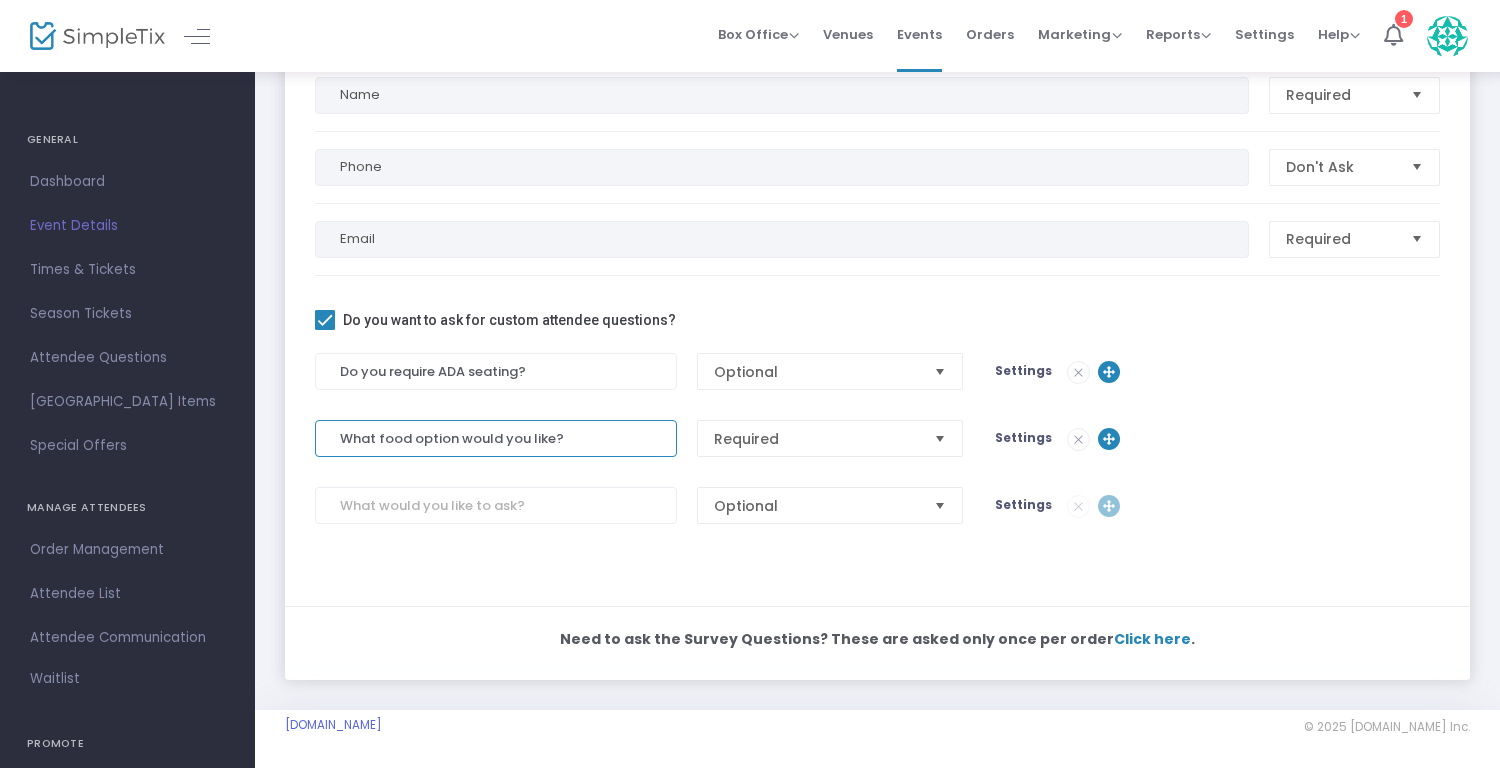 click on "What food option would you like?" 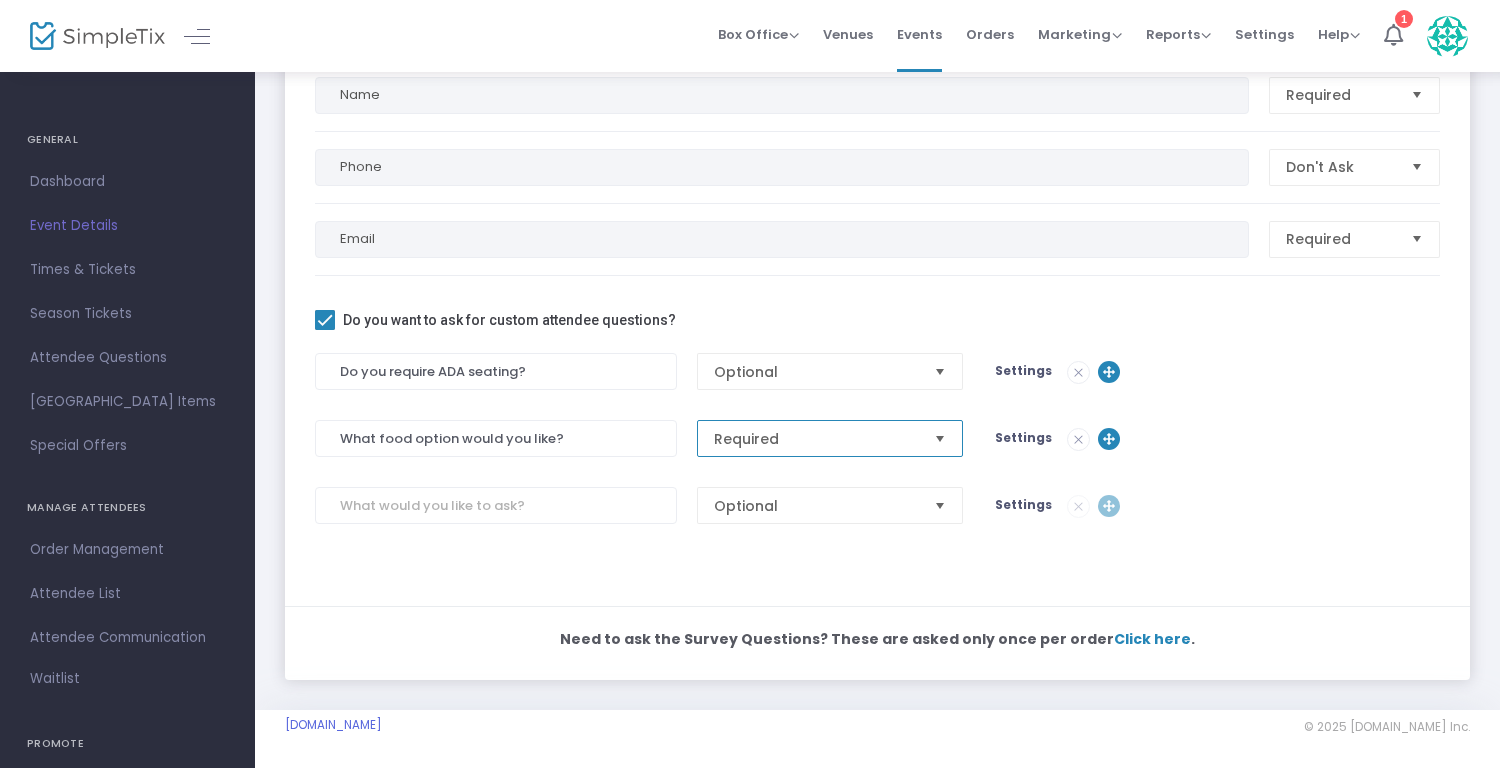 click on "Required" at bounding box center [816, 439] 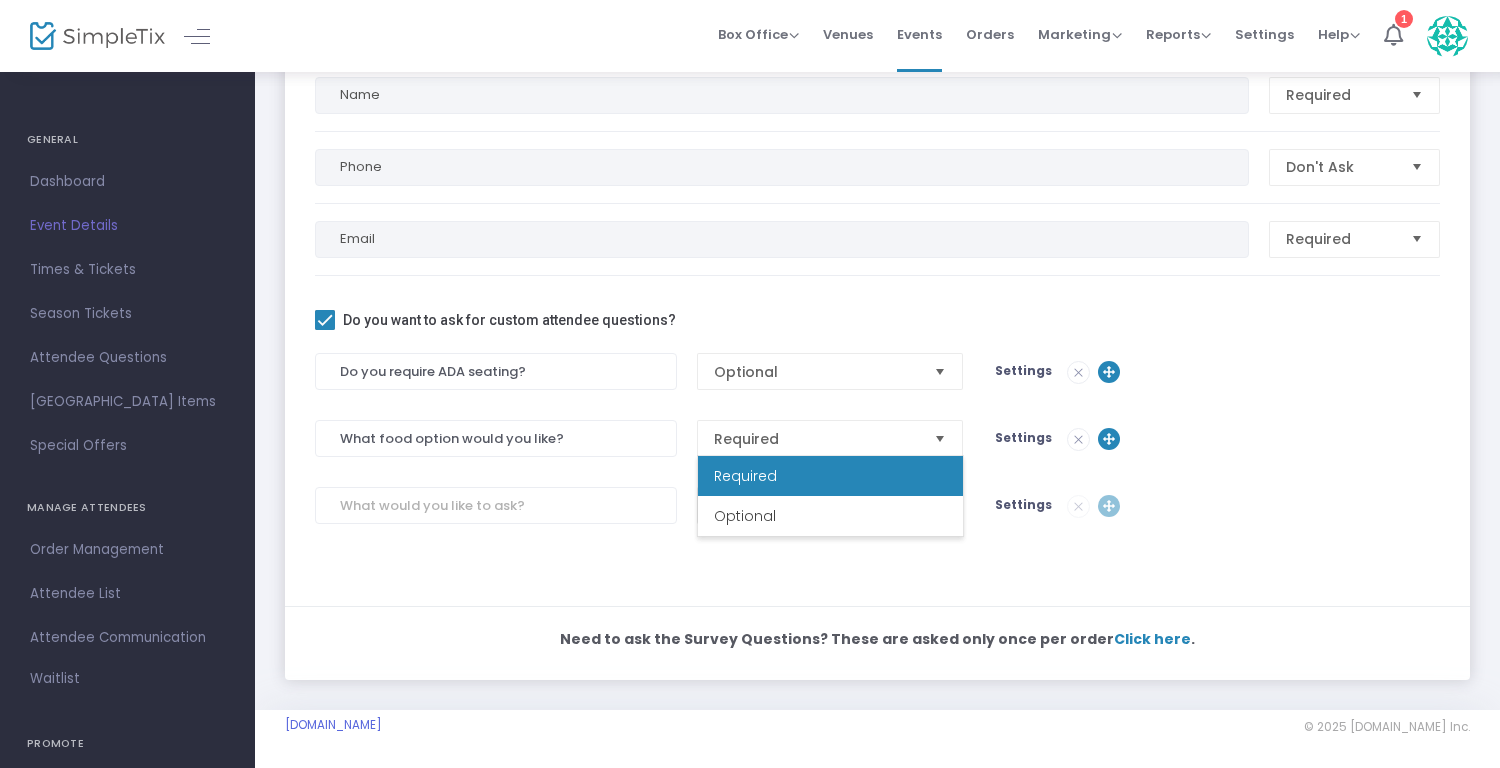 click on "Settings" 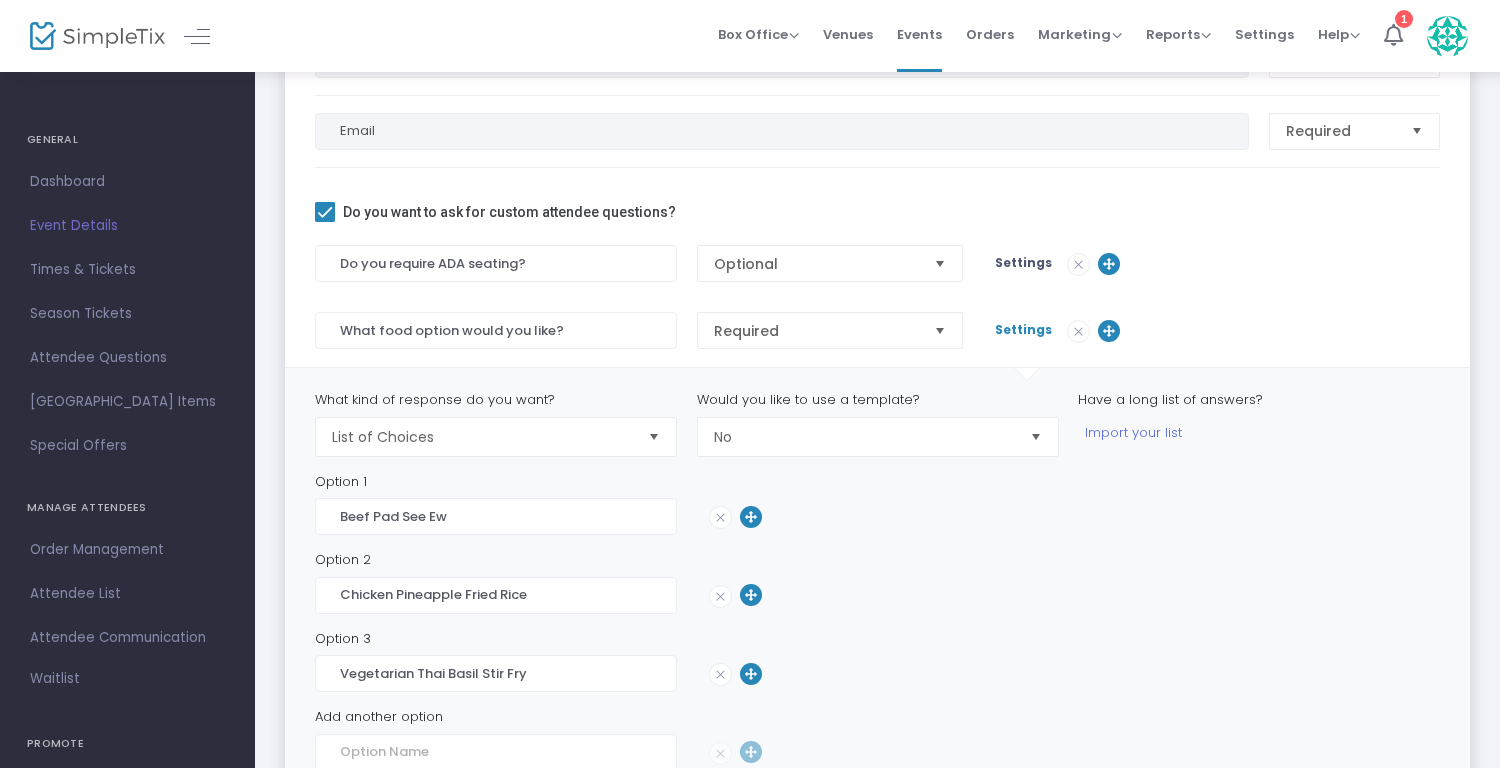 scroll, scrollTop: 349, scrollLeft: 0, axis: vertical 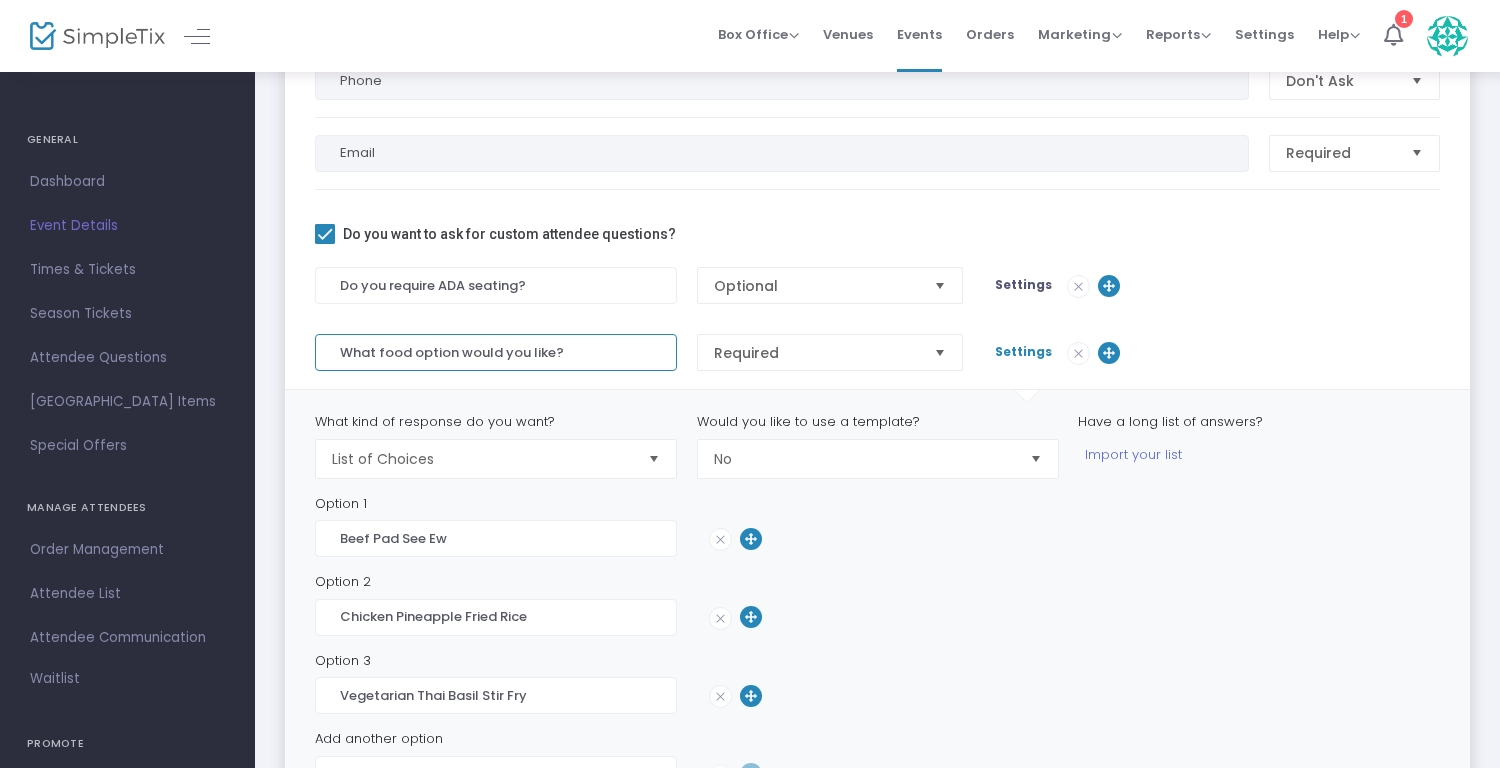 drag, startPoint x: 375, startPoint y: 352, endPoint x: 363, endPoint y: 352, distance: 12 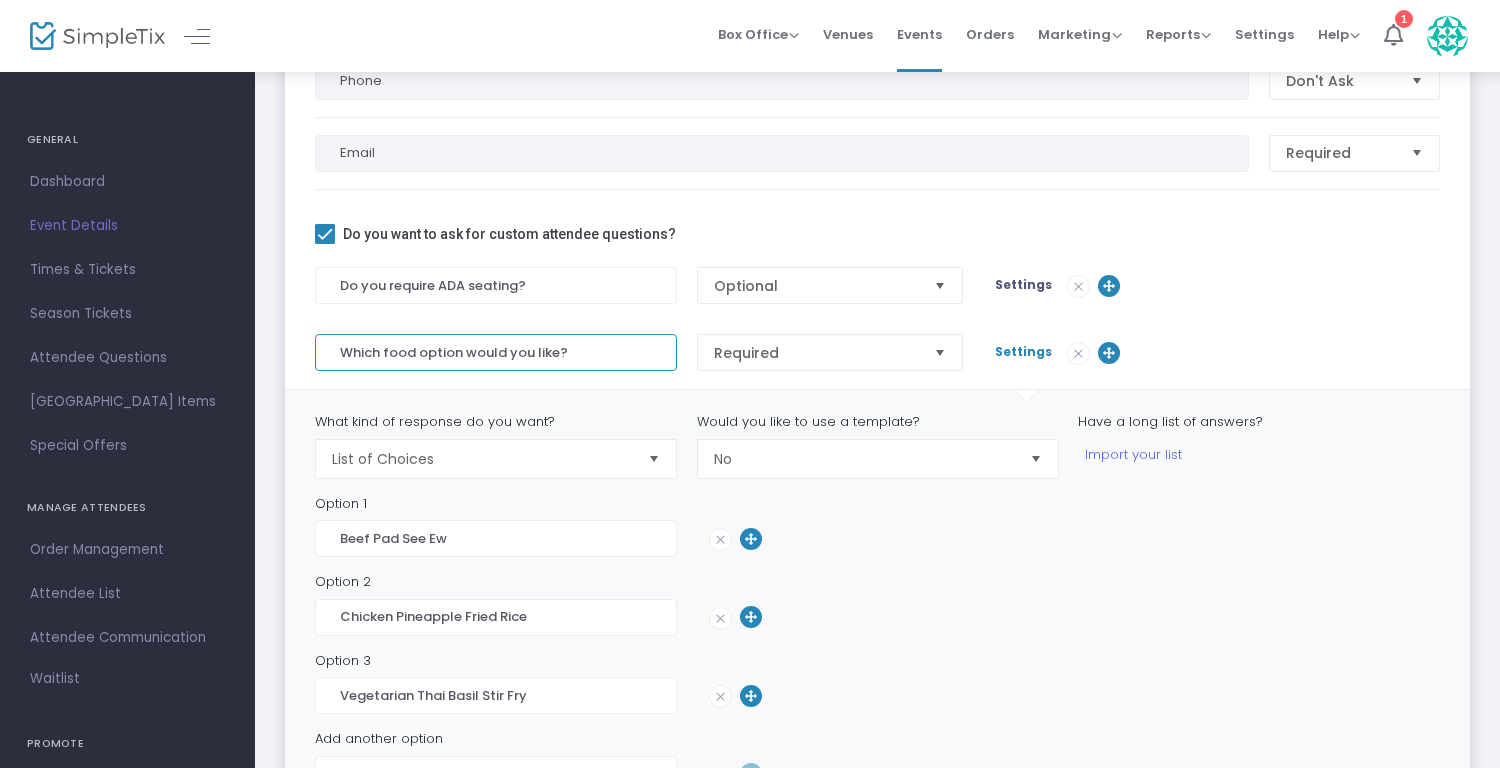 drag, startPoint x: 418, startPoint y: 354, endPoint x: 457, endPoint y: 355, distance: 39.012817 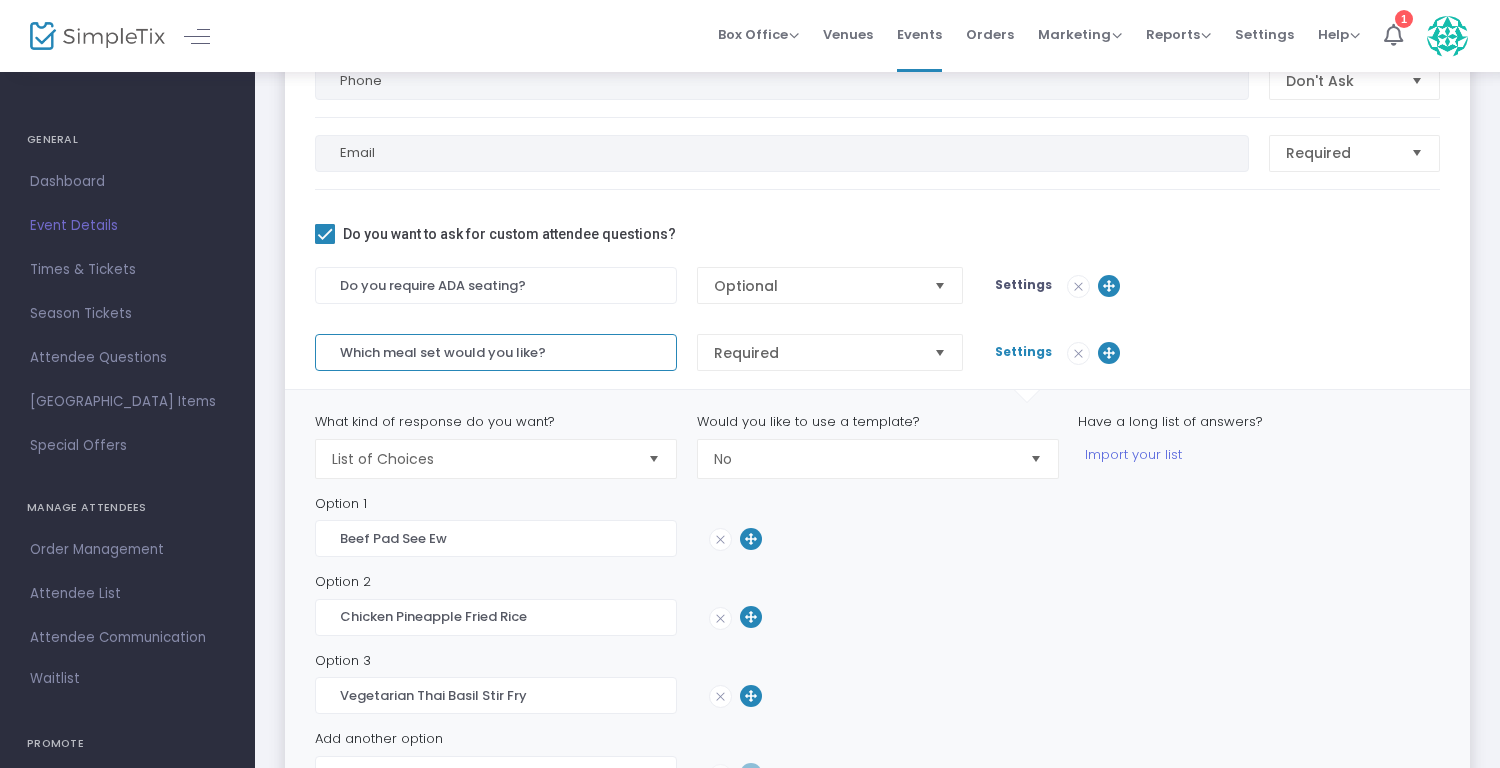 type on "Which meal set would you like?" 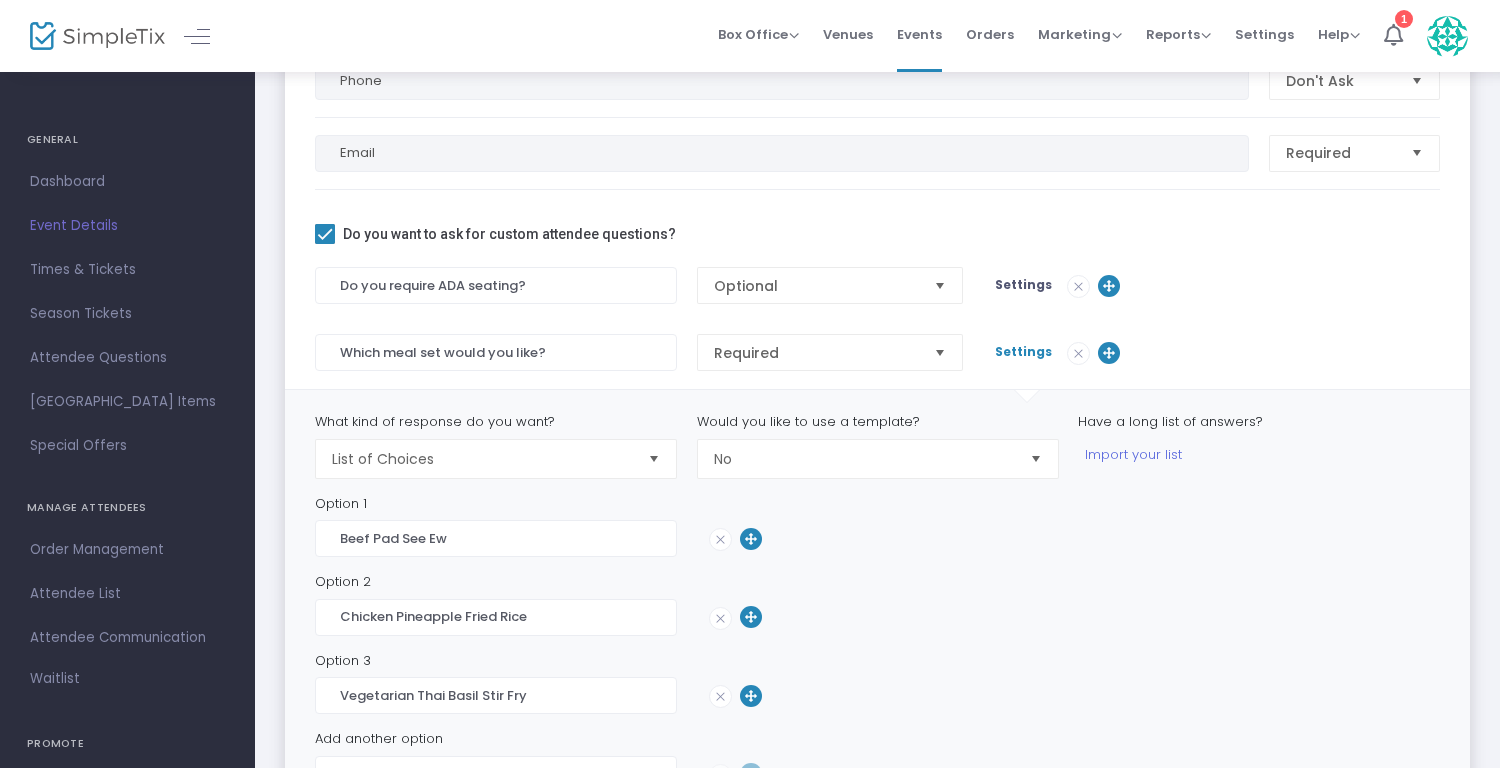 click 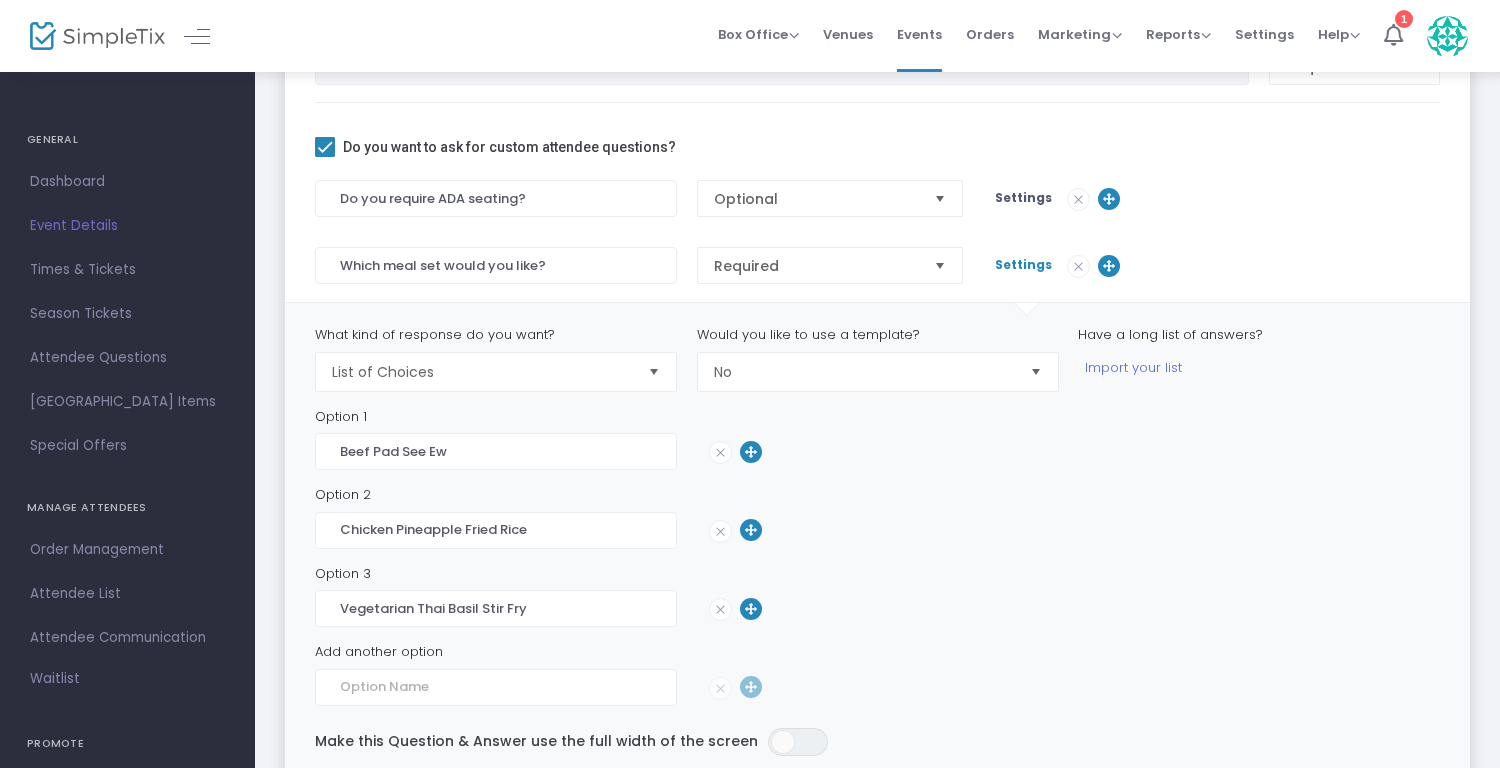 click on "Settings" 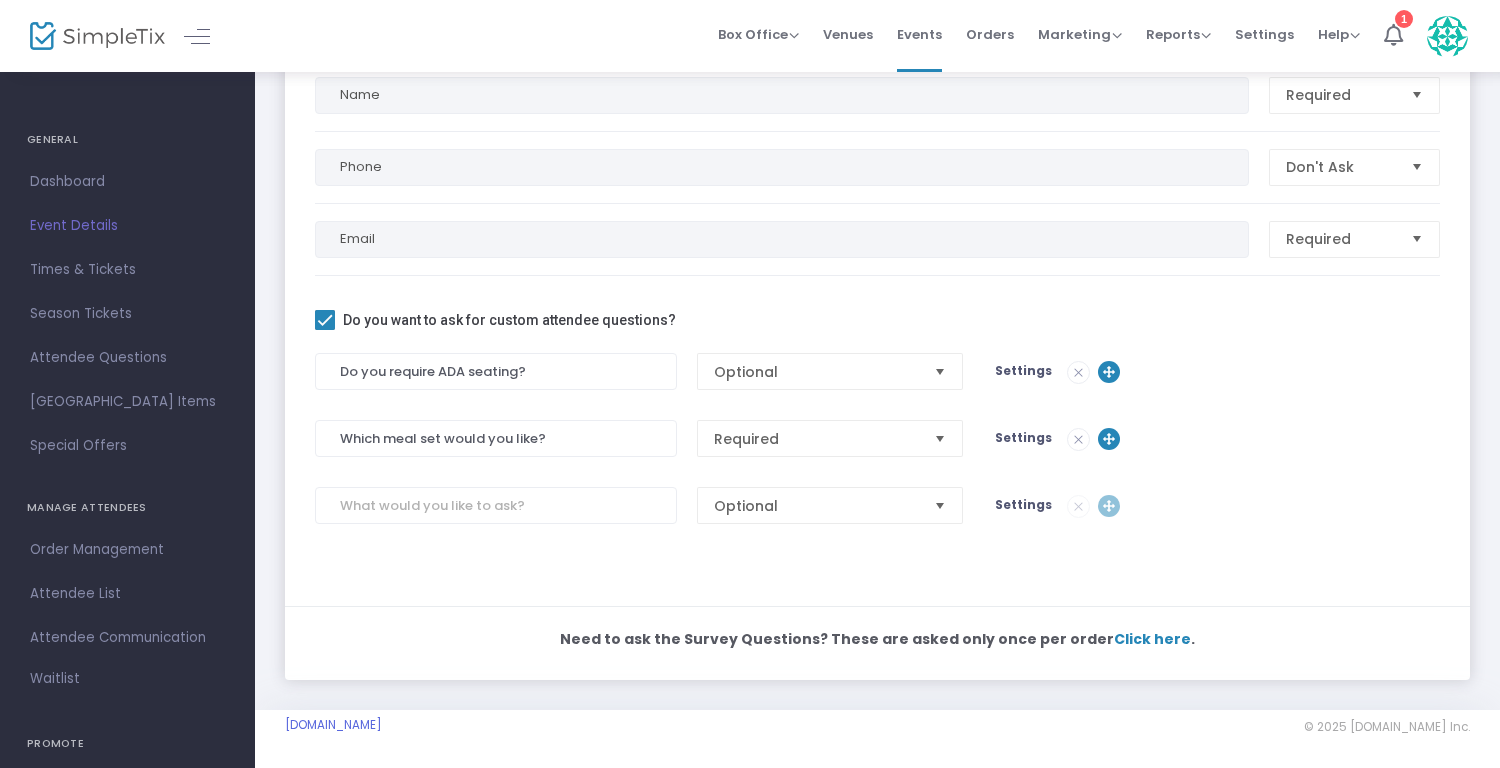 scroll, scrollTop: 0, scrollLeft: 0, axis: both 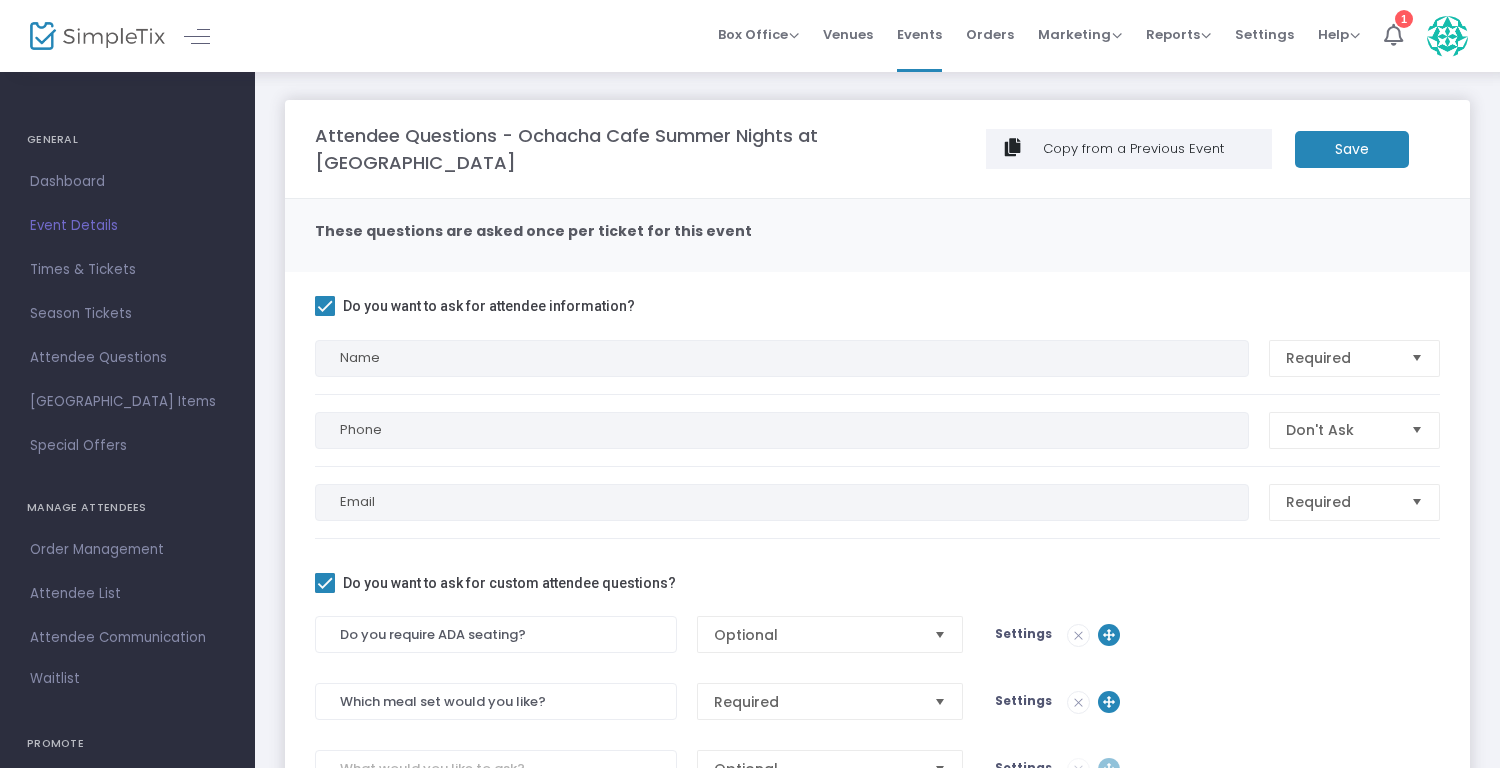 click on "Save" 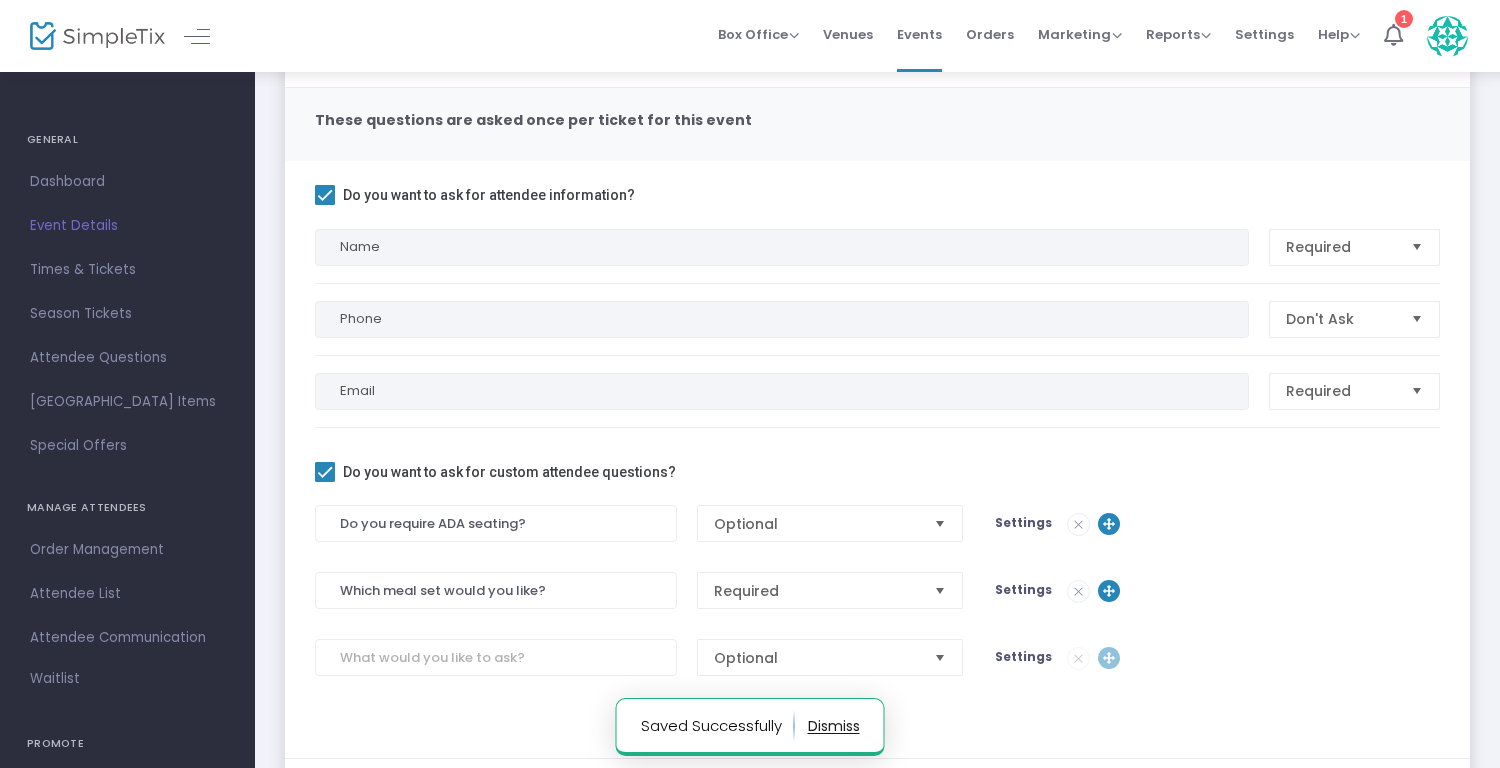 scroll, scrollTop: 179, scrollLeft: 0, axis: vertical 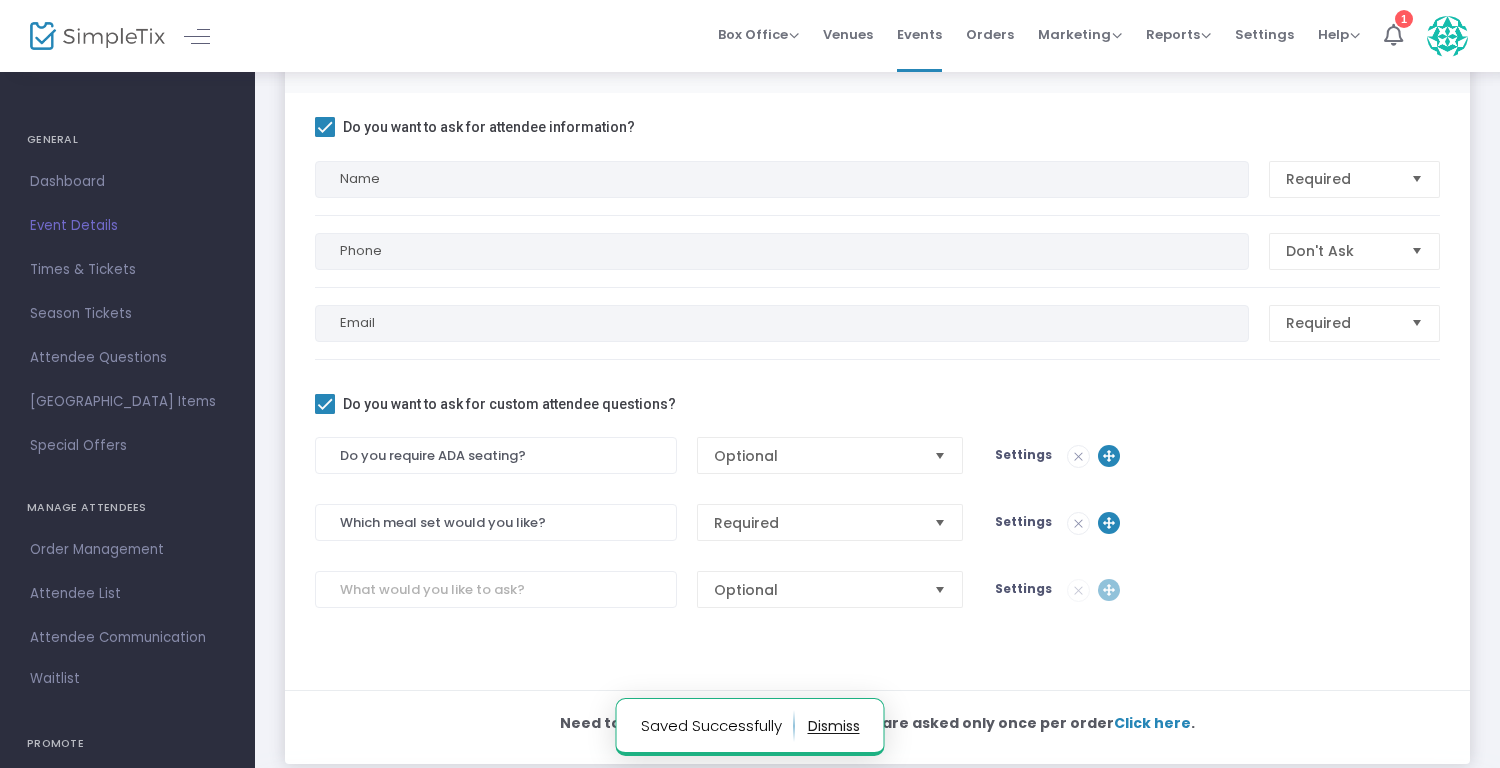 click 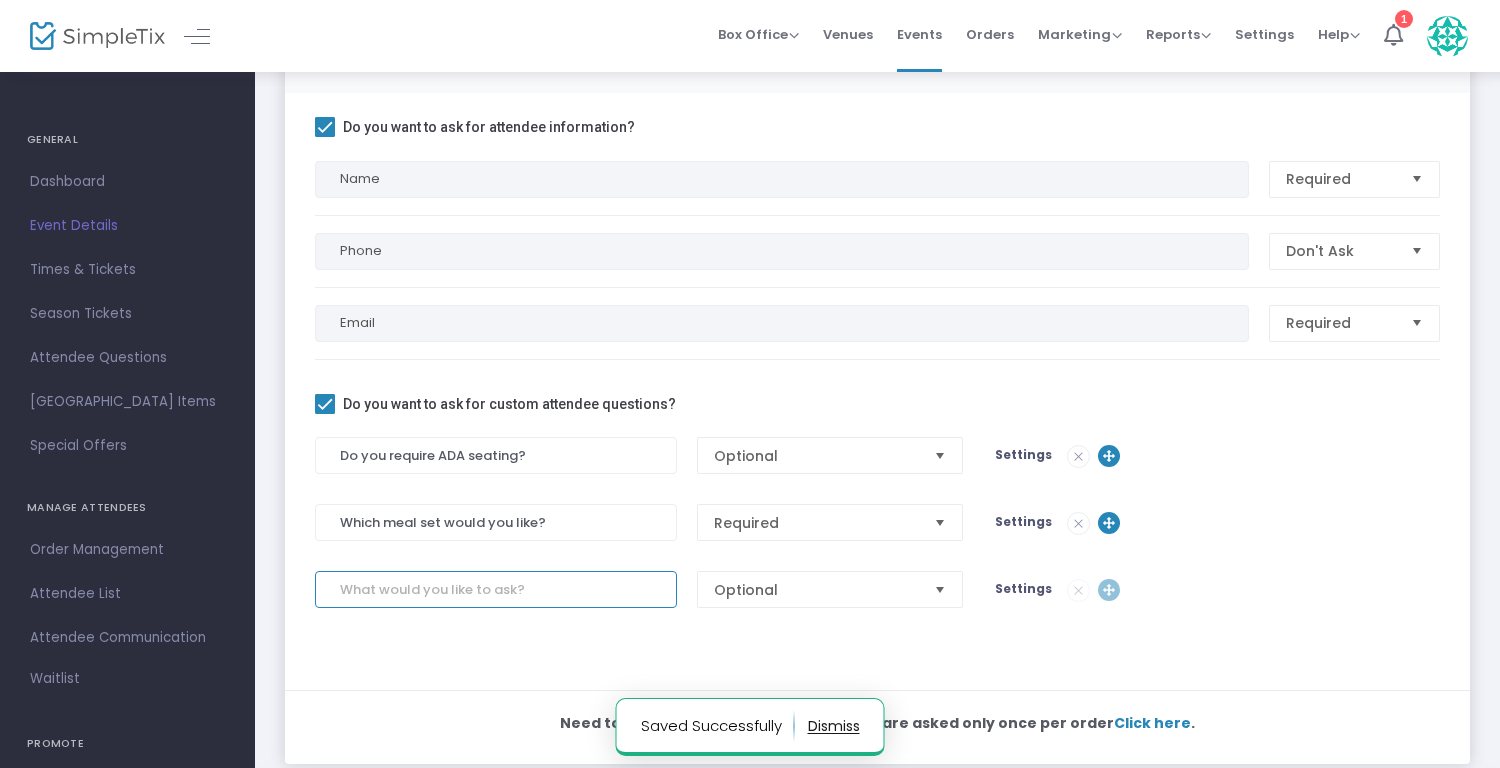 click 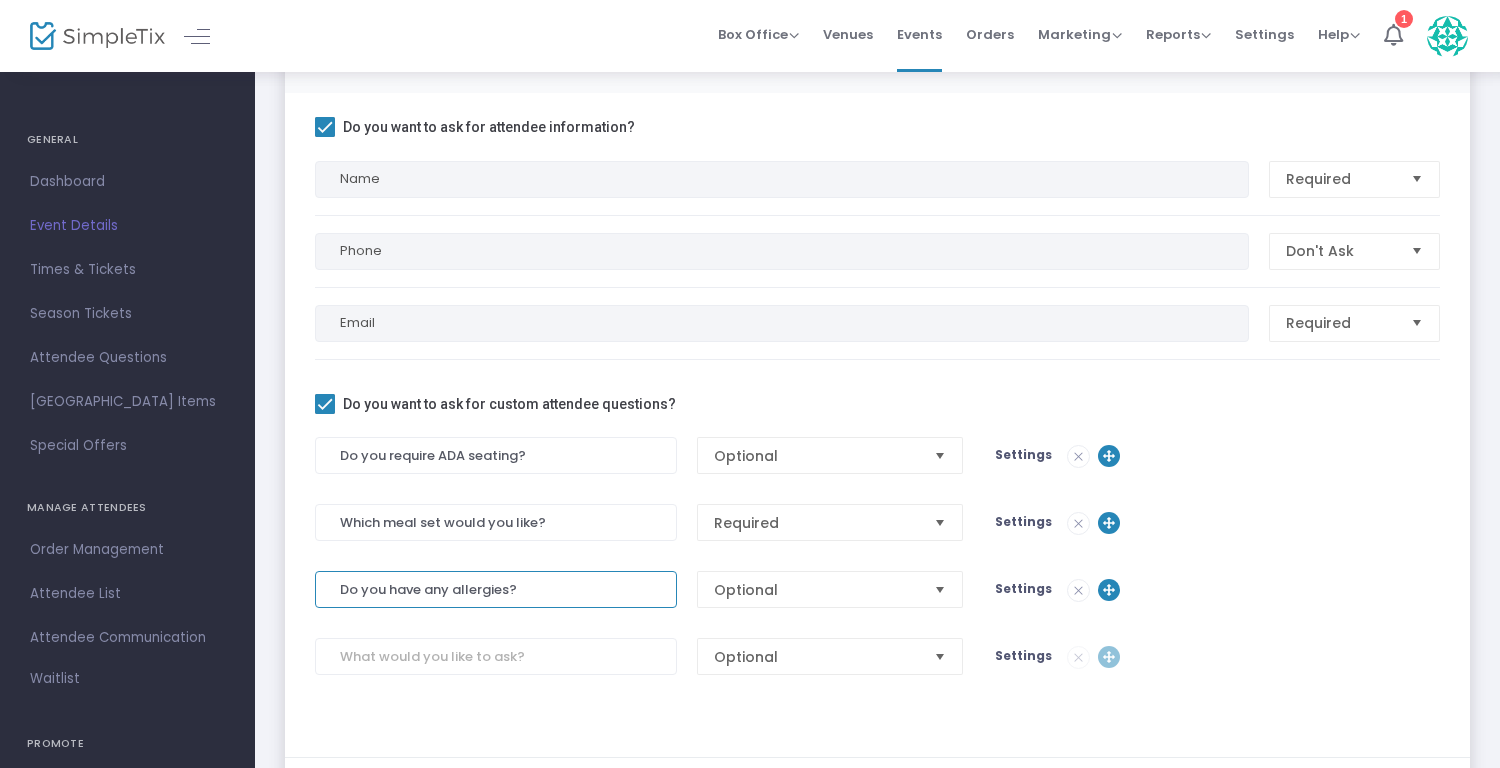 type on "Do you have any allergies?" 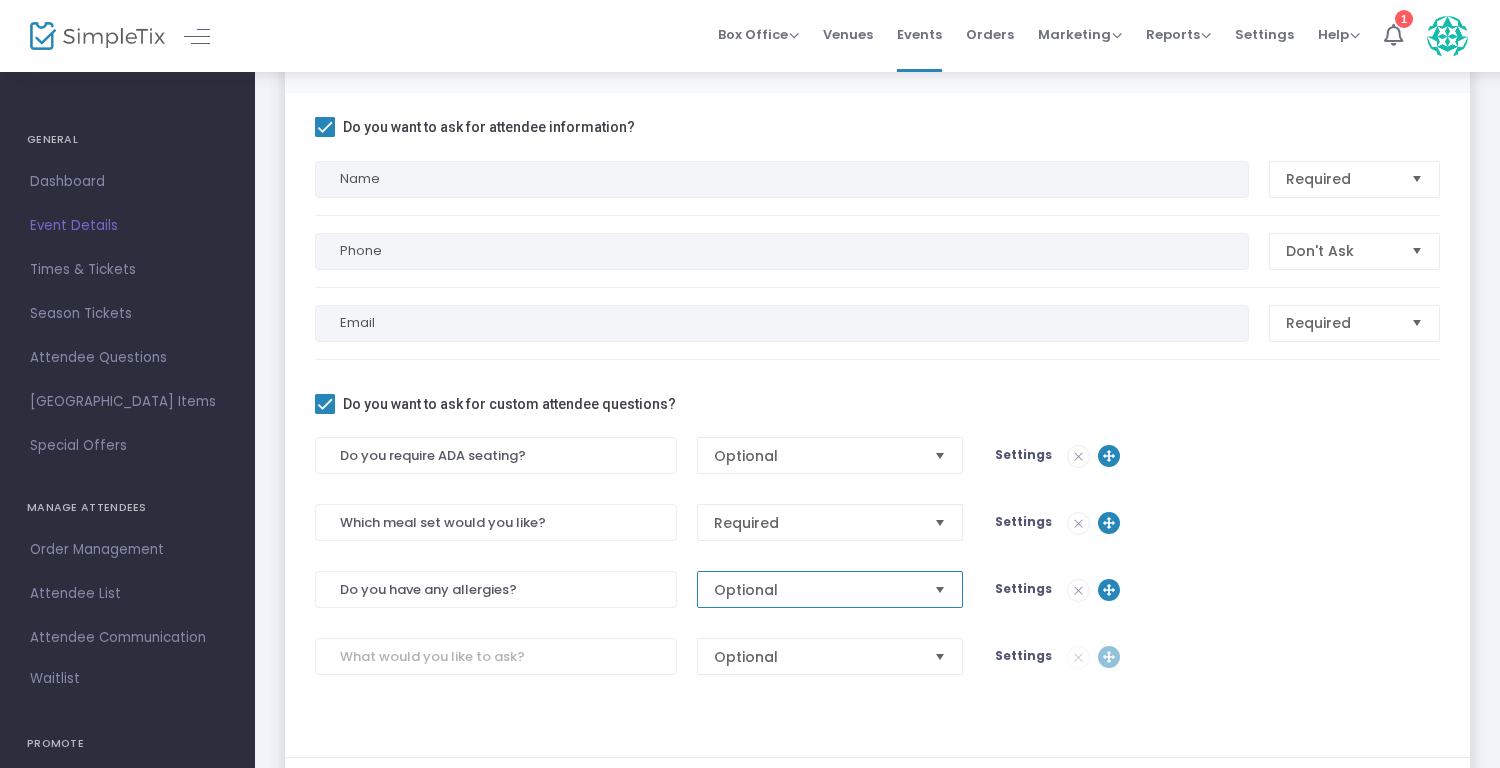 click on "Optional" at bounding box center [816, 590] 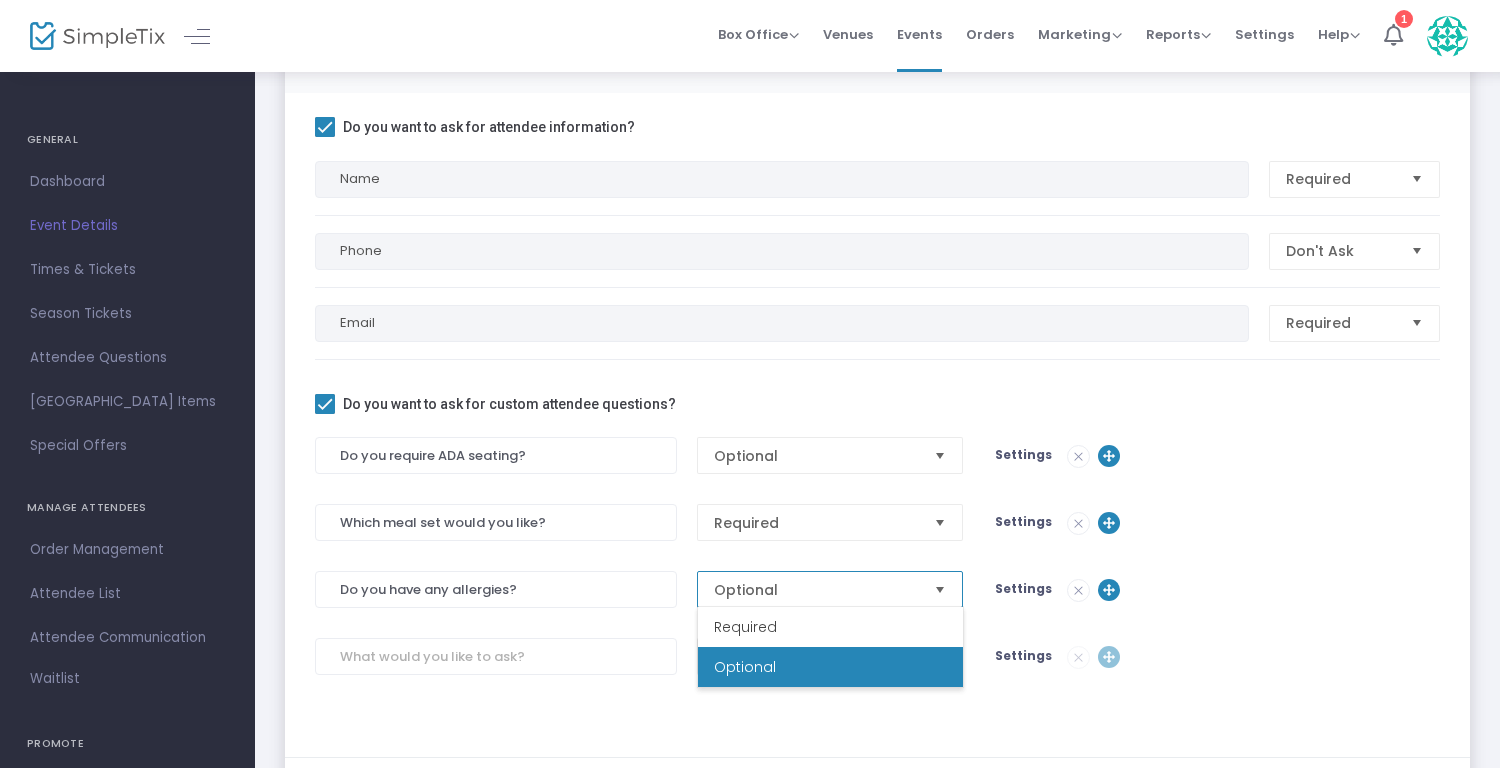 click on "Optional" at bounding box center (830, 667) 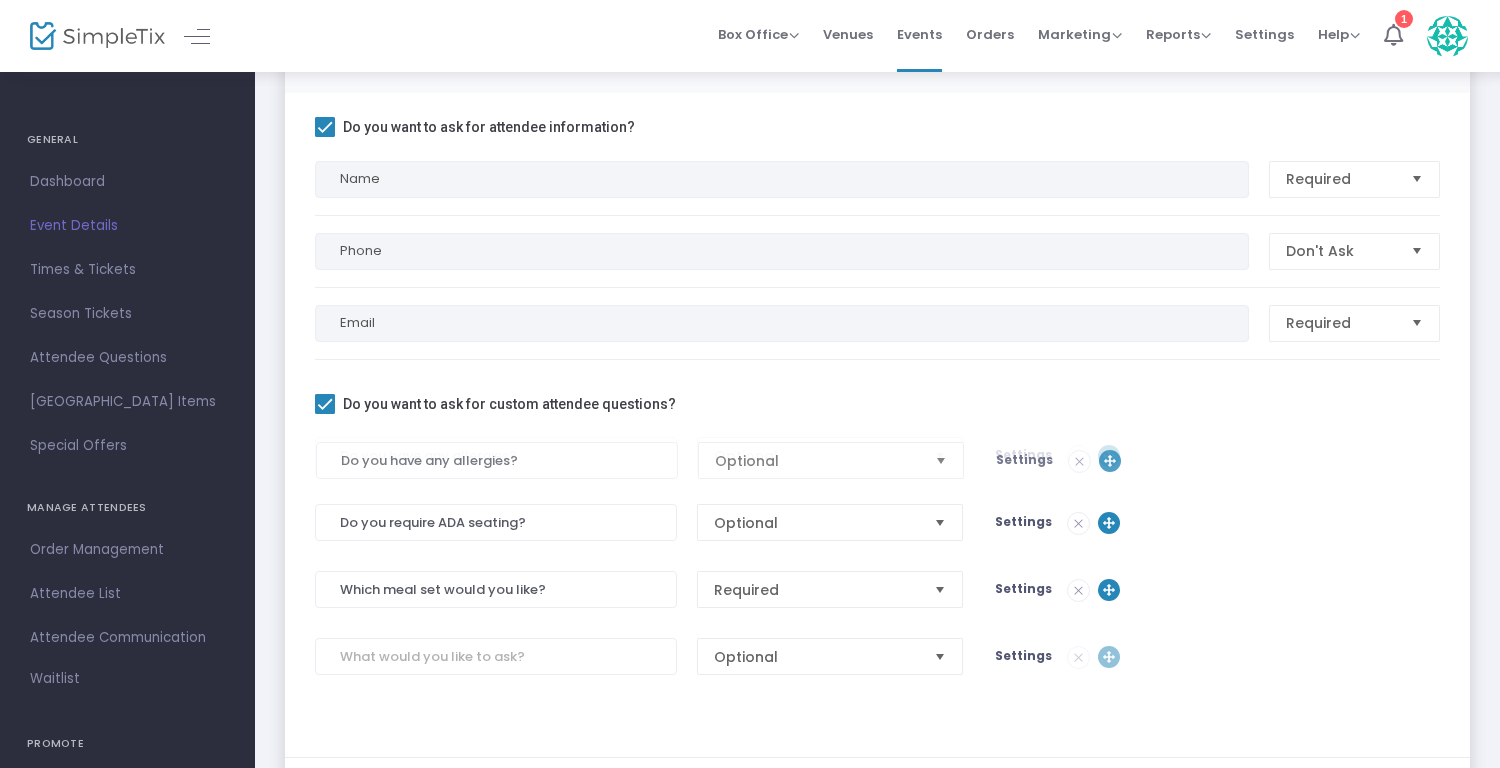 drag, startPoint x: 1099, startPoint y: 593, endPoint x: 1101, endPoint y: 466, distance: 127.01575 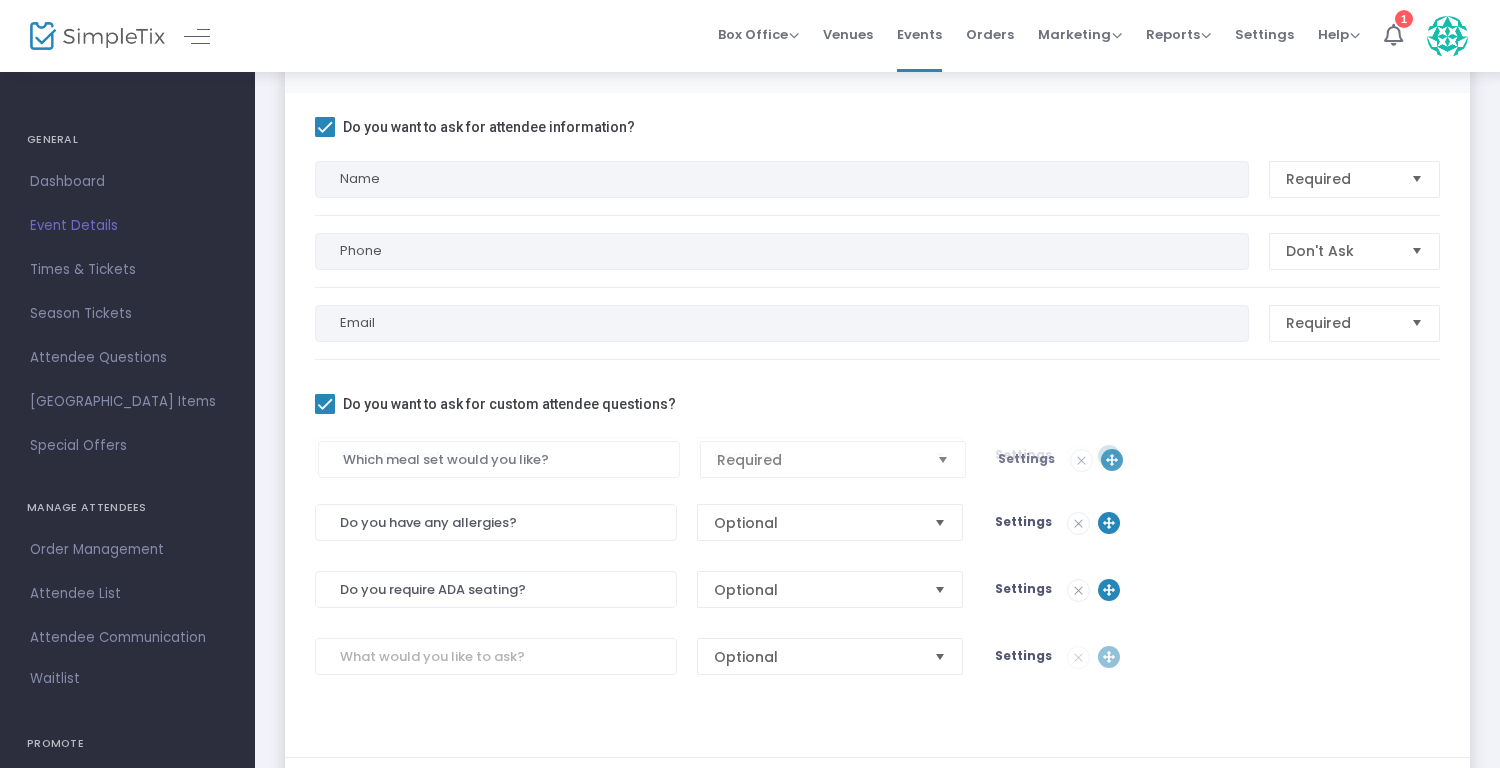 drag, startPoint x: 1098, startPoint y: 585, endPoint x: 1102, endPoint y: 456, distance: 129.062 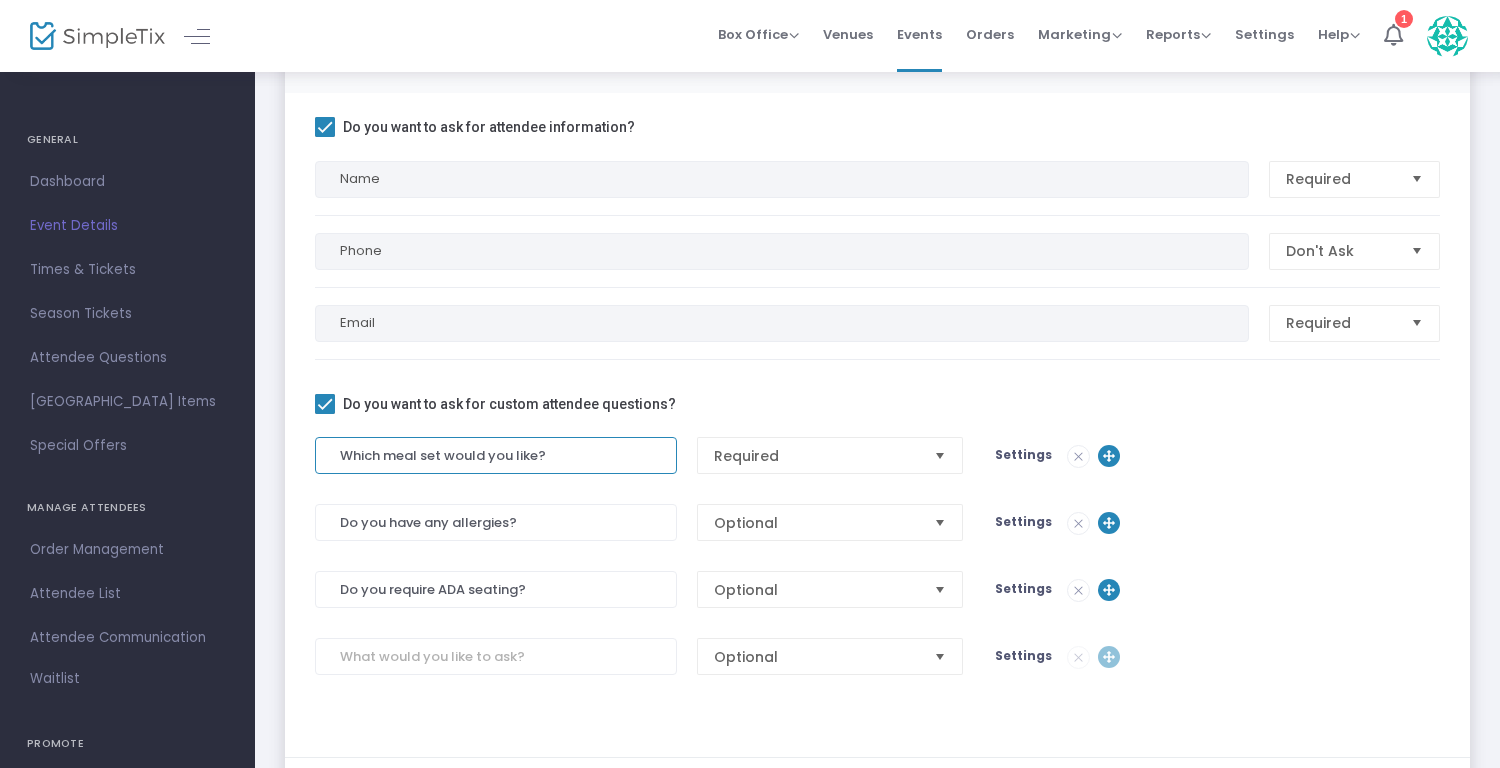 drag, startPoint x: 503, startPoint y: 454, endPoint x: 290, endPoint y: 446, distance: 213.15018 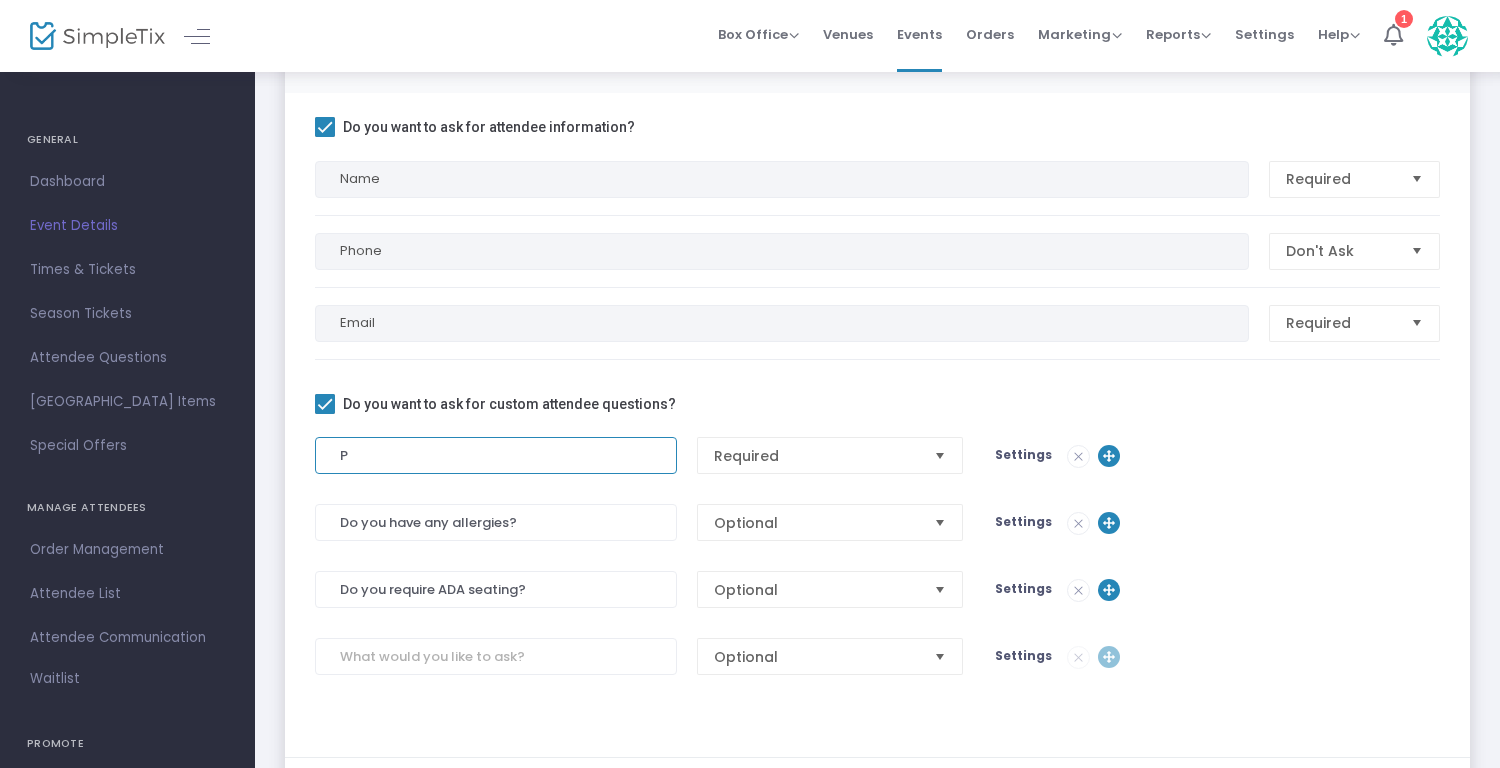 click on "P" 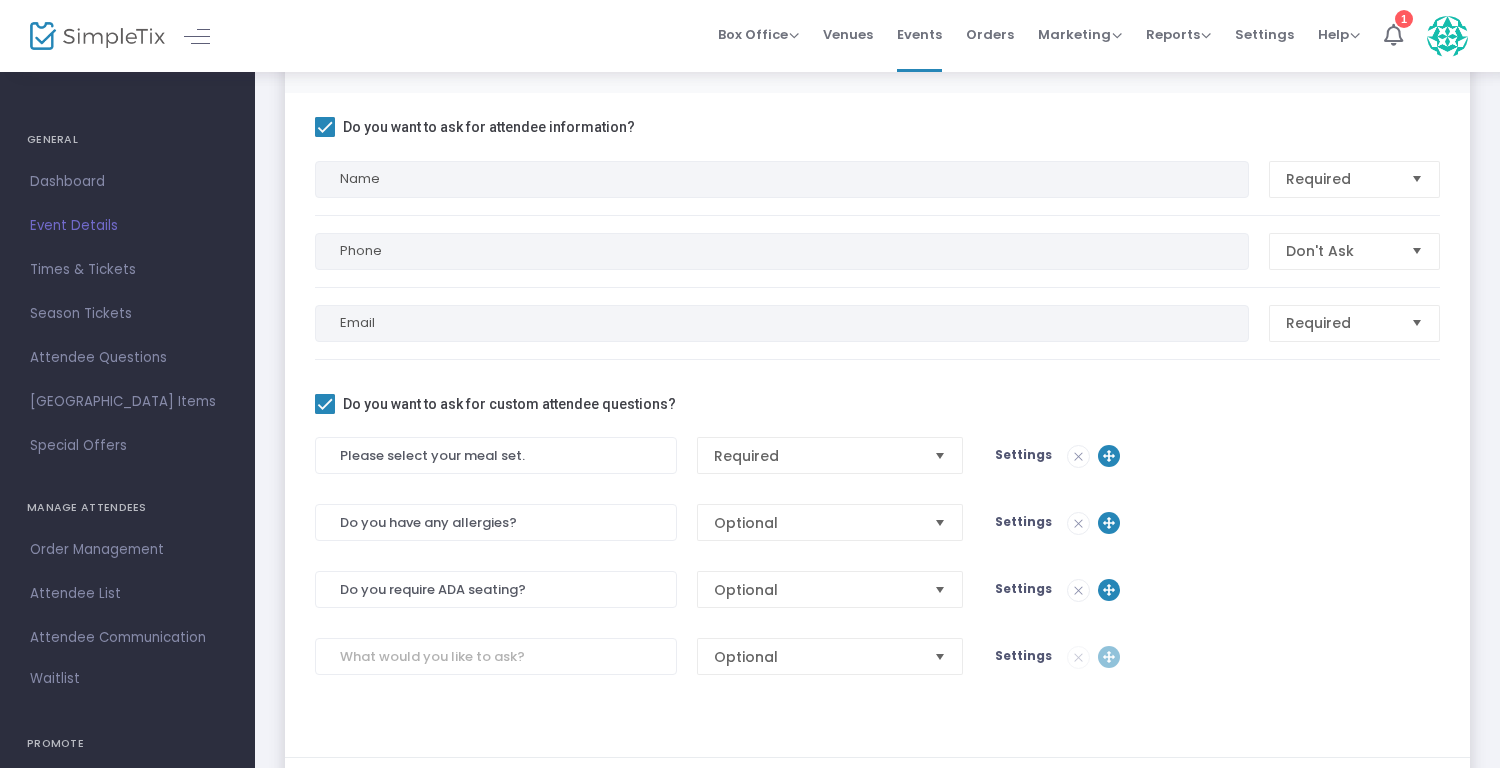 click 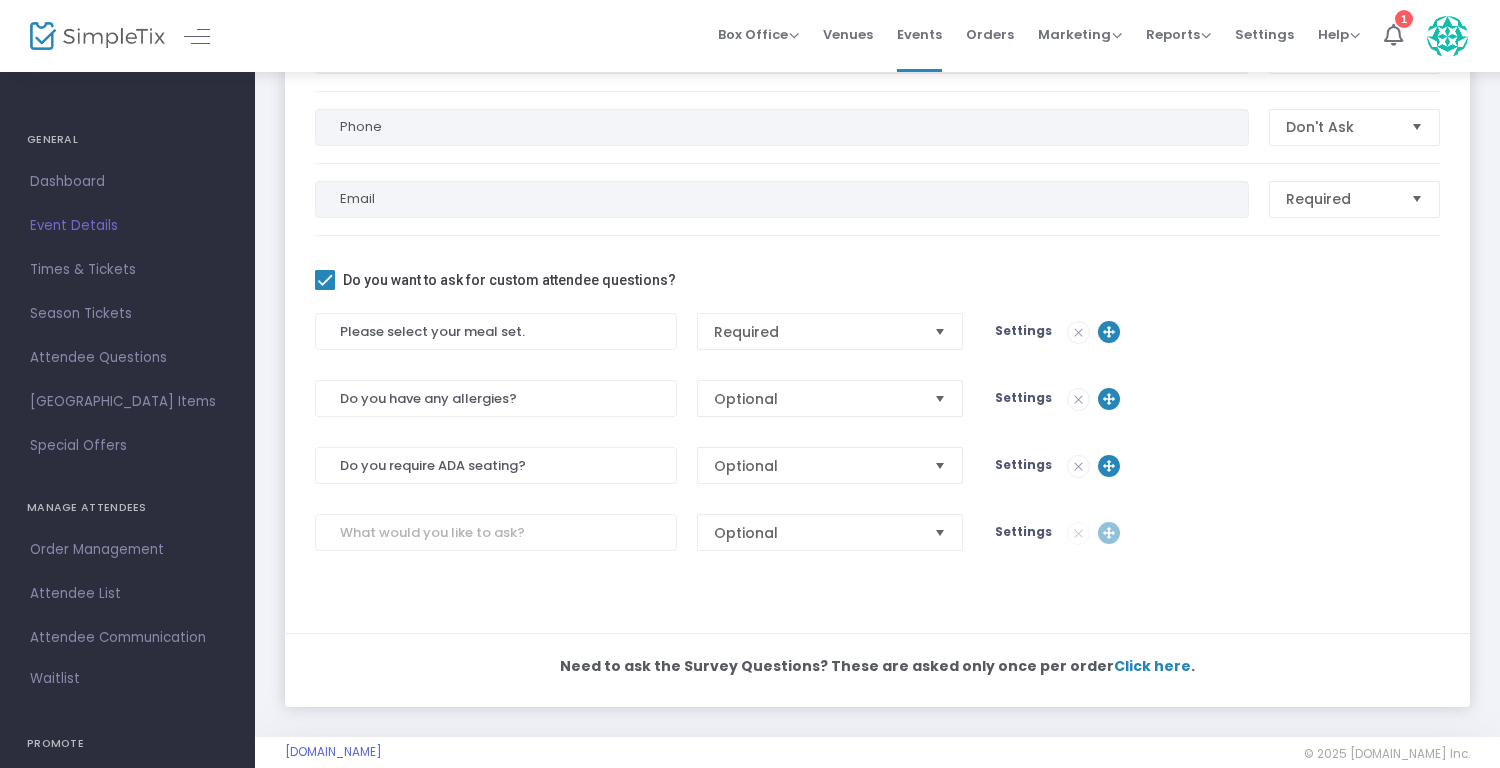 scroll, scrollTop: 321, scrollLeft: 0, axis: vertical 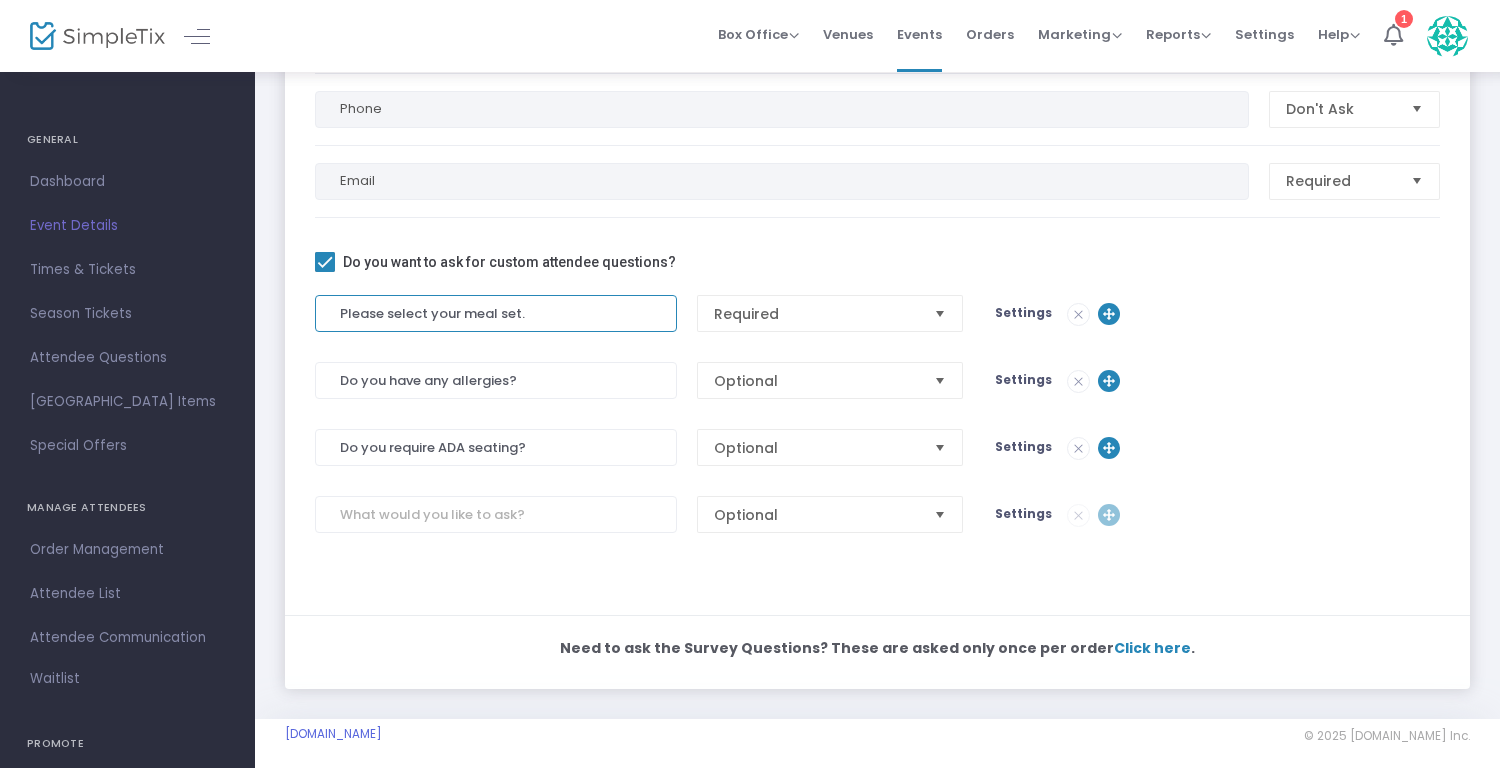 click on "Please select your meal set." 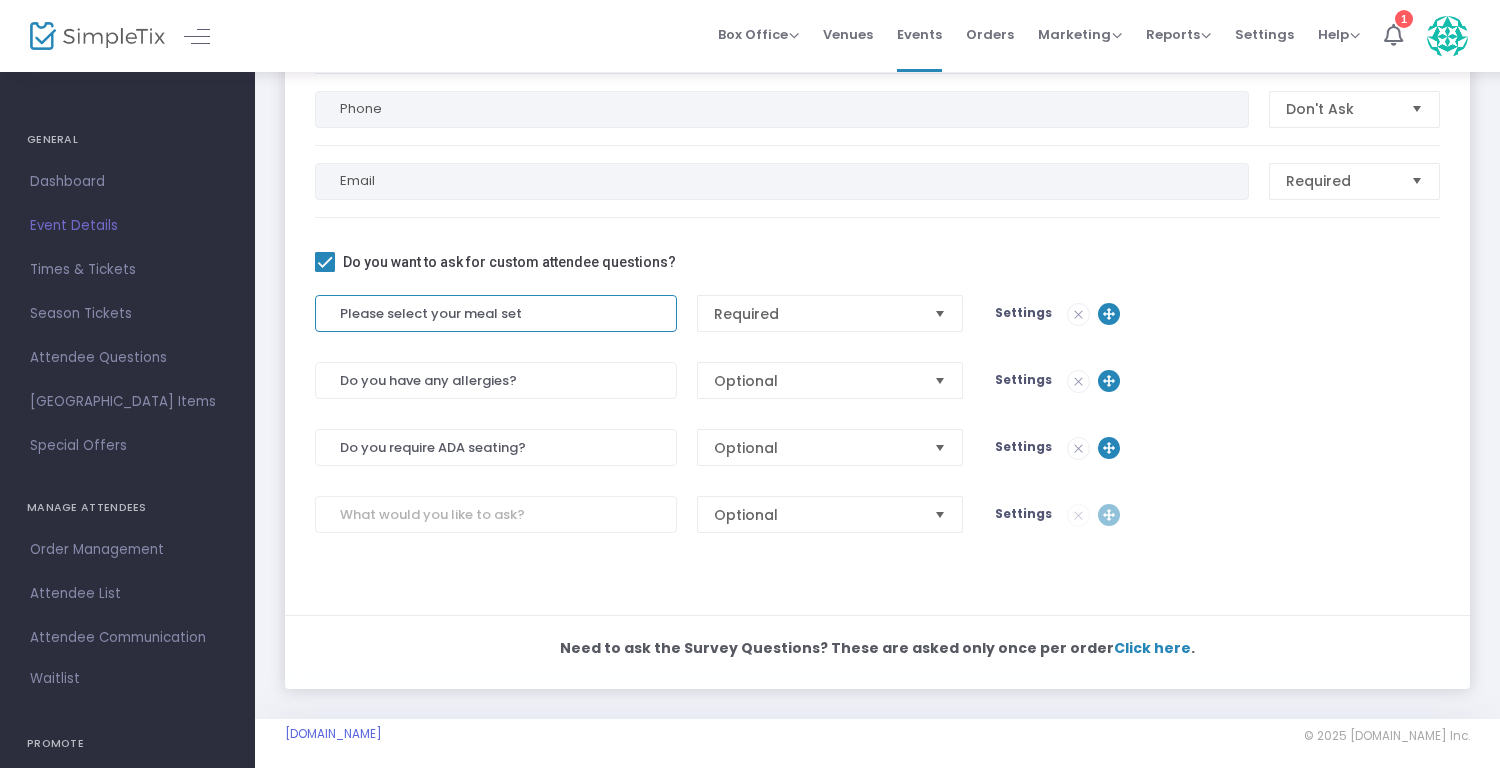 type on "Please select your meal set" 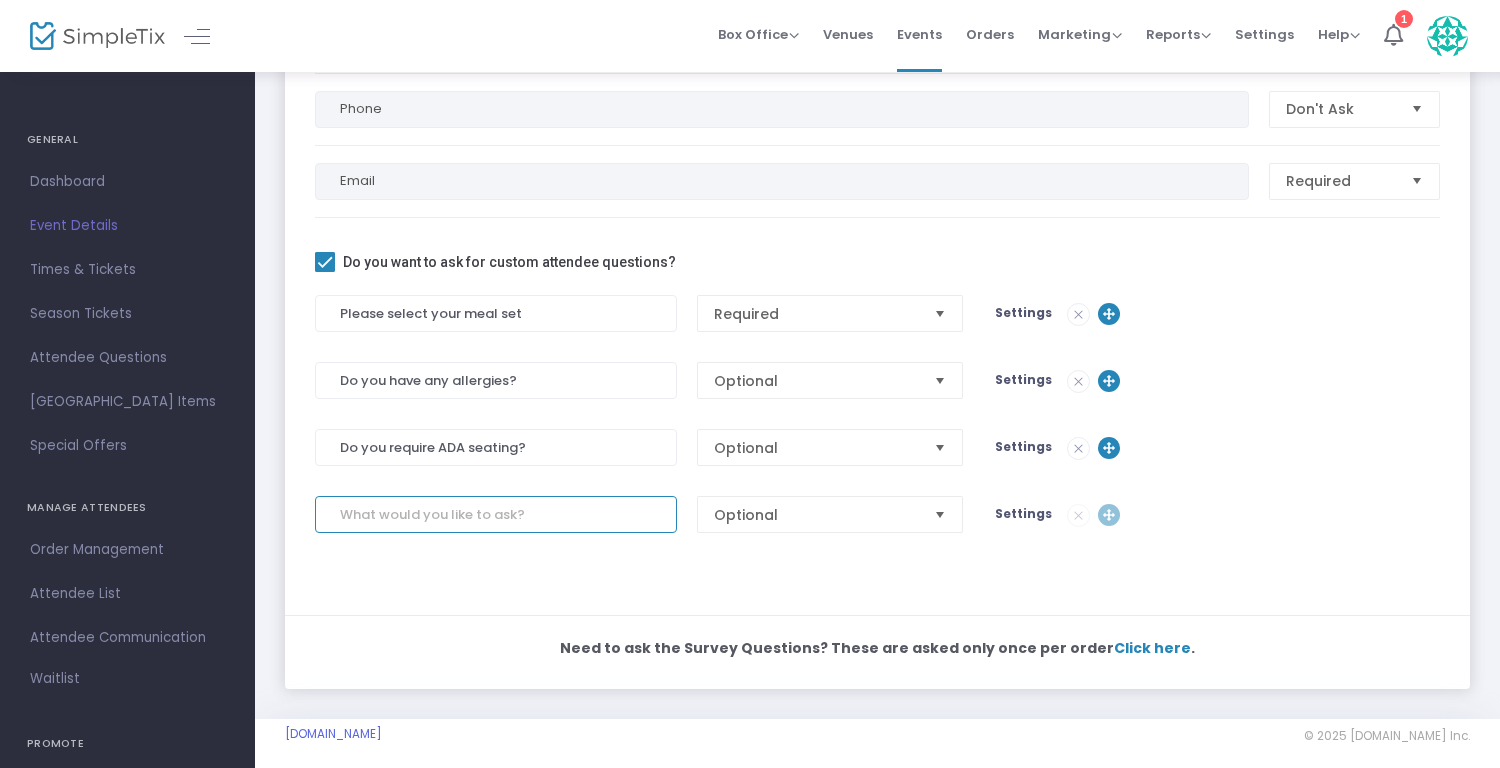 click 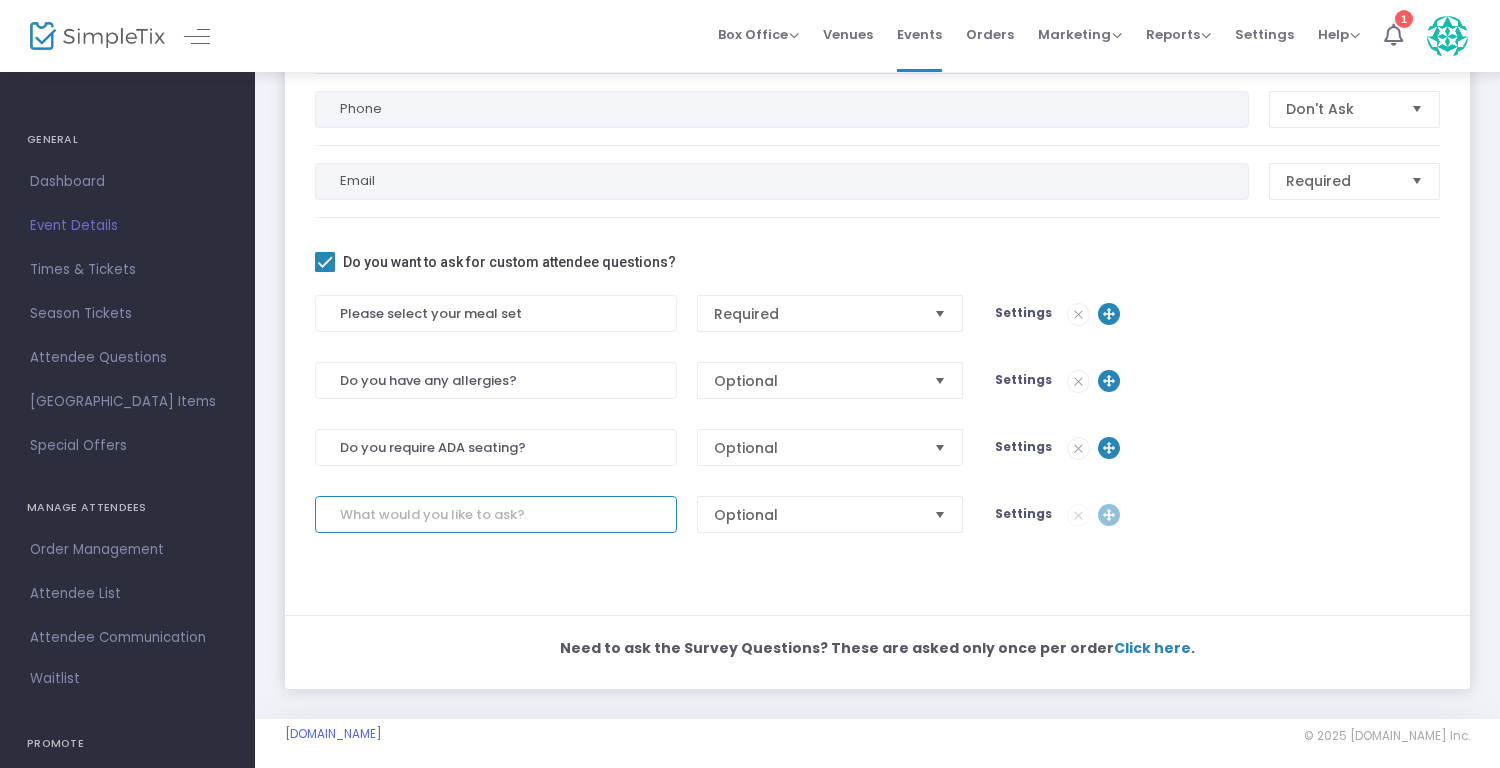click 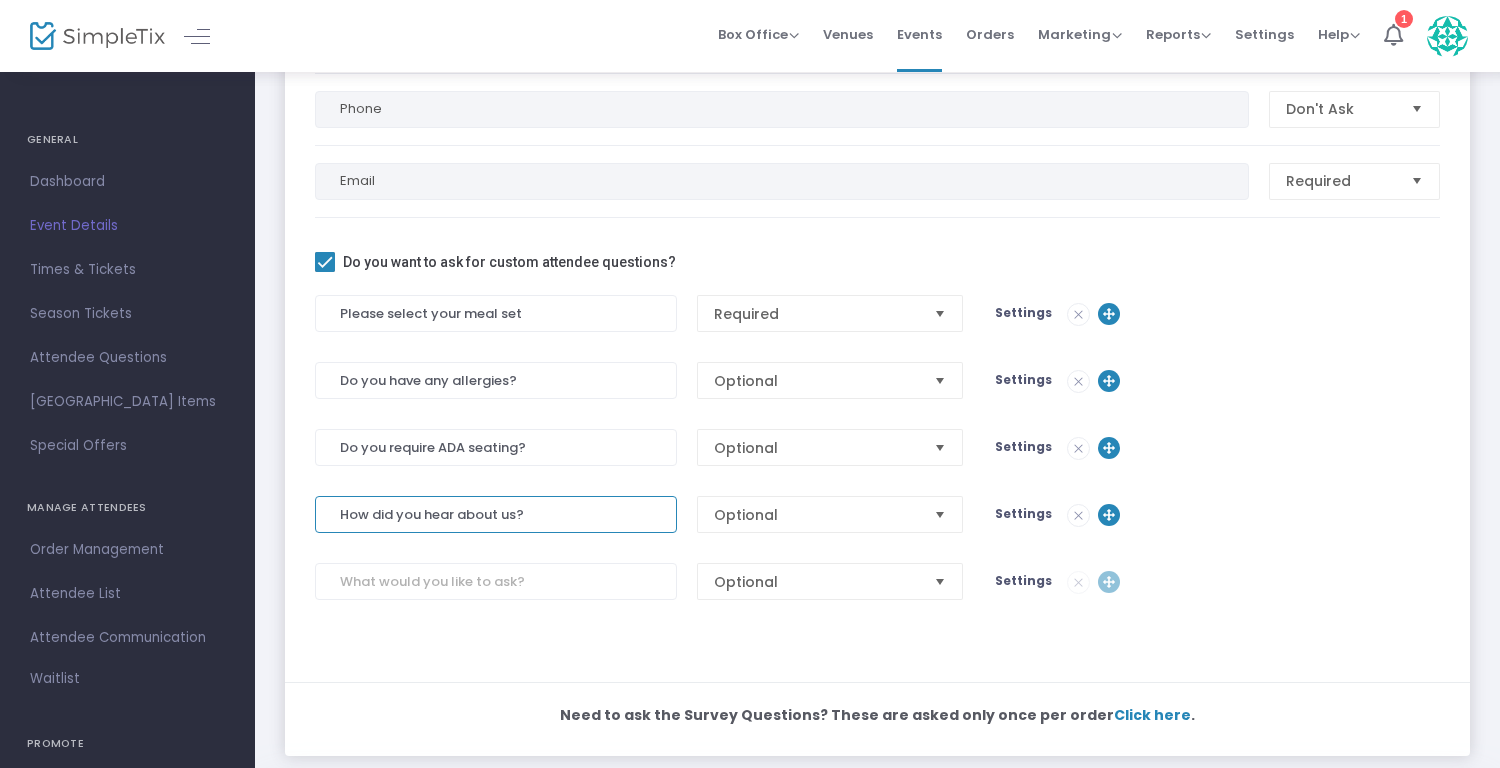 type on "How did you hear about us?" 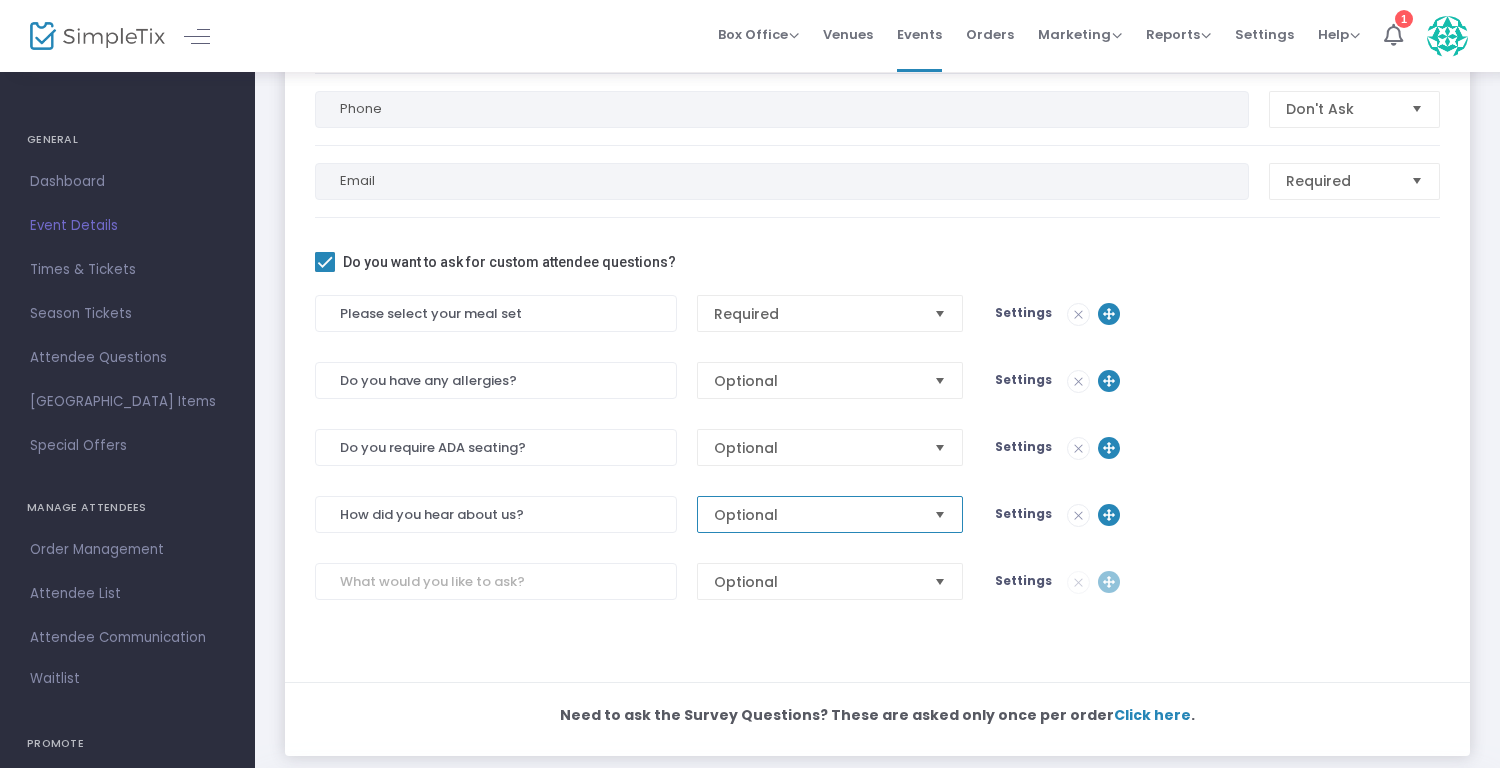 click on "Optional" at bounding box center [816, 515] 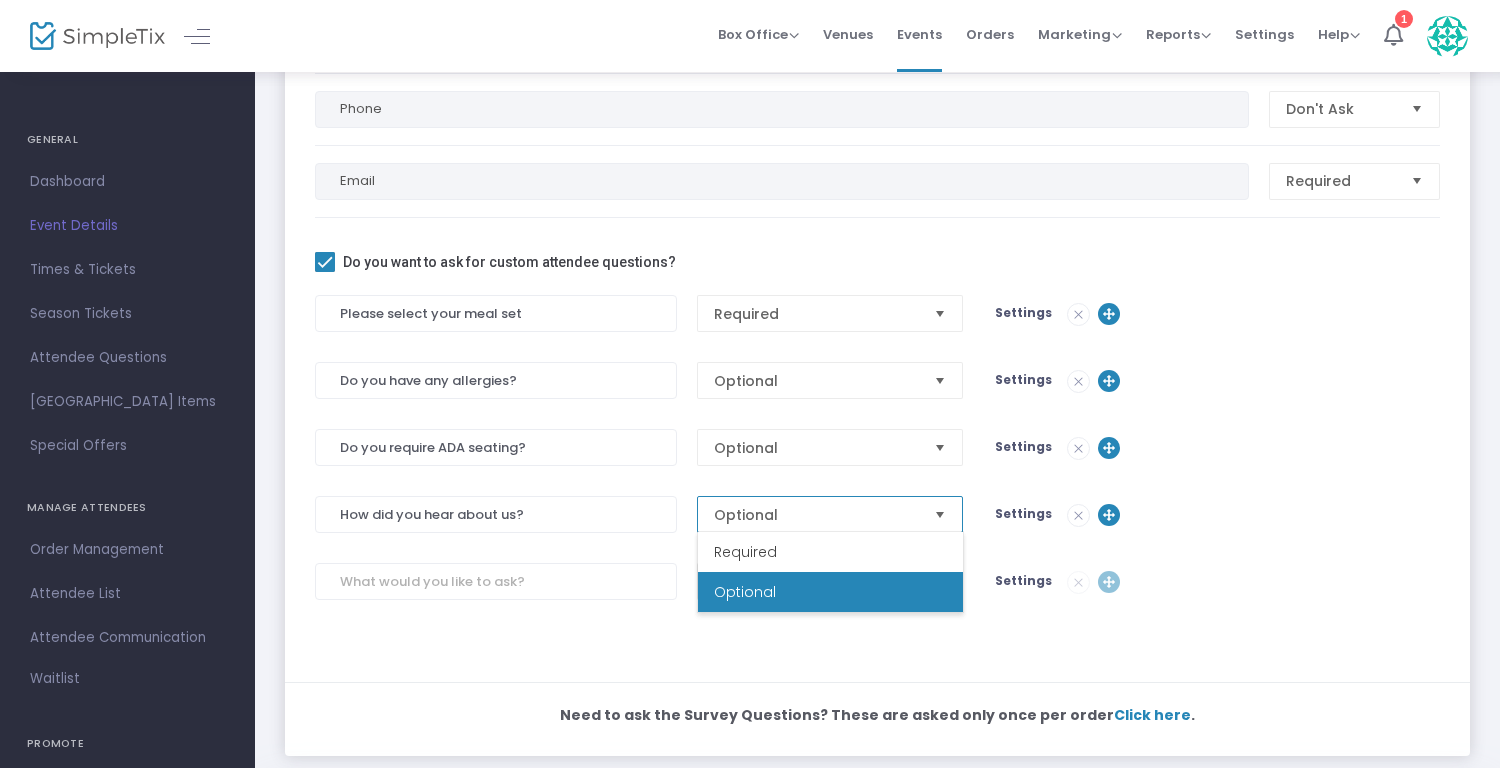 click on "Optional" at bounding box center [745, 592] 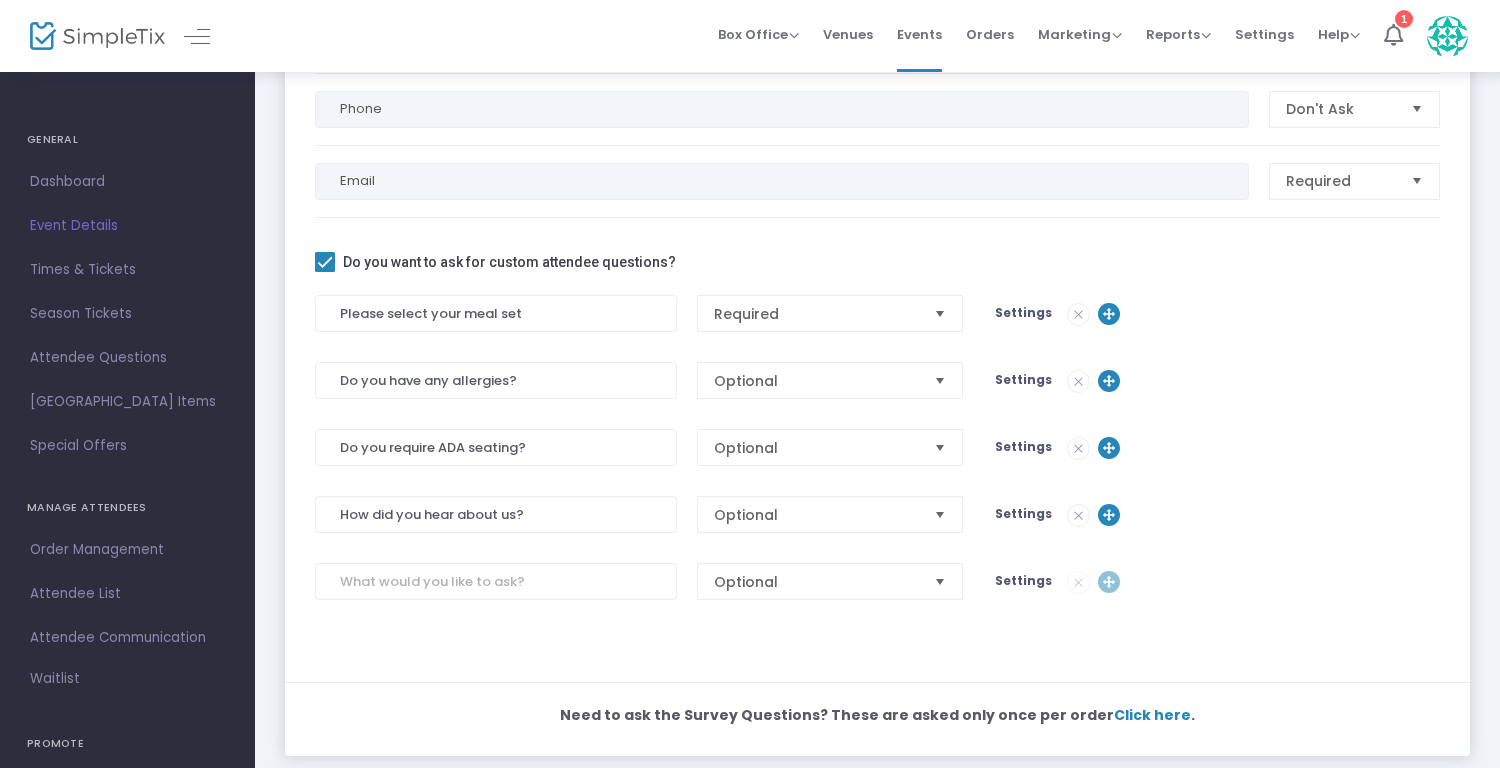 click on "Settings" 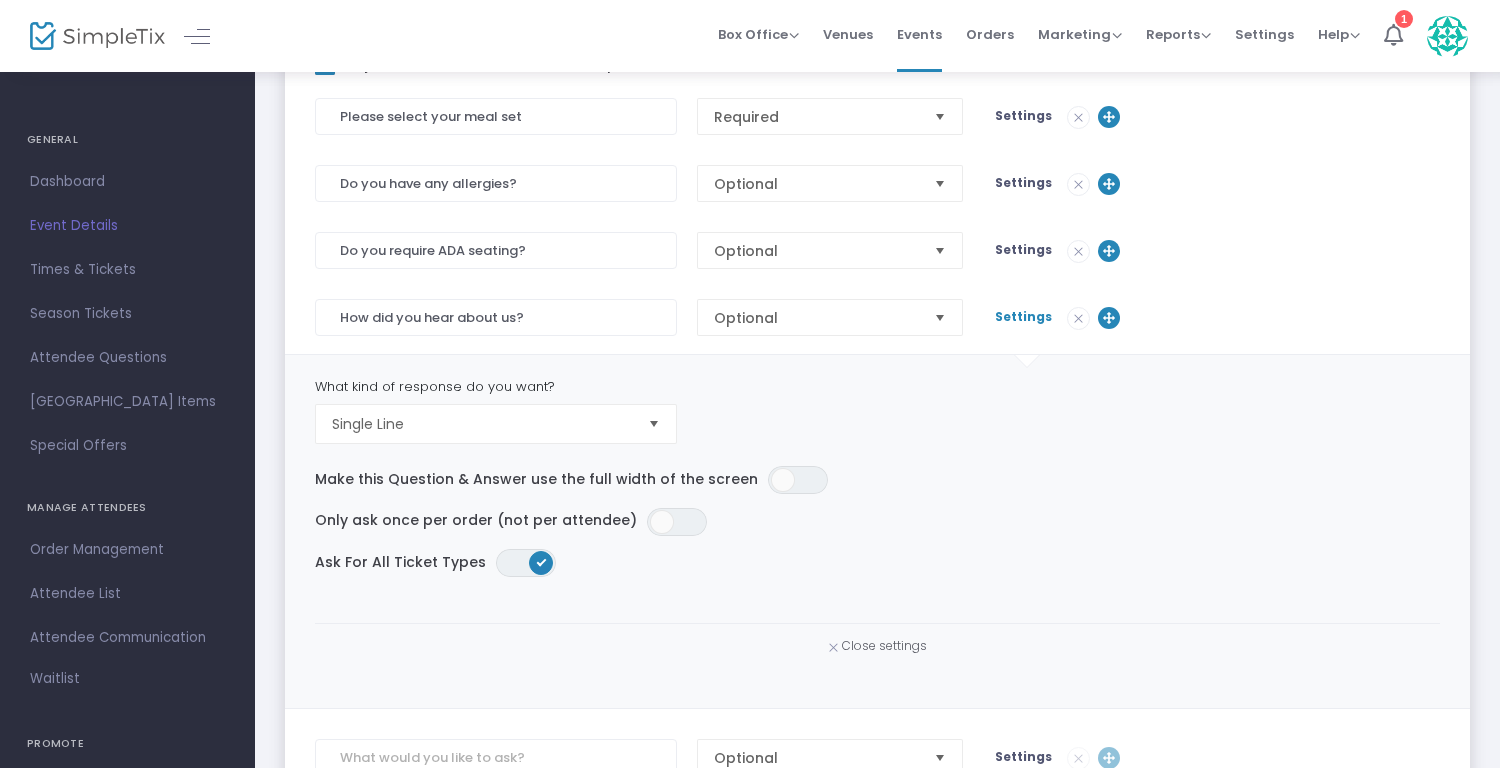 scroll, scrollTop: 563, scrollLeft: 0, axis: vertical 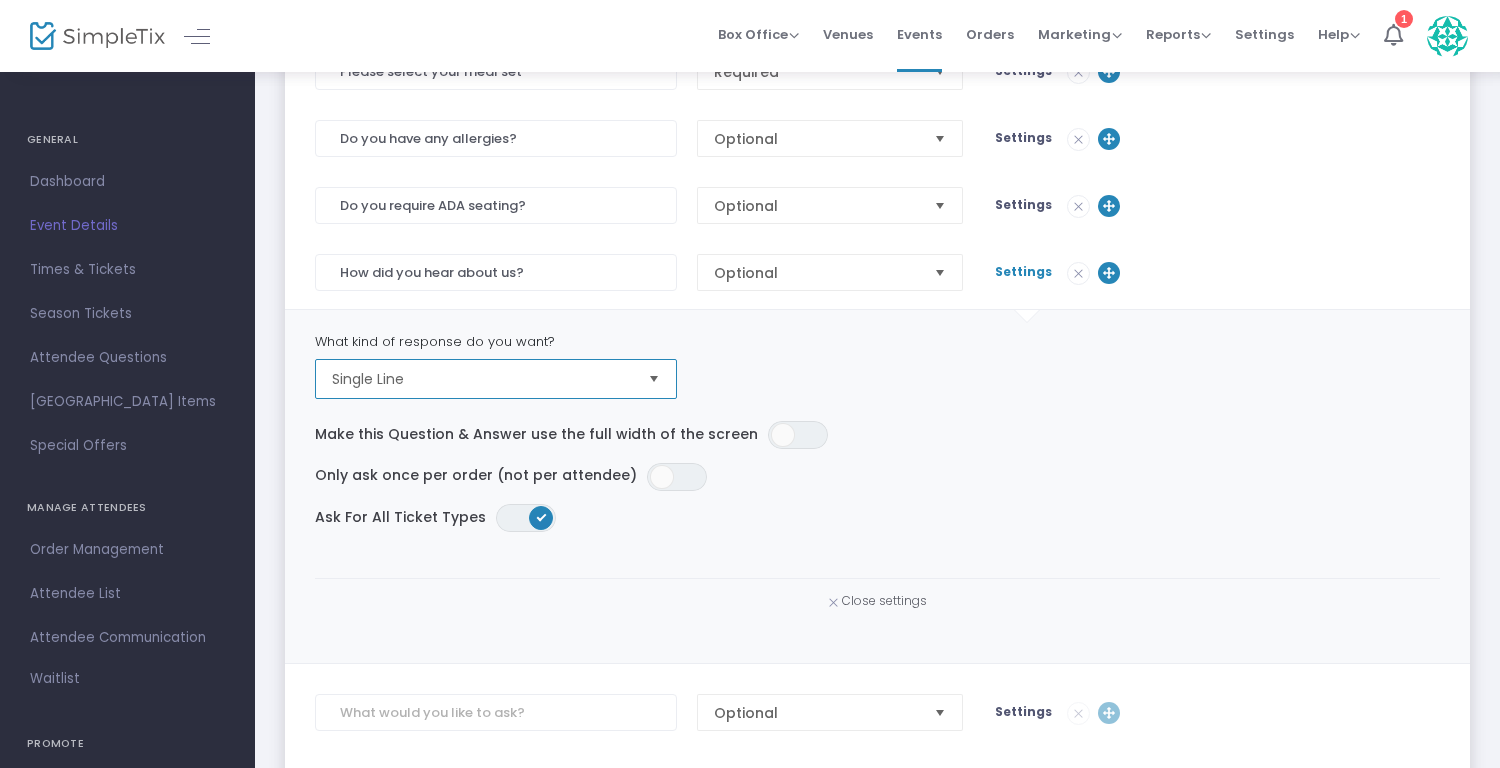 click on "Single Line" at bounding box center (482, 379) 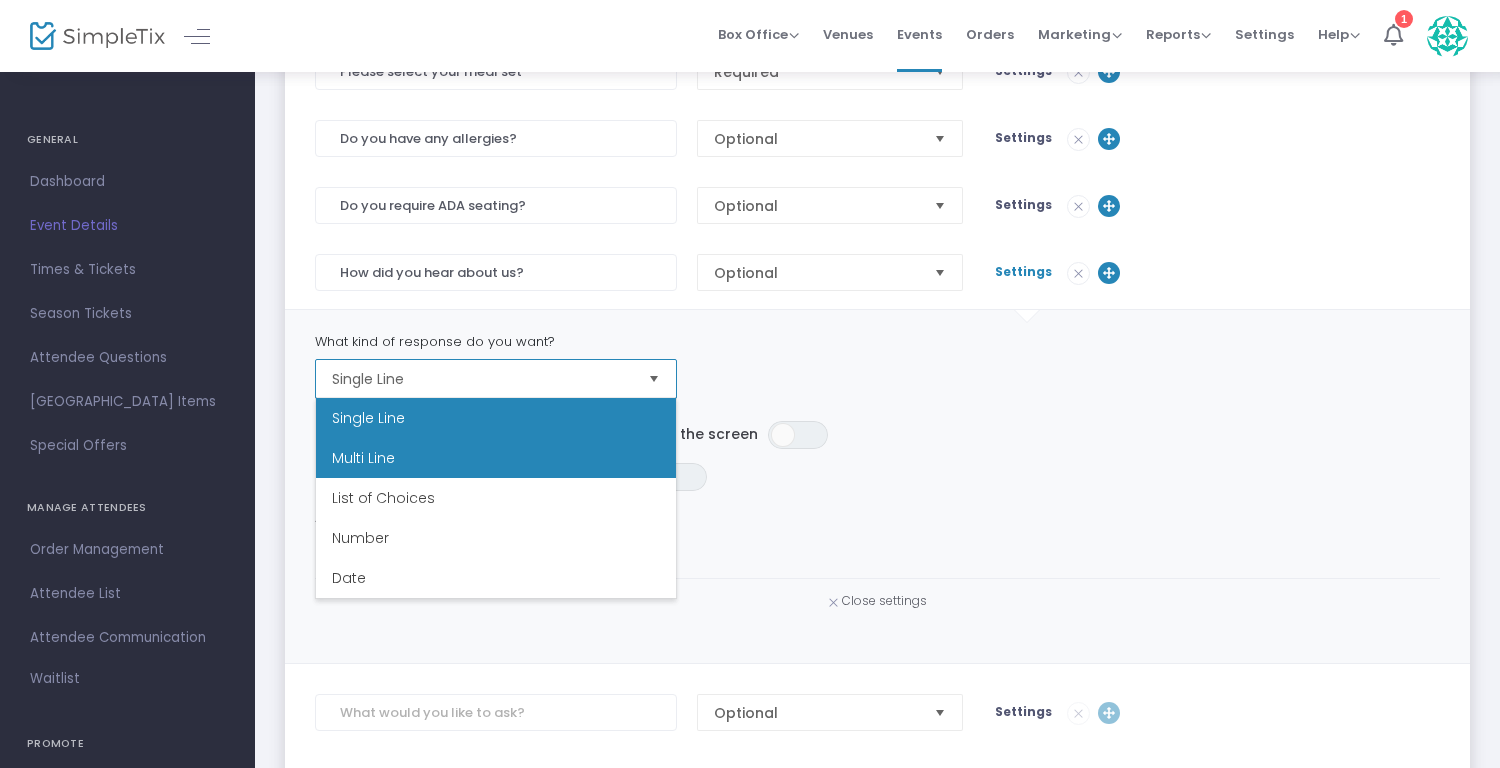 click on "Multi Line" at bounding box center [496, 458] 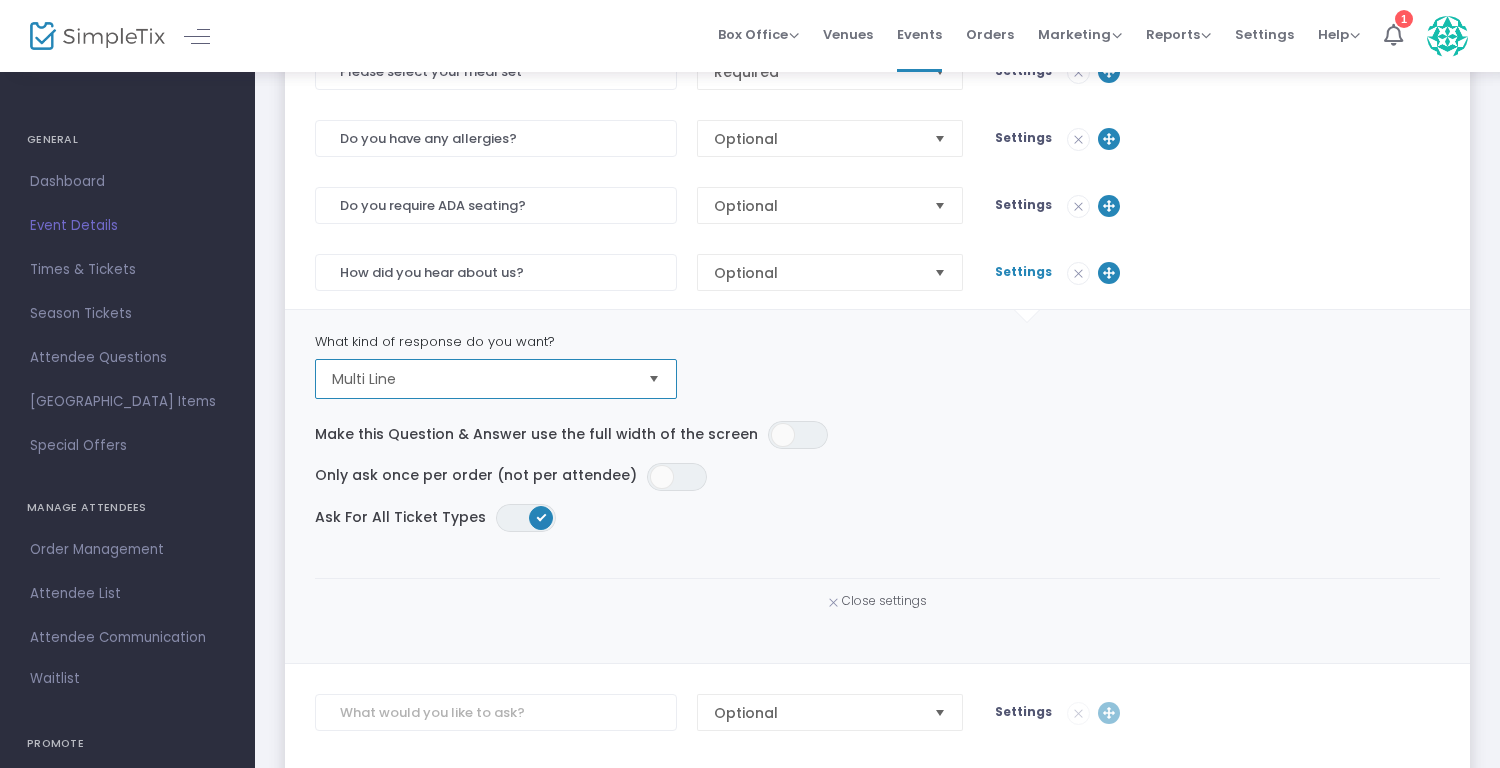 click on "Multi Line" at bounding box center (482, 379) 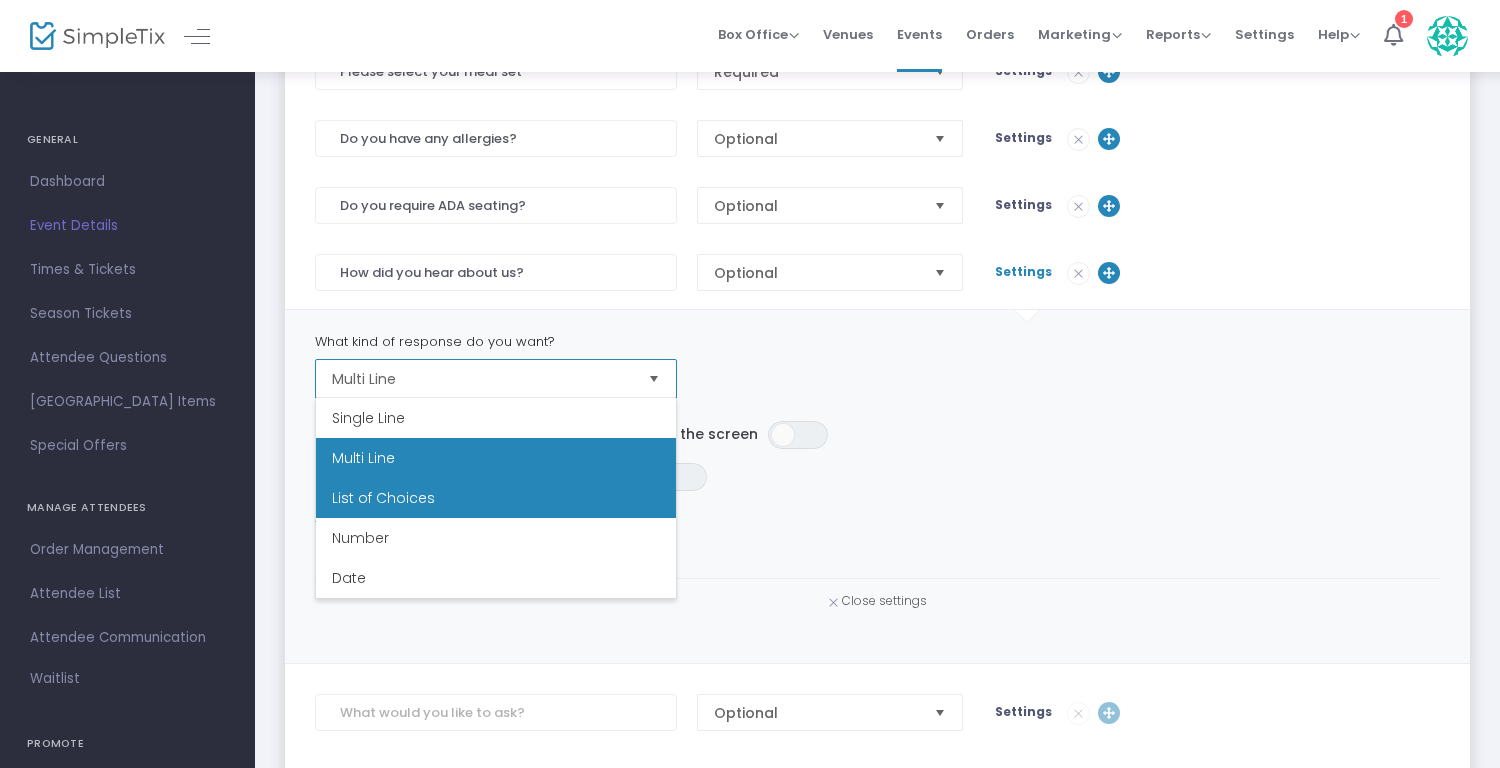 click on "List of Choices" at bounding box center [496, 498] 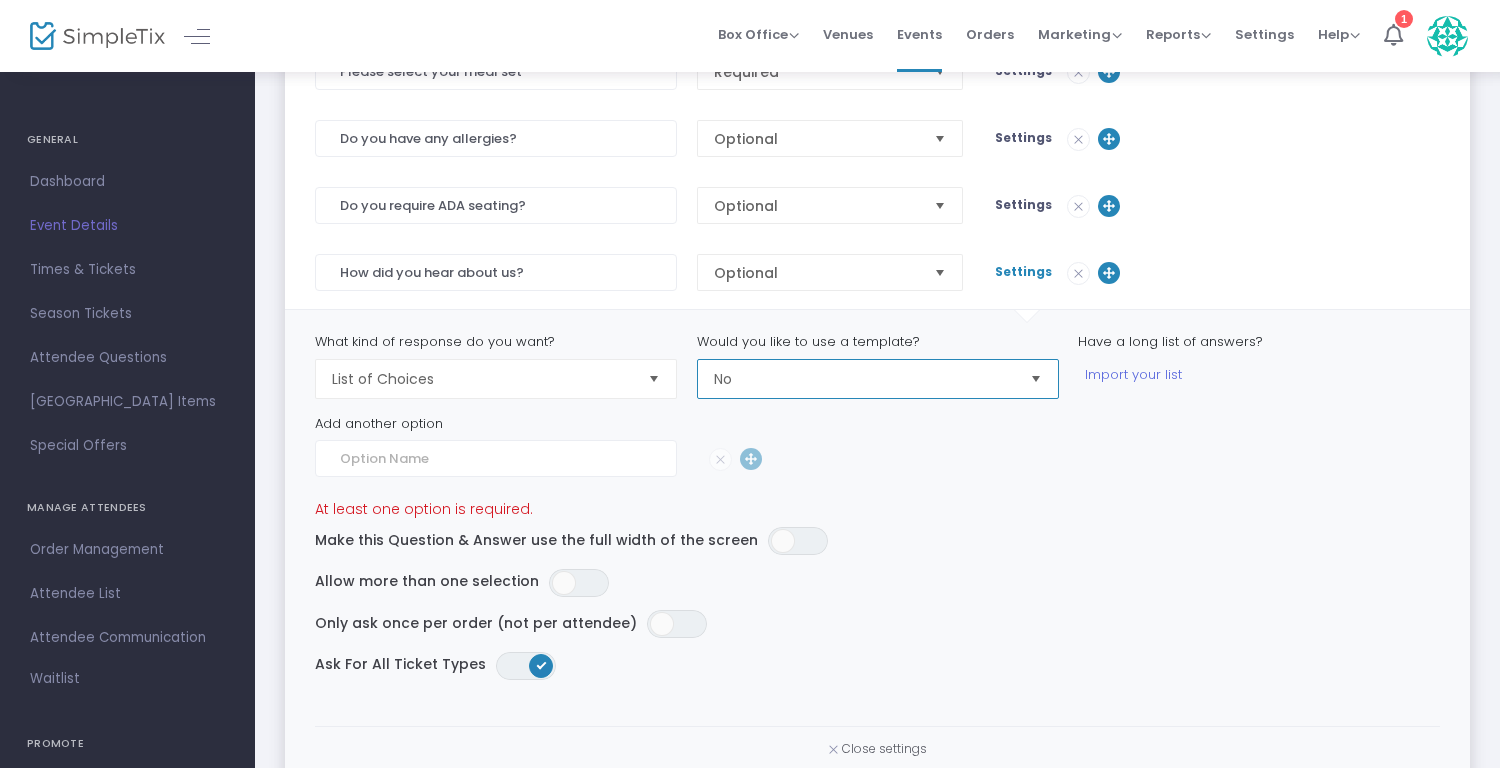 click on "No" at bounding box center [864, 379] 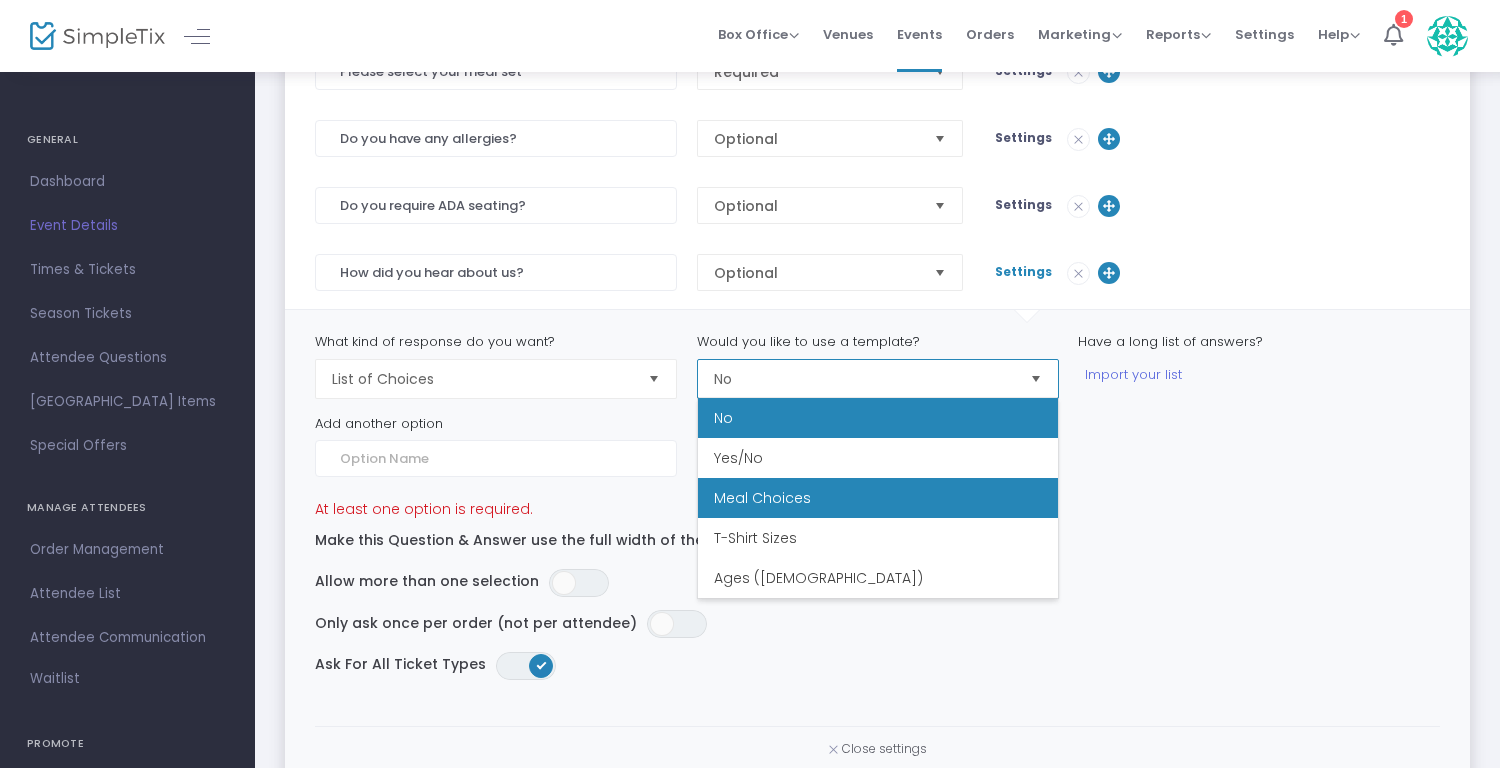 click on "Meal Choices" at bounding box center [762, 498] 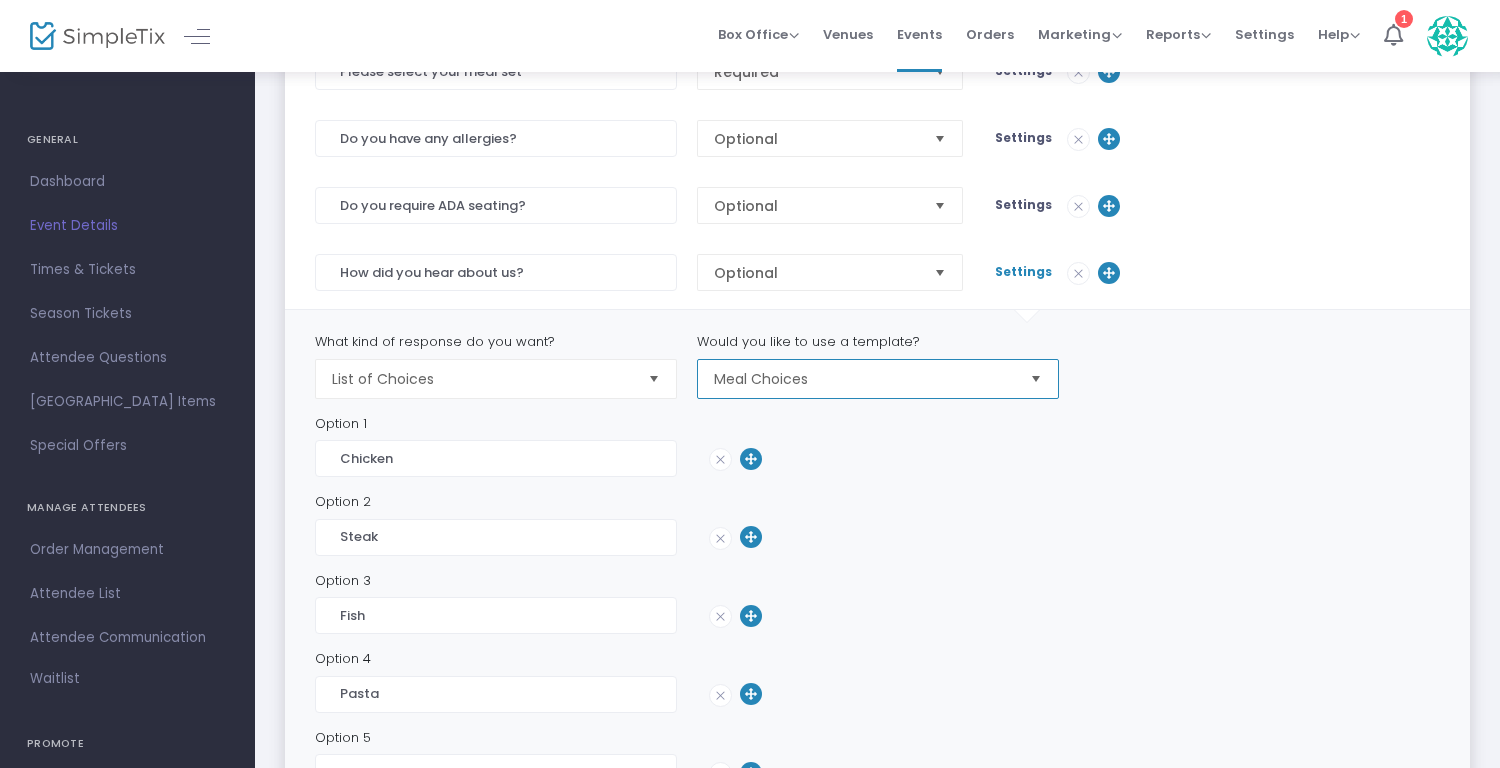 click on "Meal Choices" at bounding box center (864, 379) 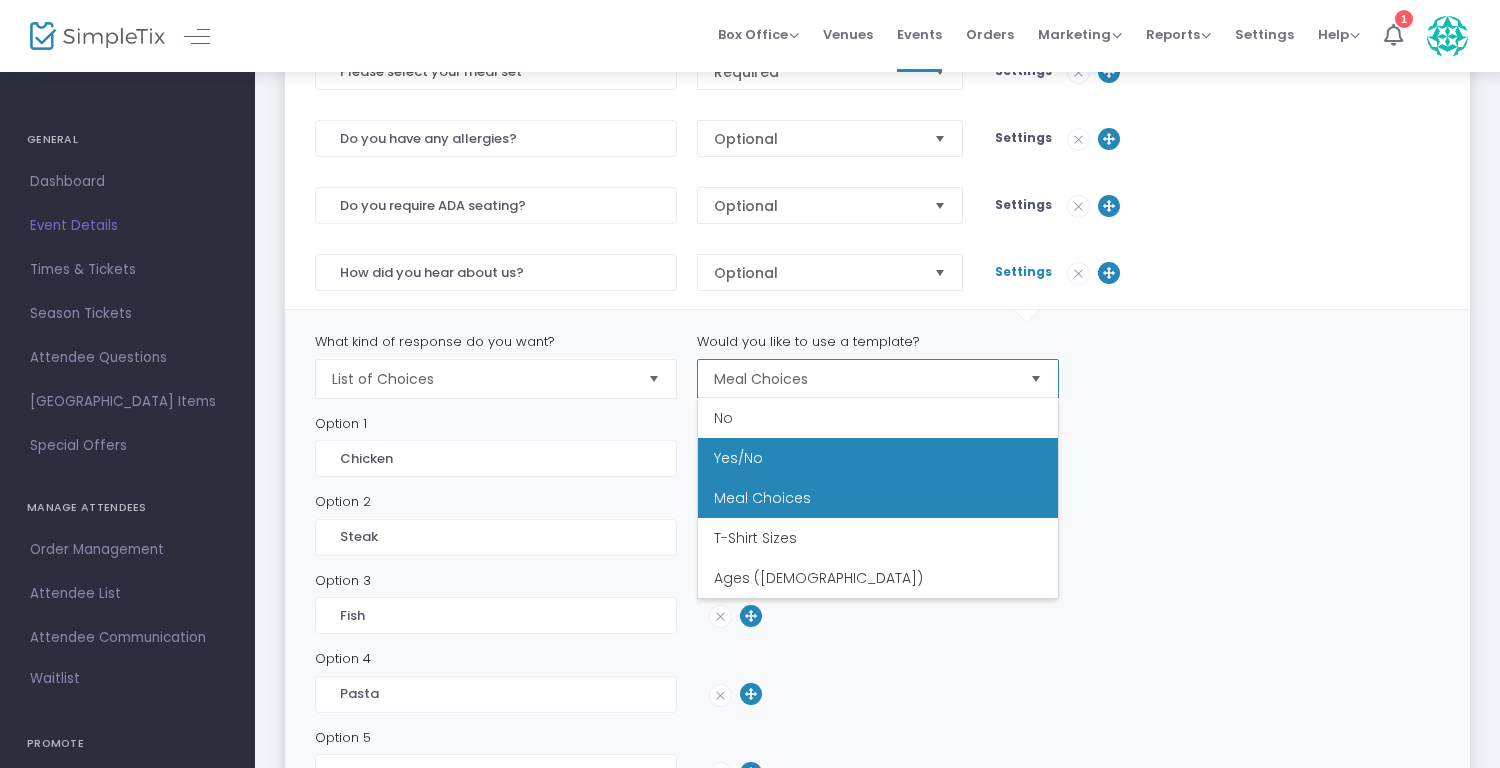 click on "Yes/No" at bounding box center [738, 458] 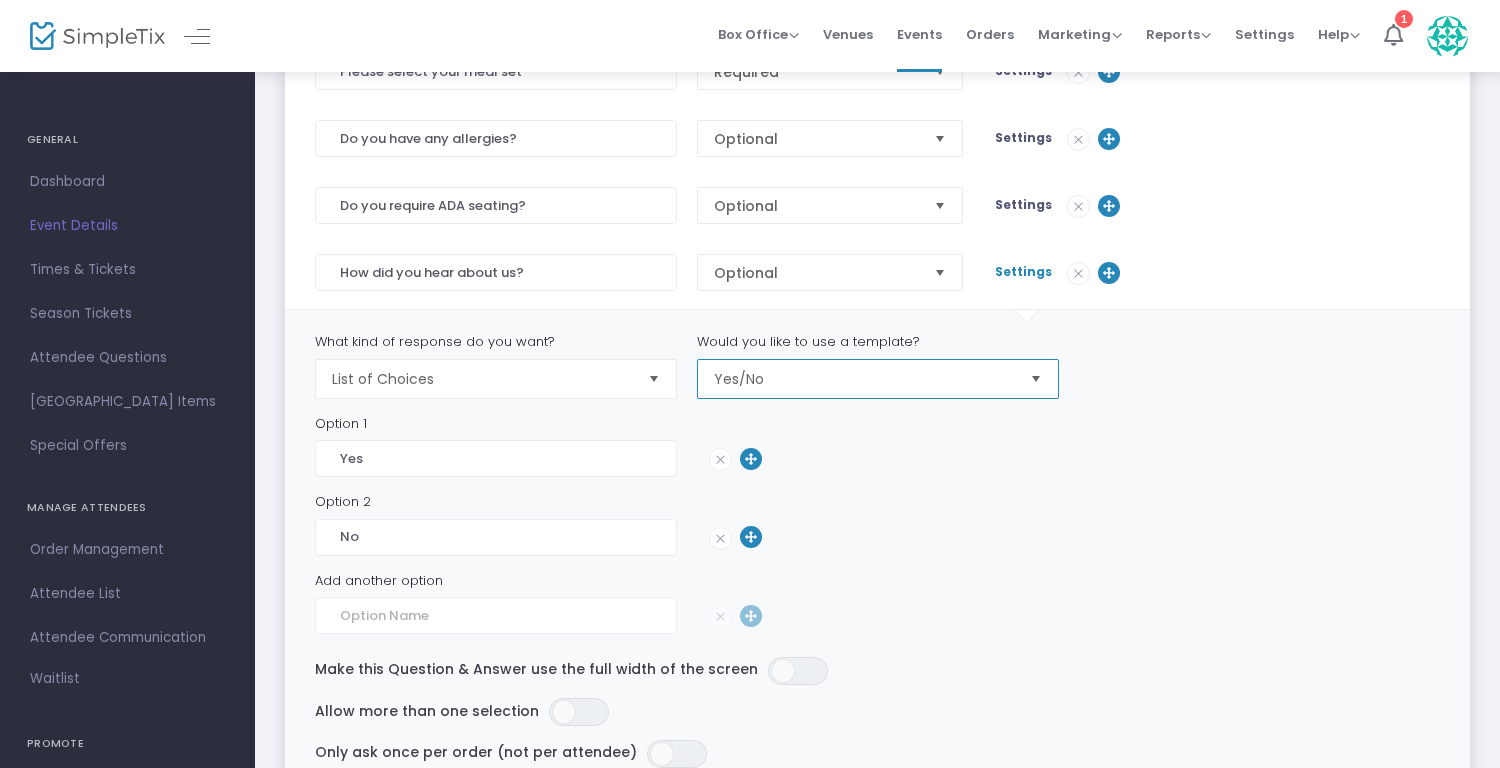 click on "Yes/No" at bounding box center [864, 379] 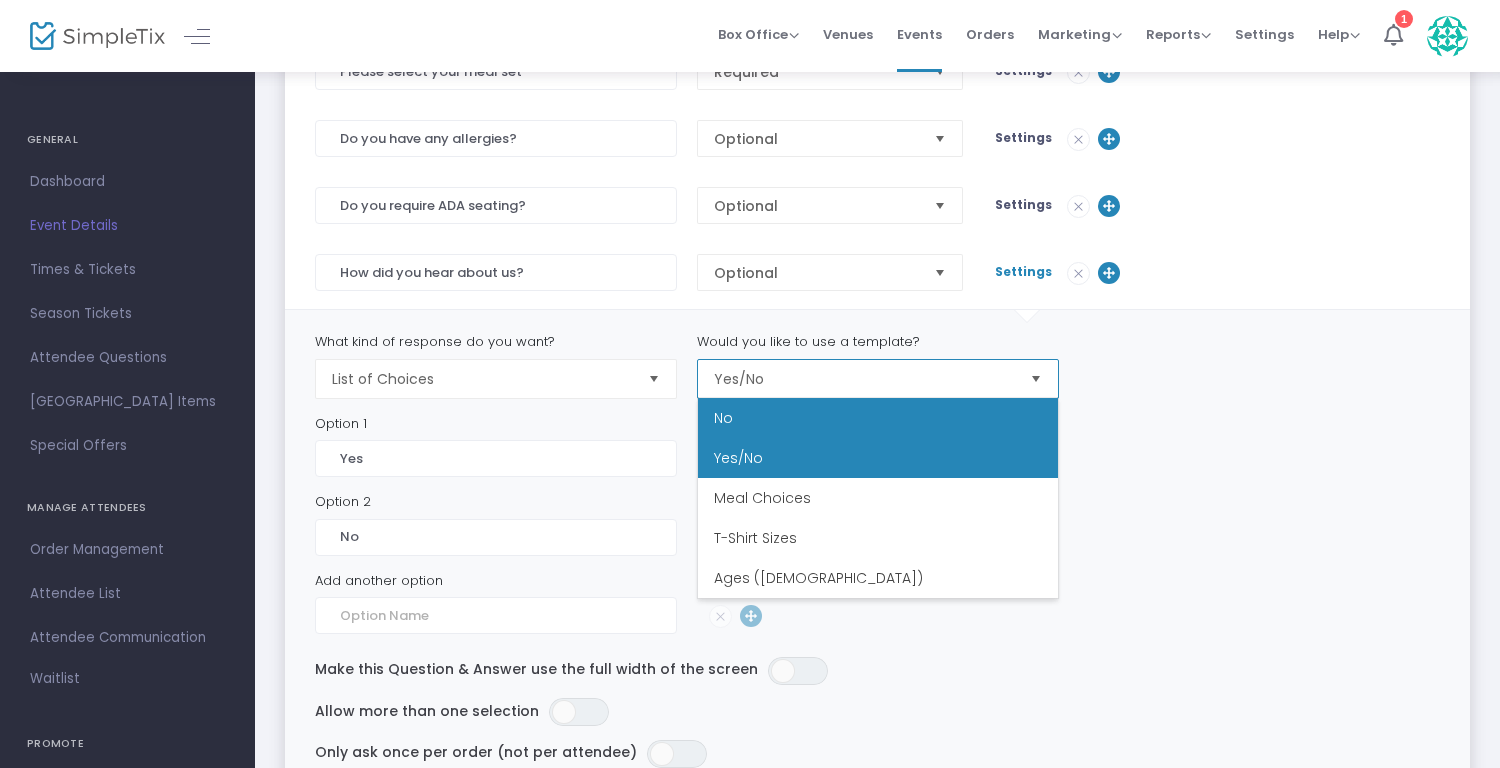 click on "No" at bounding box center (878, 418) 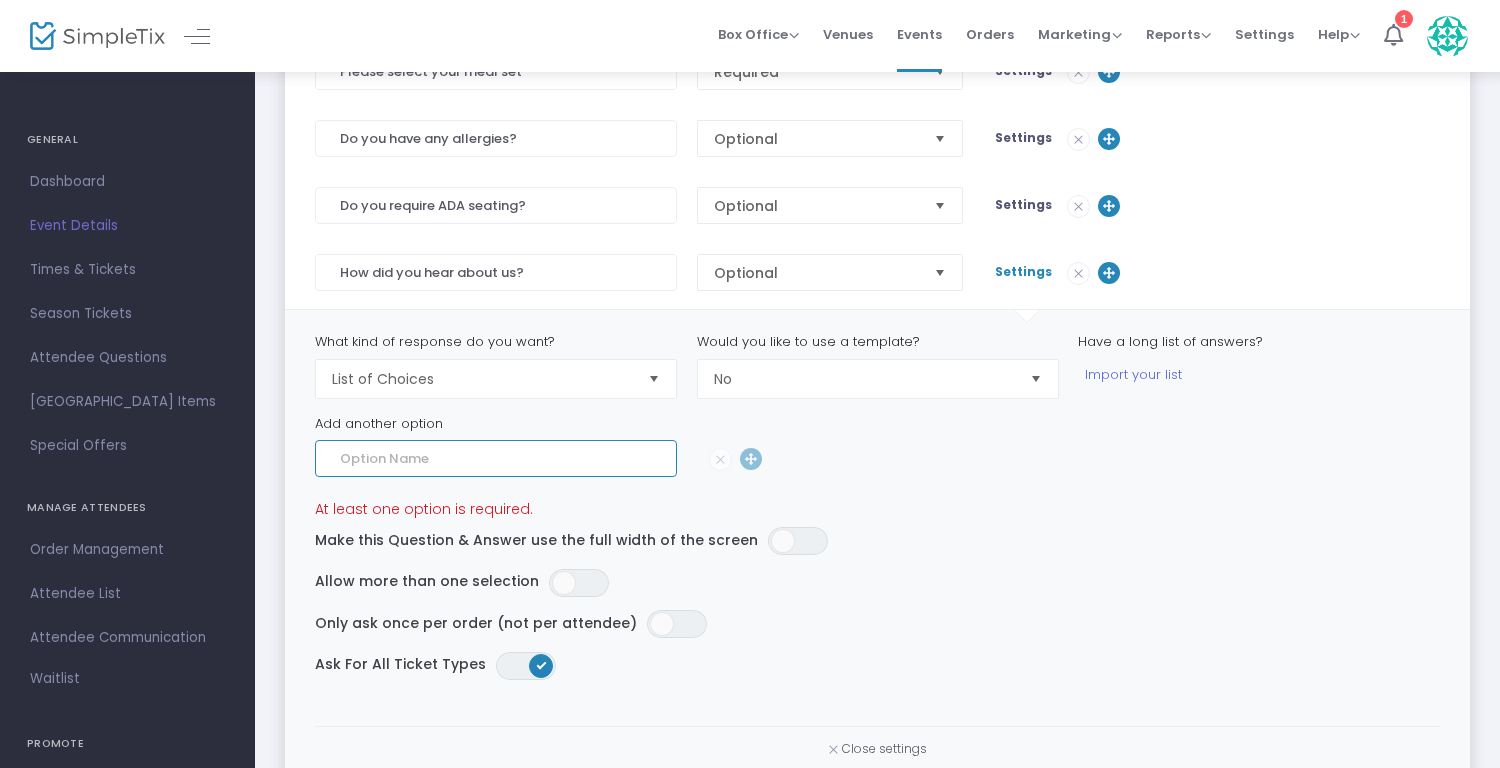 click 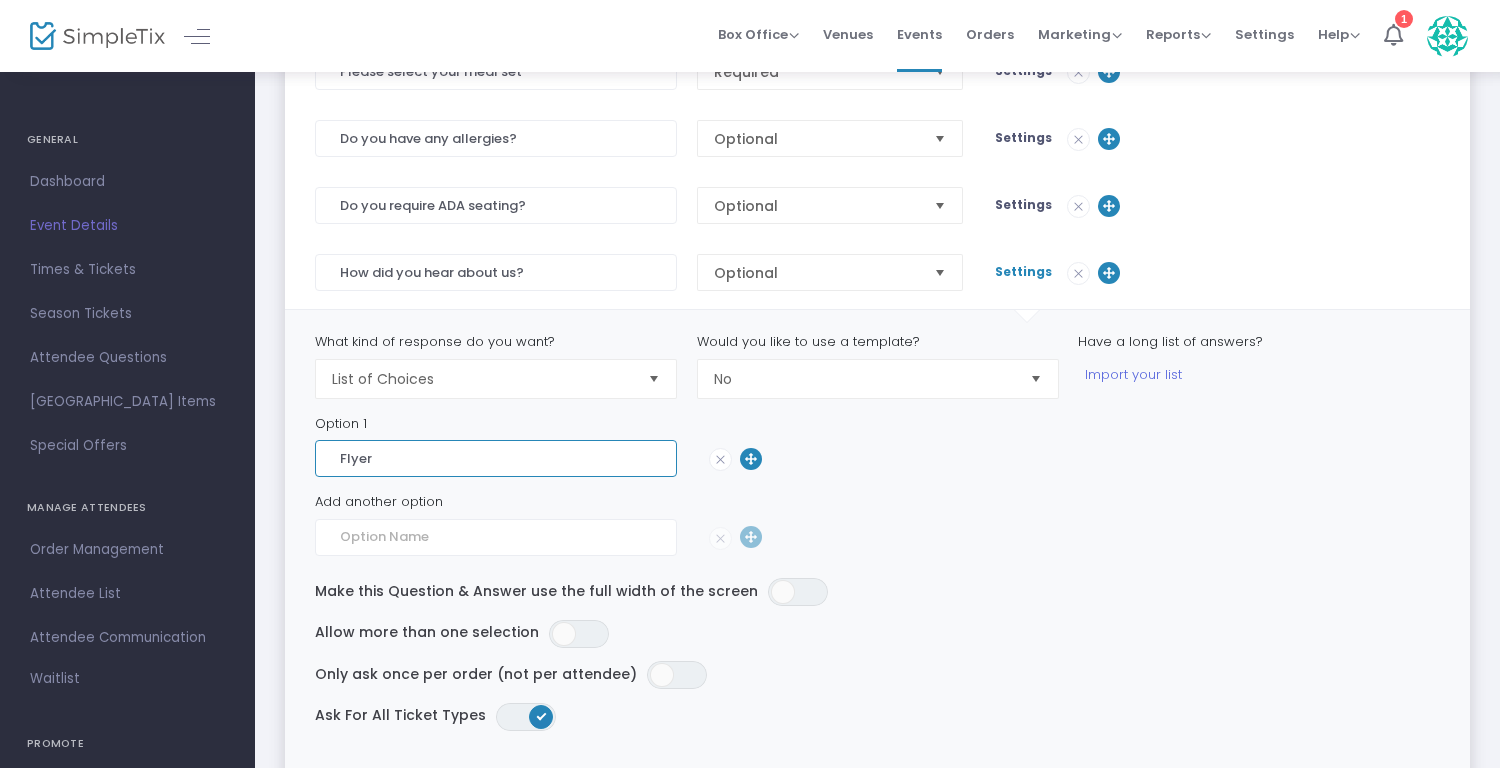 type on "Flyer" 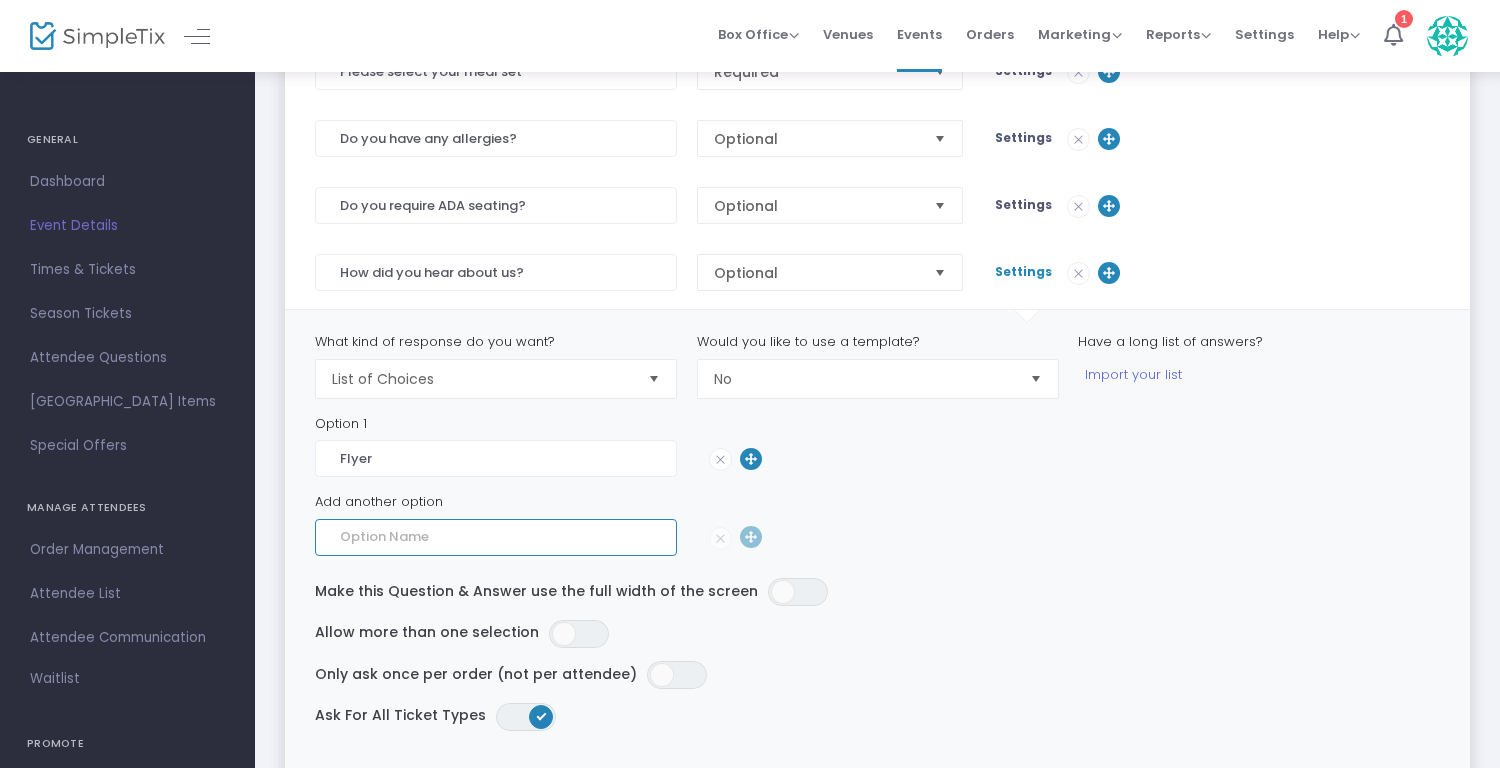 click 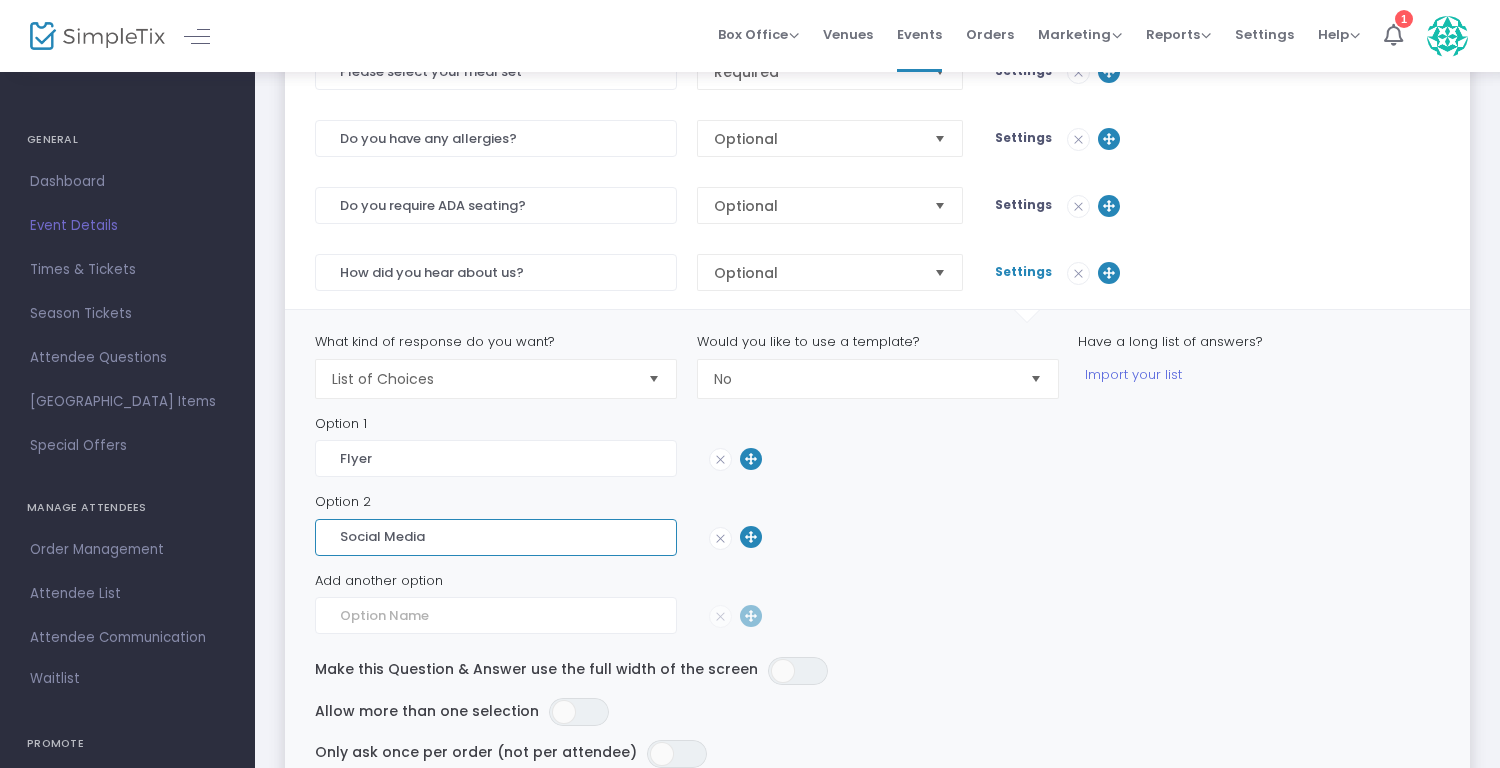 type on "Social Media" 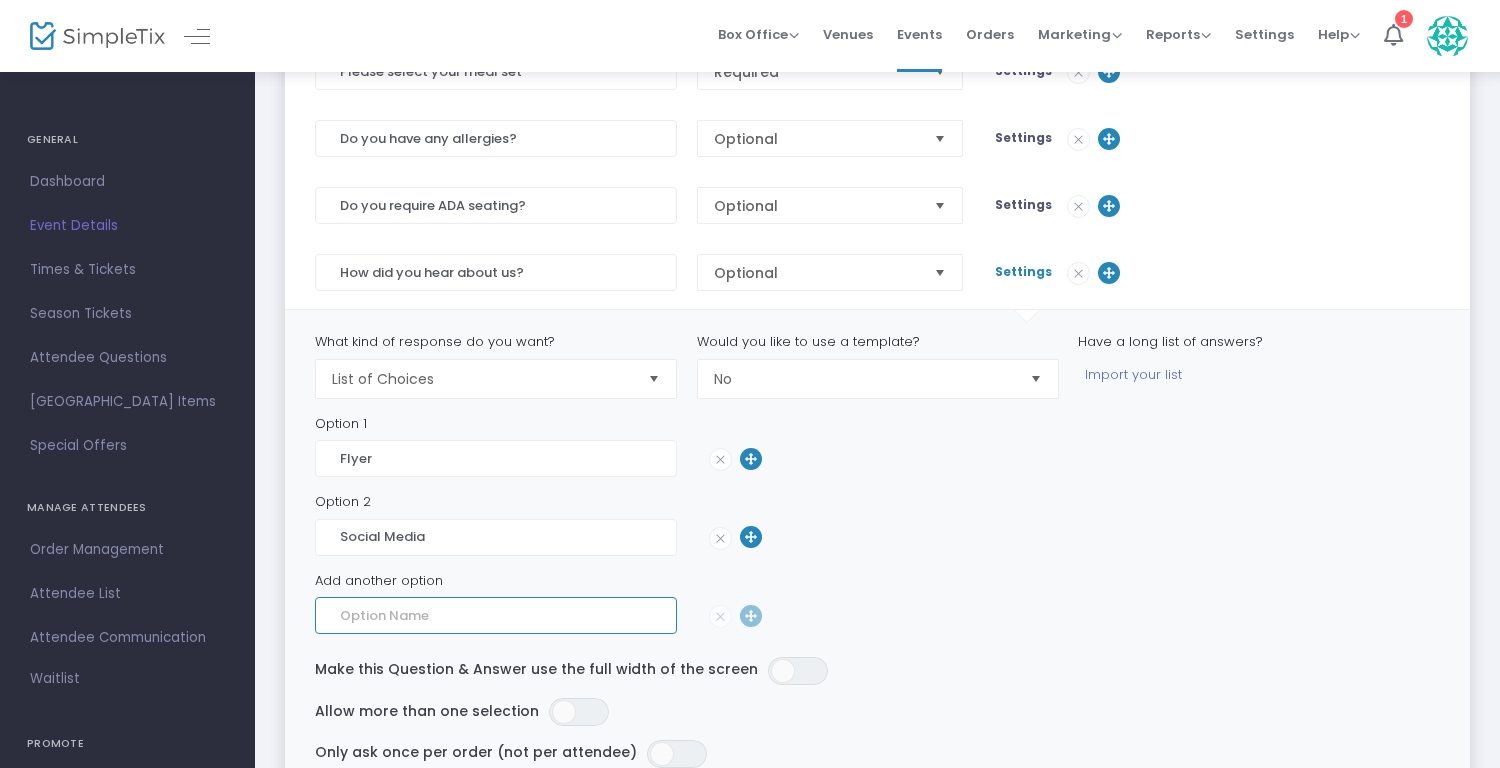 click 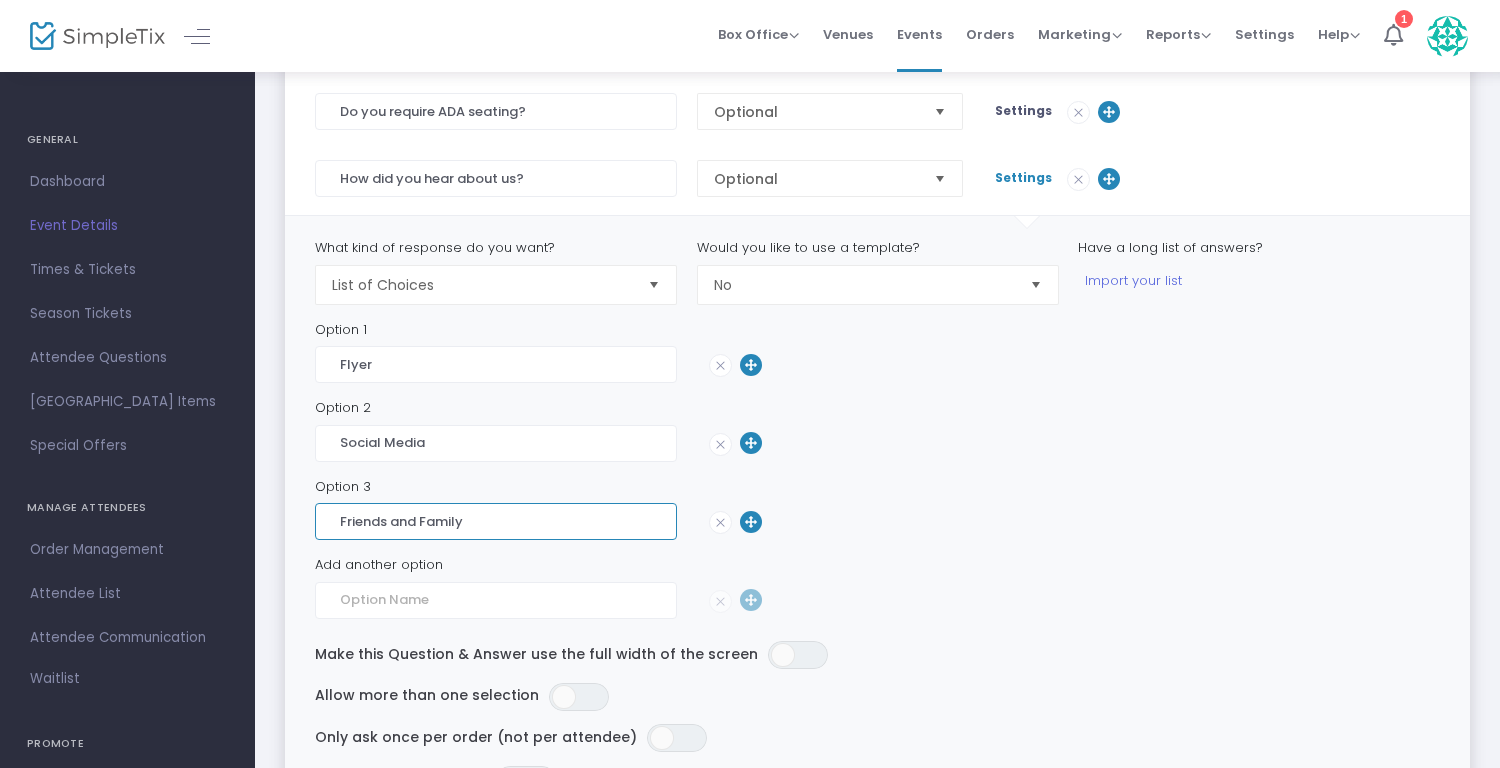 scroll, scrollTop: 655, scrollLeft: 0, axis: vertical 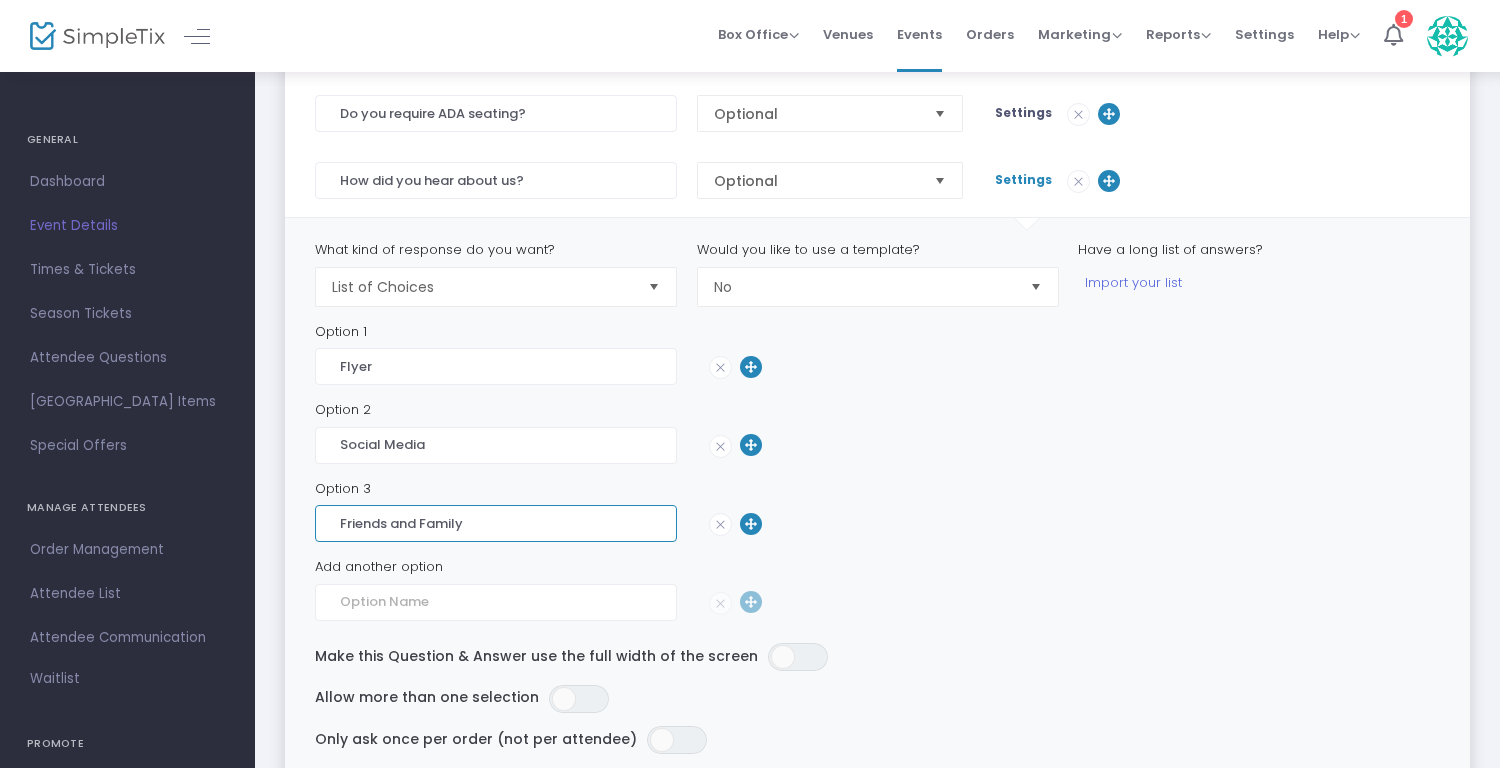 type on "Friends and Family" 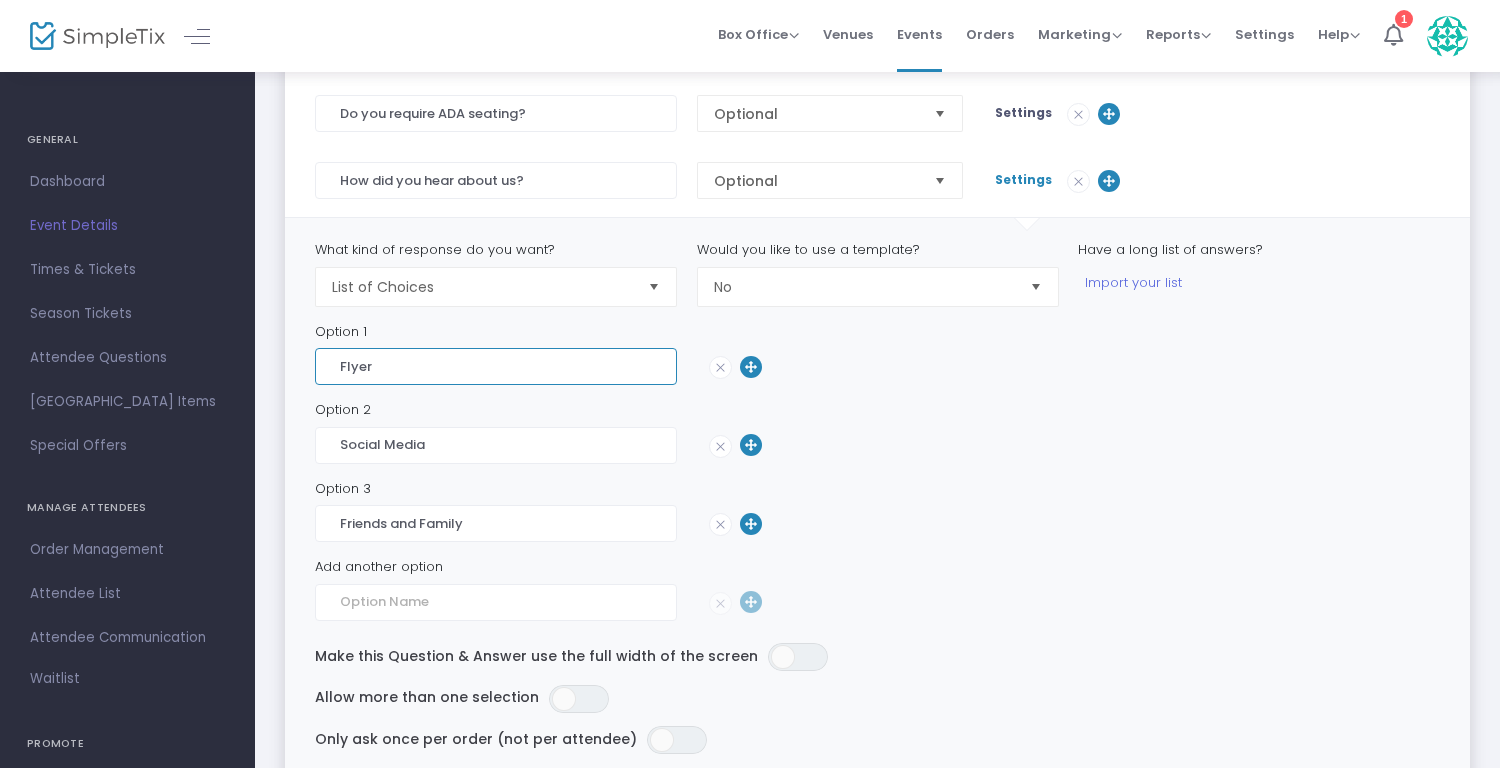 click on "Flyer" 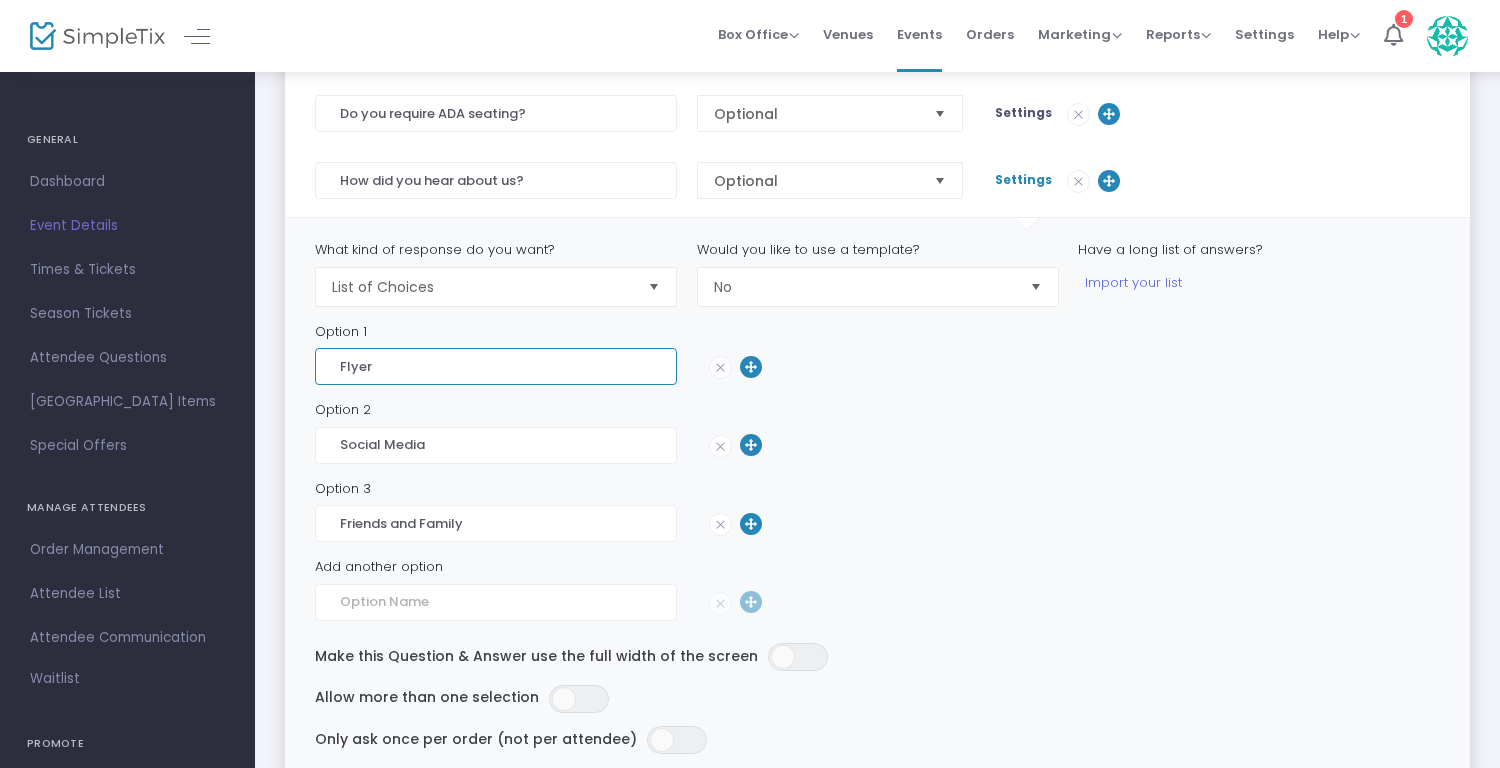 click on "Flyer" 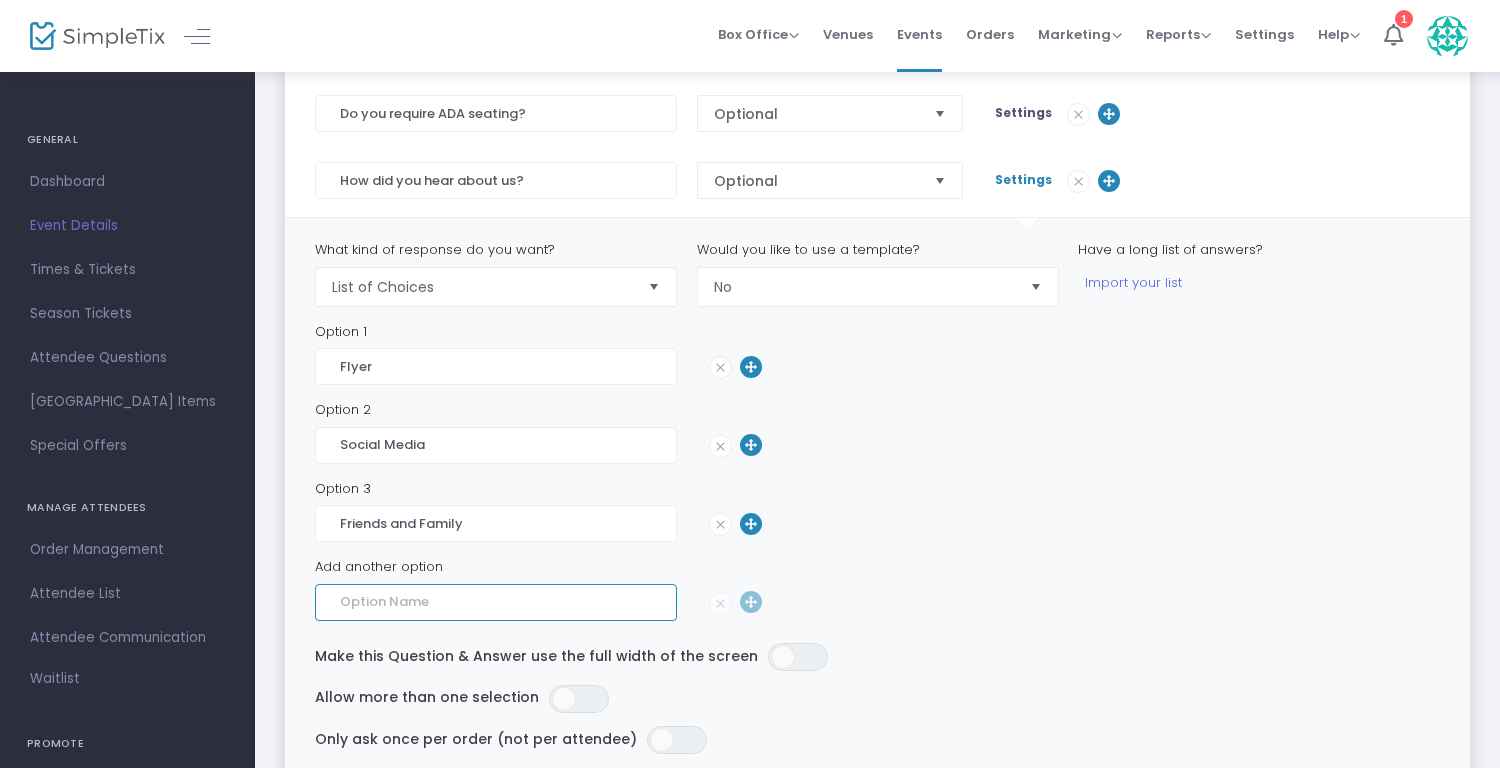click 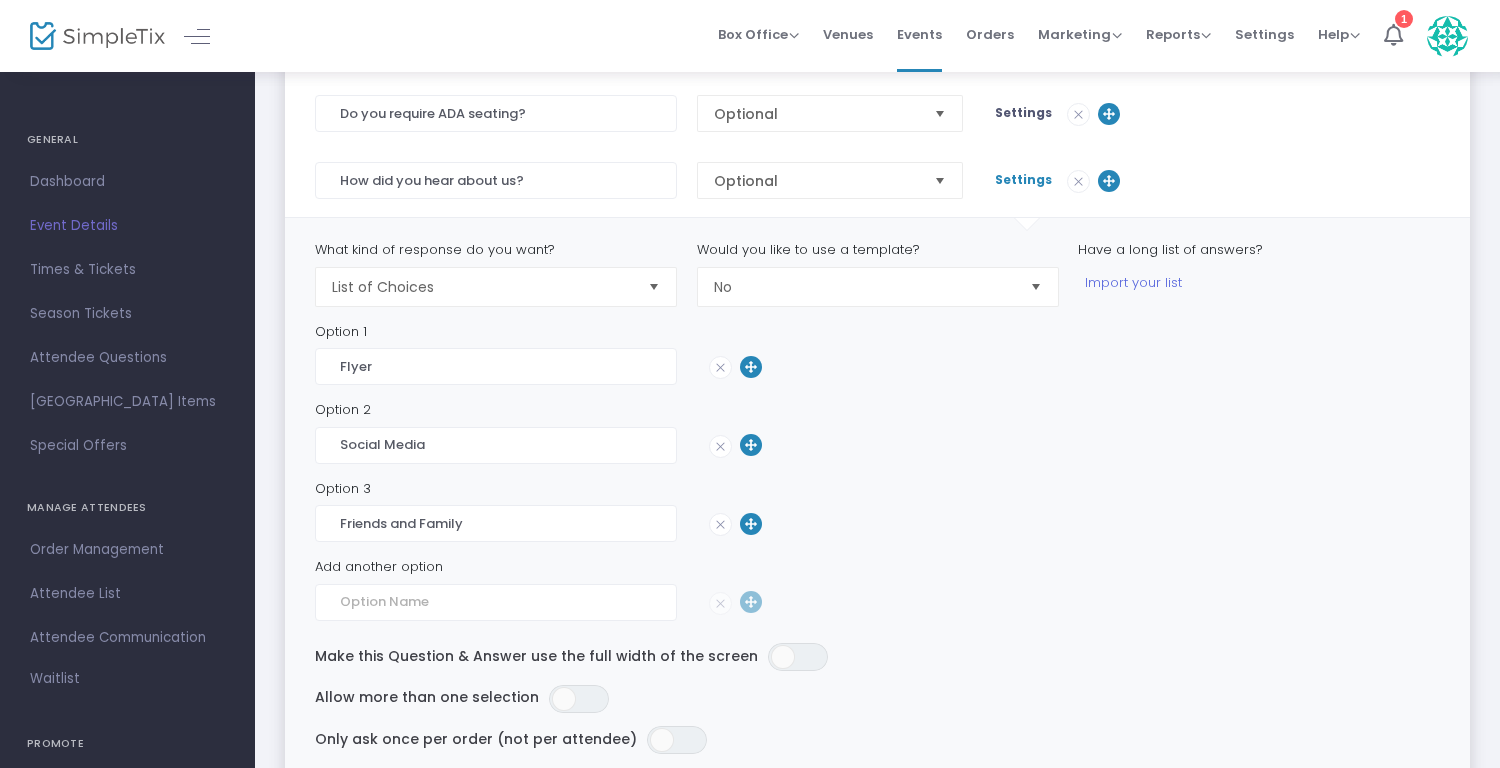 click 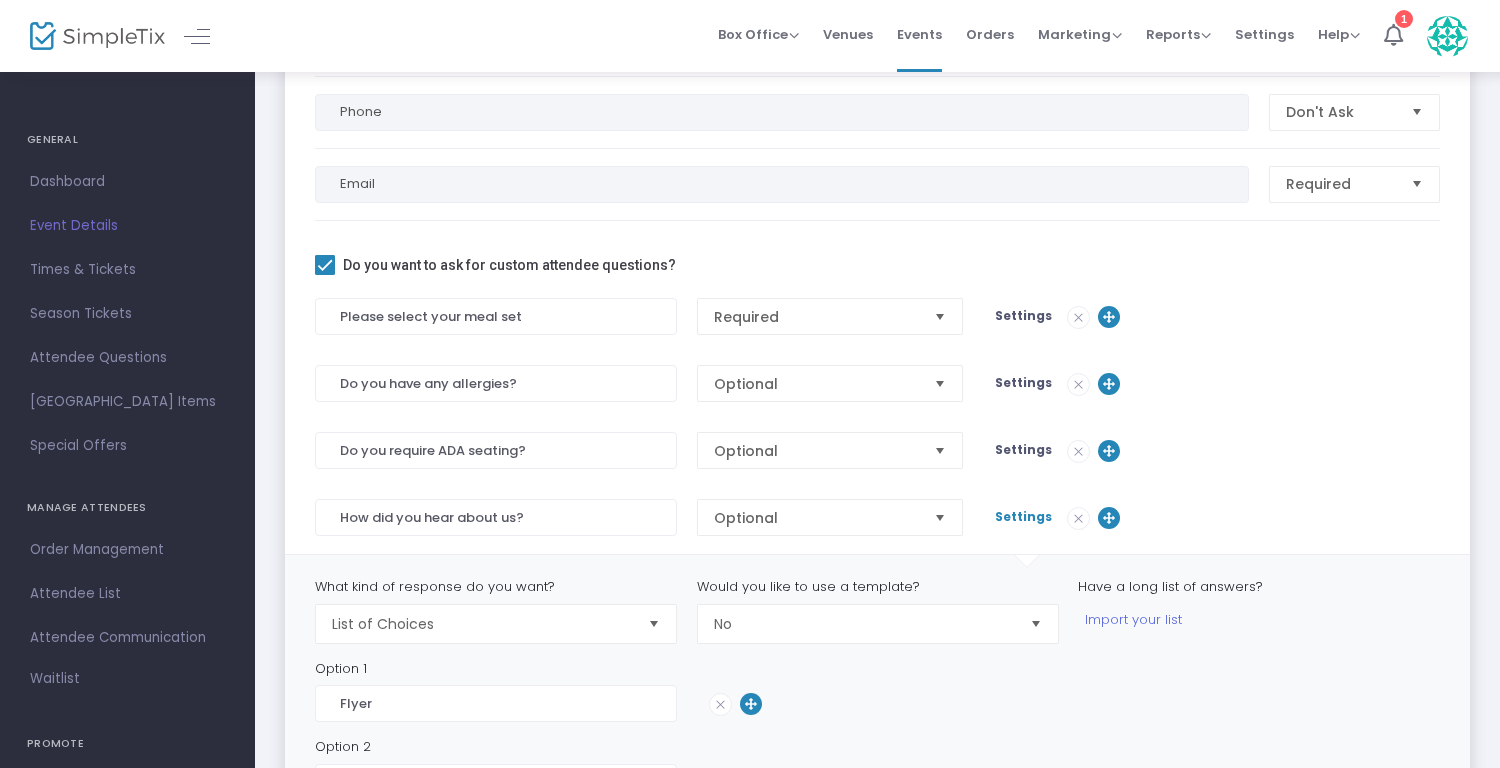scroll, scrollTop: 316, scrollLeft: 0, axis: vertical 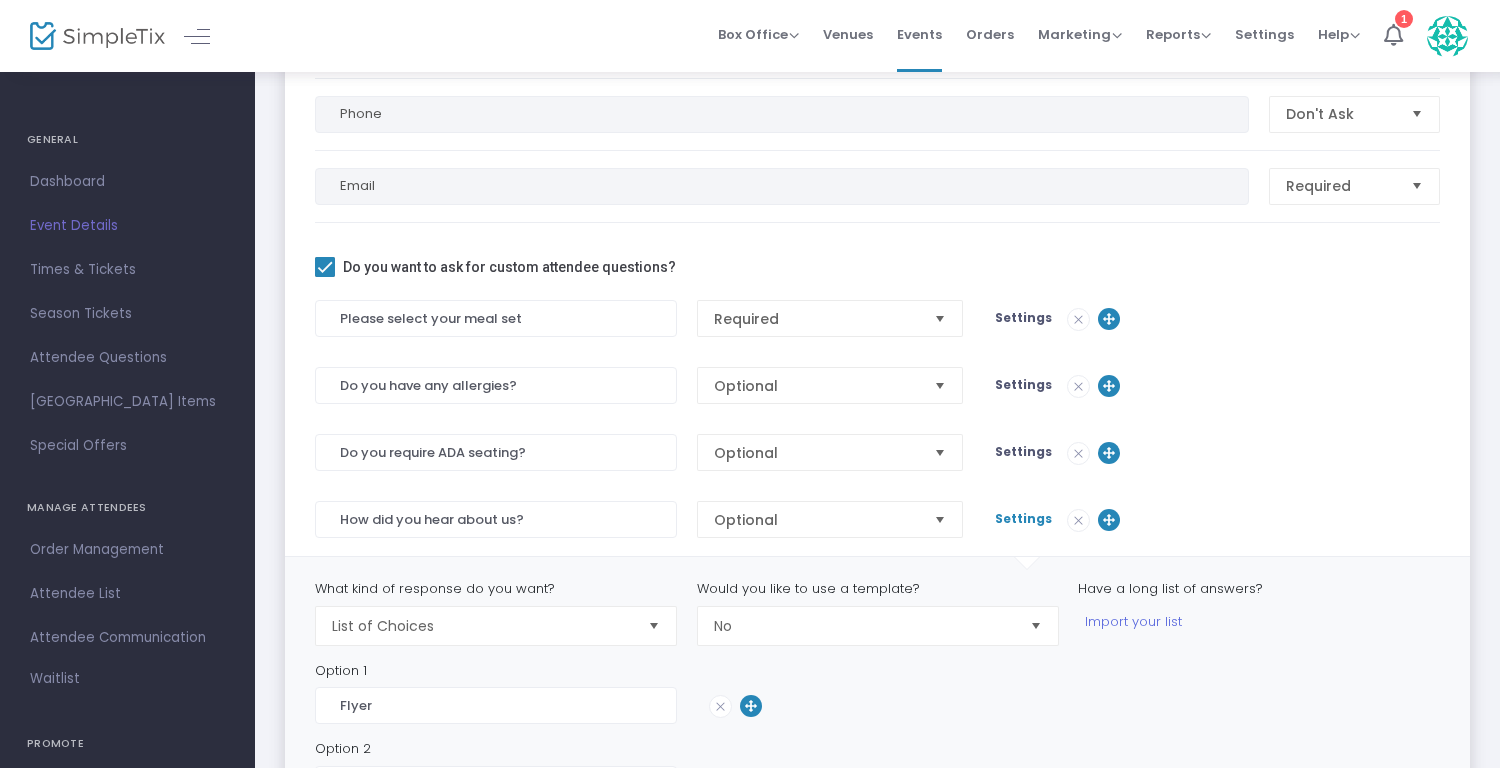 click on "Do you have any allergies? Optional       Settings" 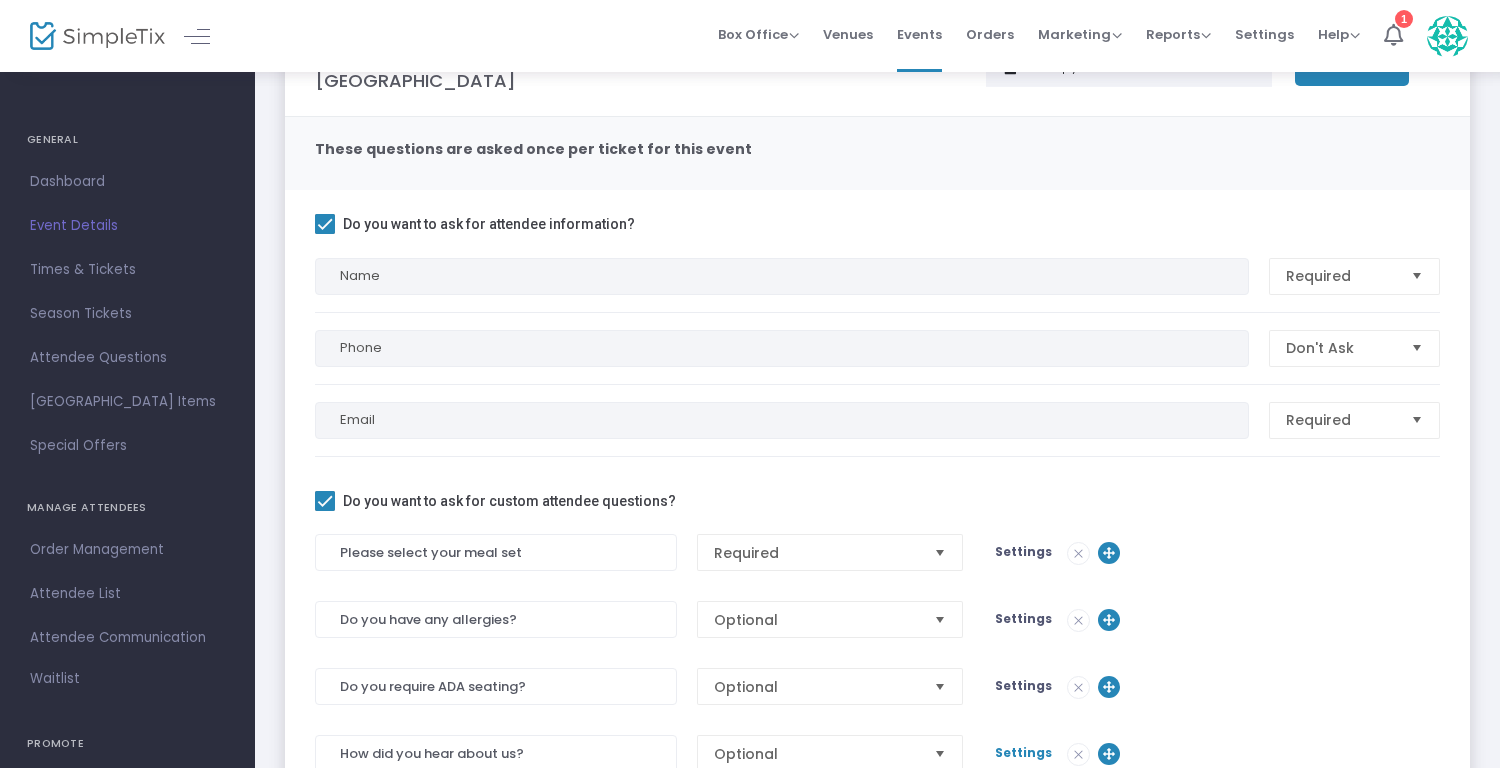 scroll, scrollTop: 0, scrollLeft: 0, axis: both 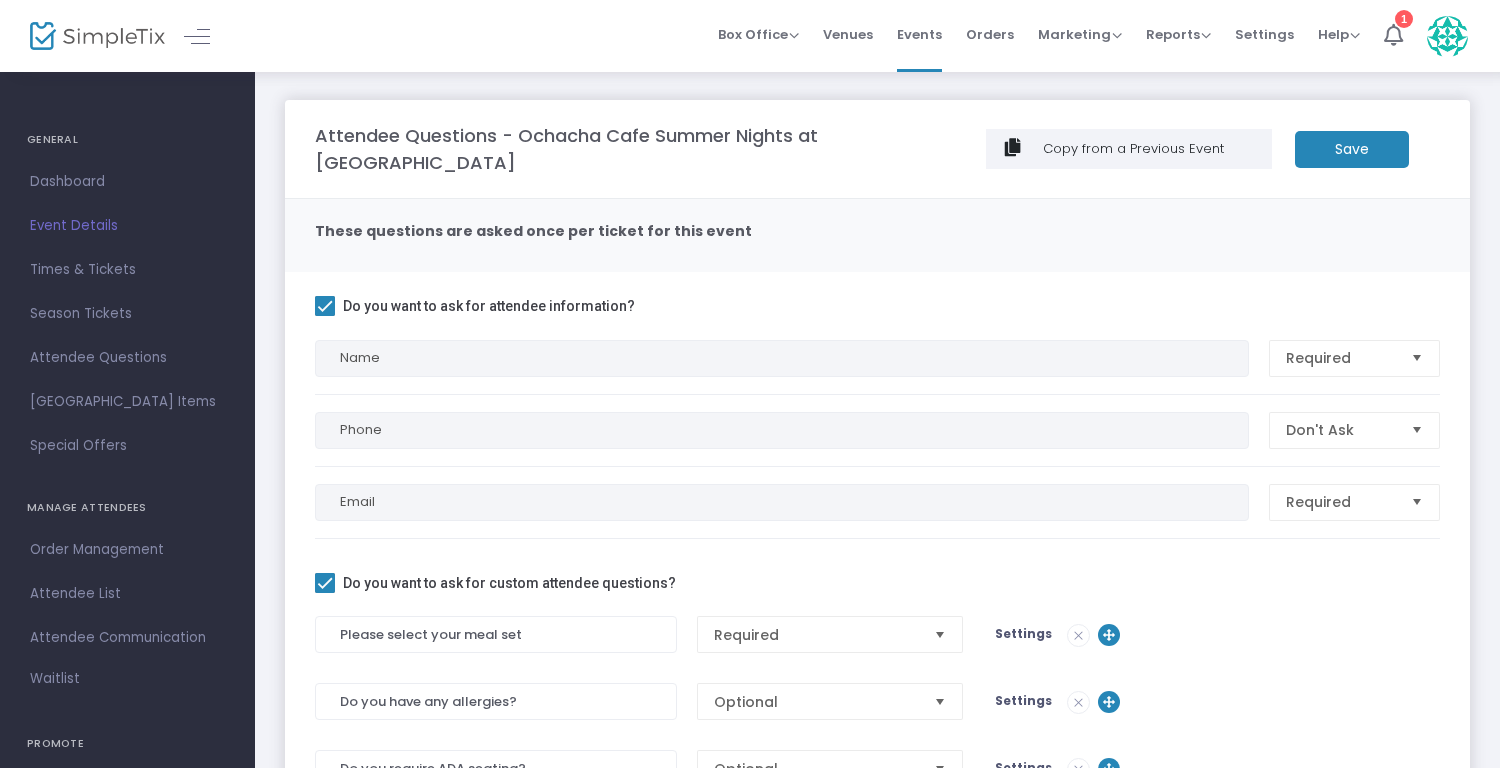 click on "Save" 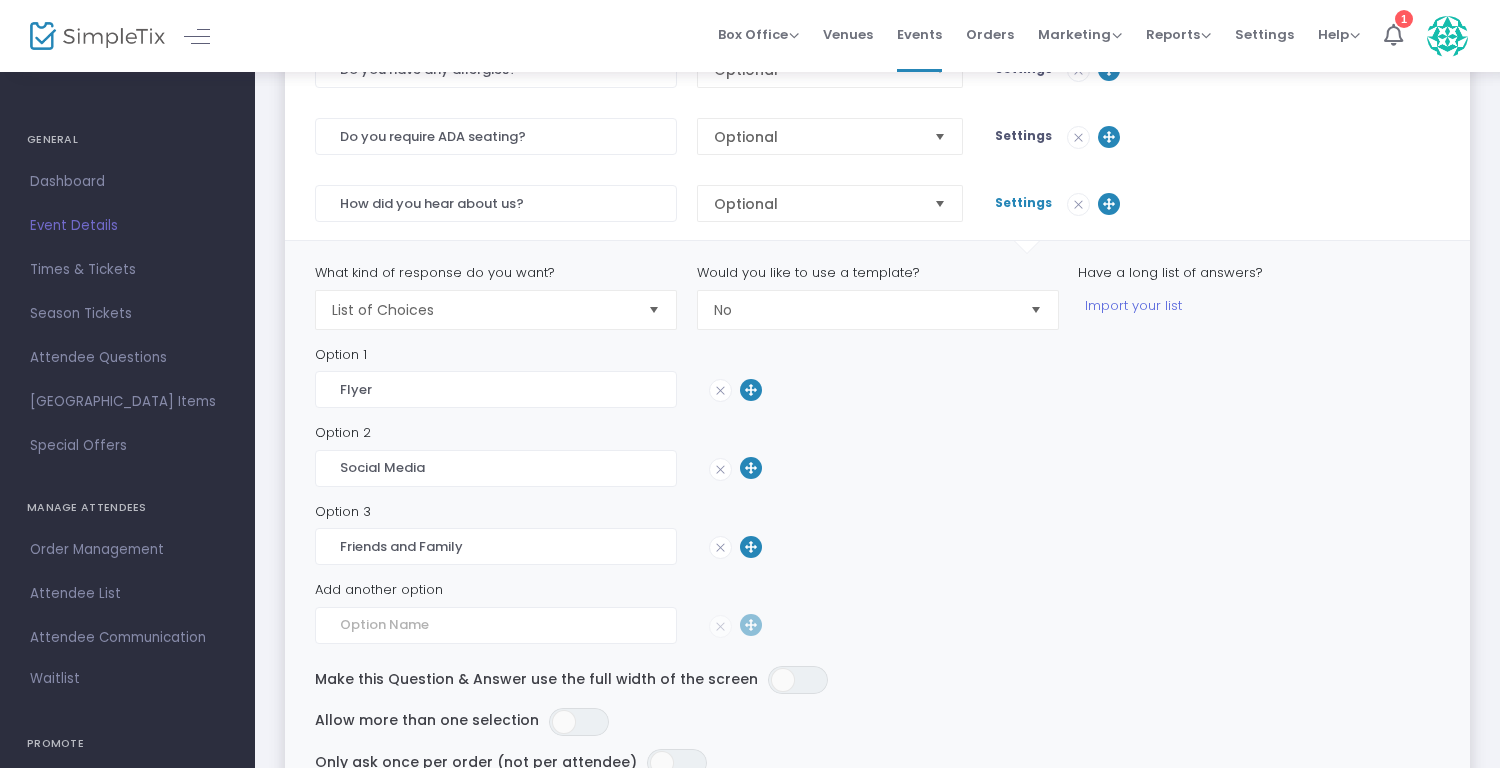 scroll, scrollTop: 669, scrollLeft: 0, axis: vertical 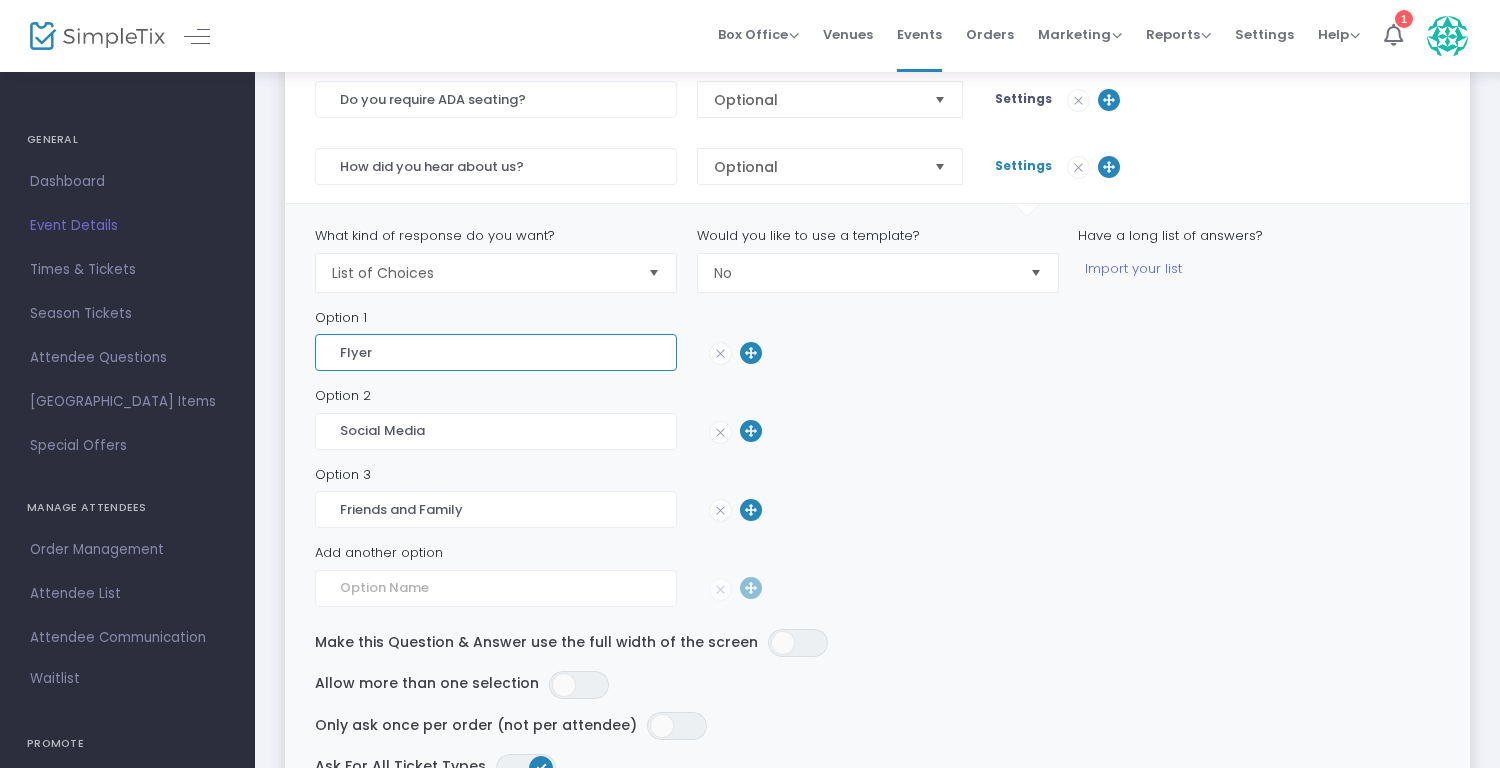 click on "Flyer" 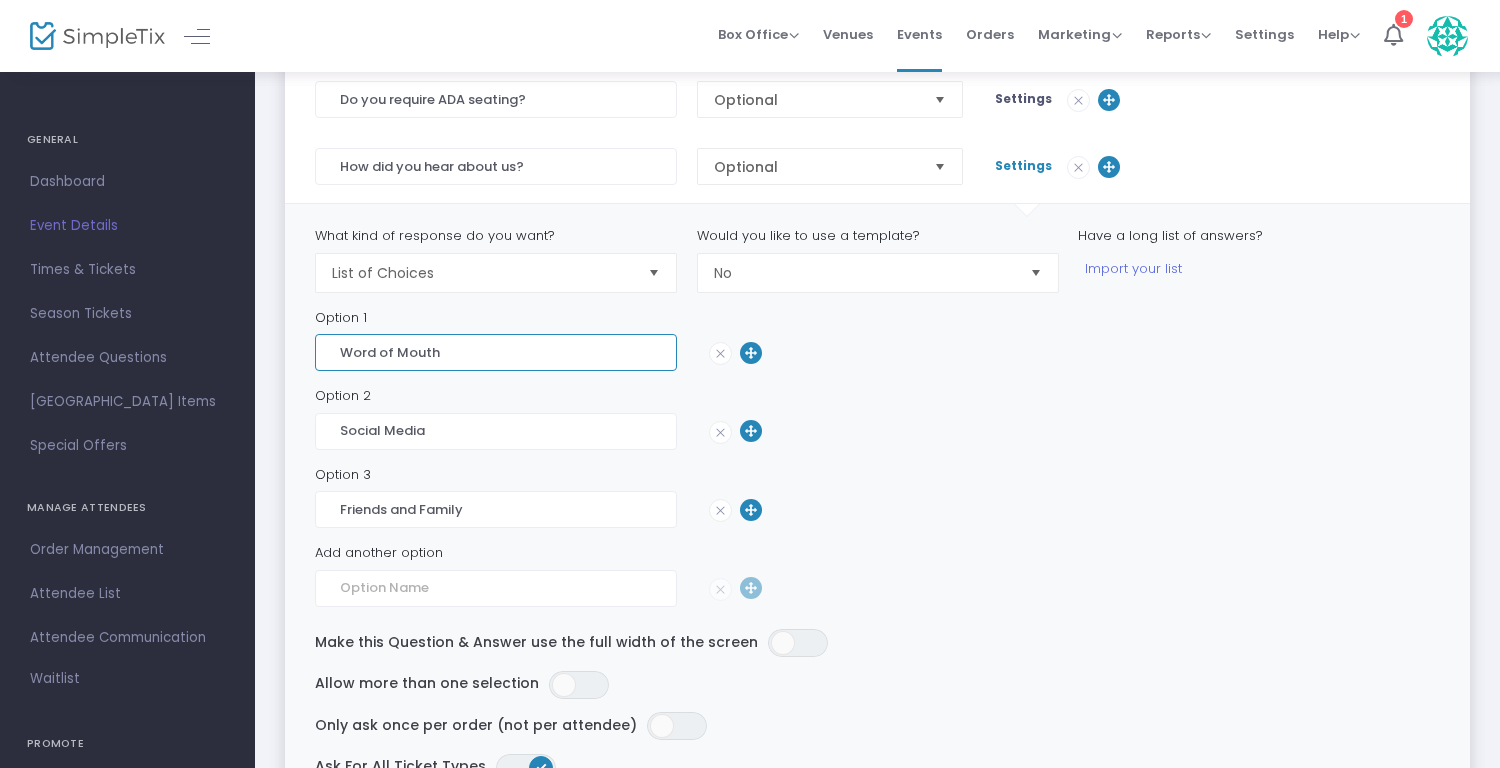 type on "Word of Mouth" 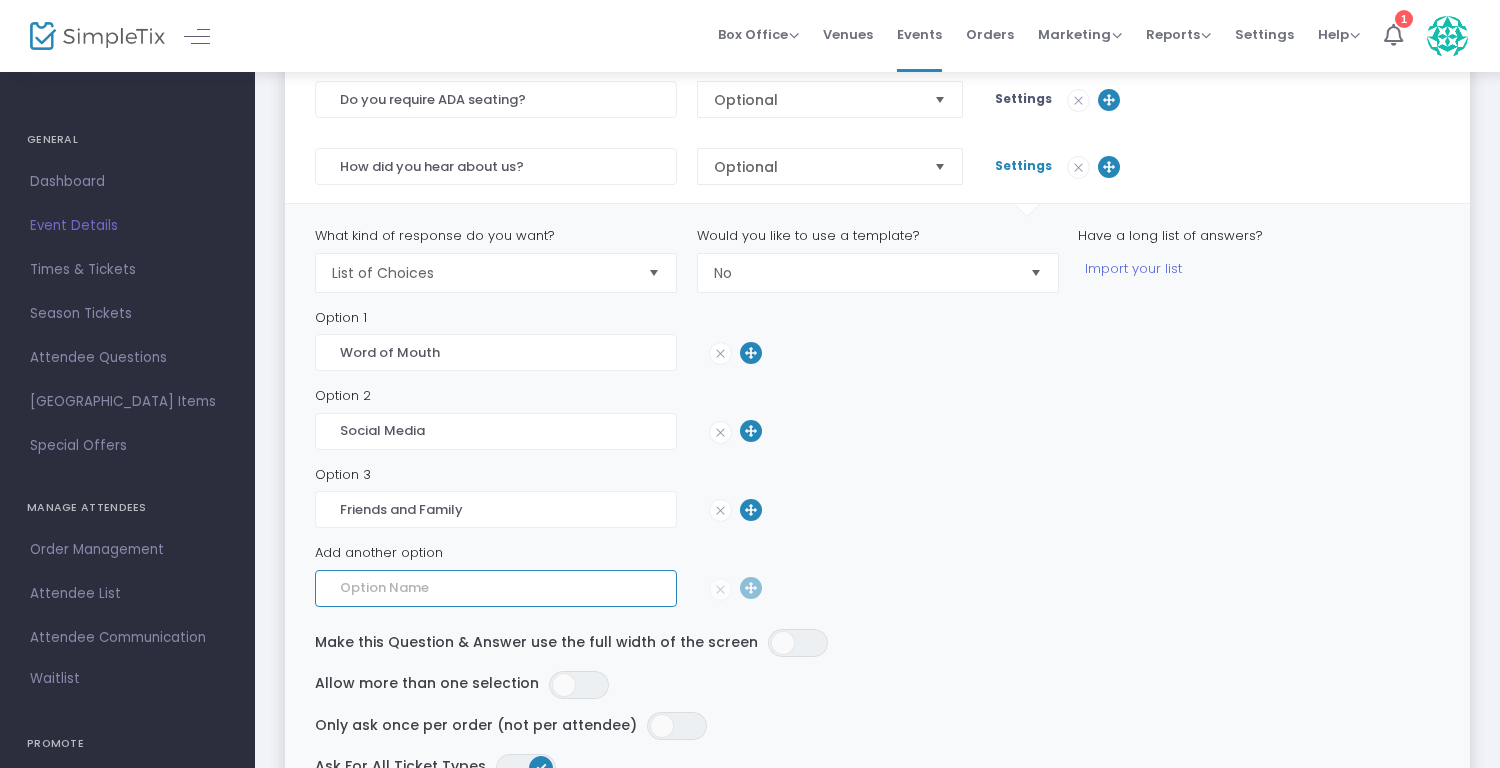 click 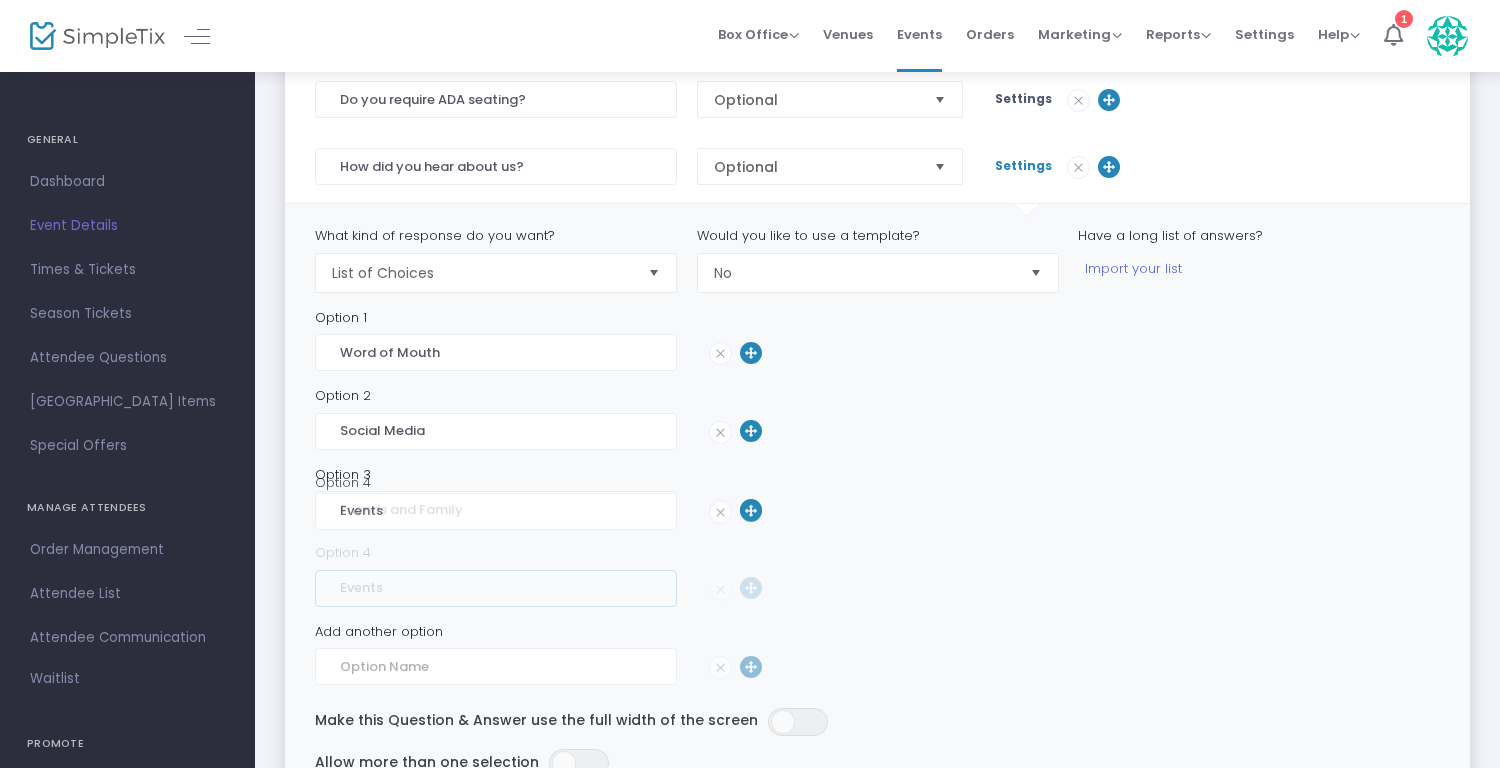 type on "Events" 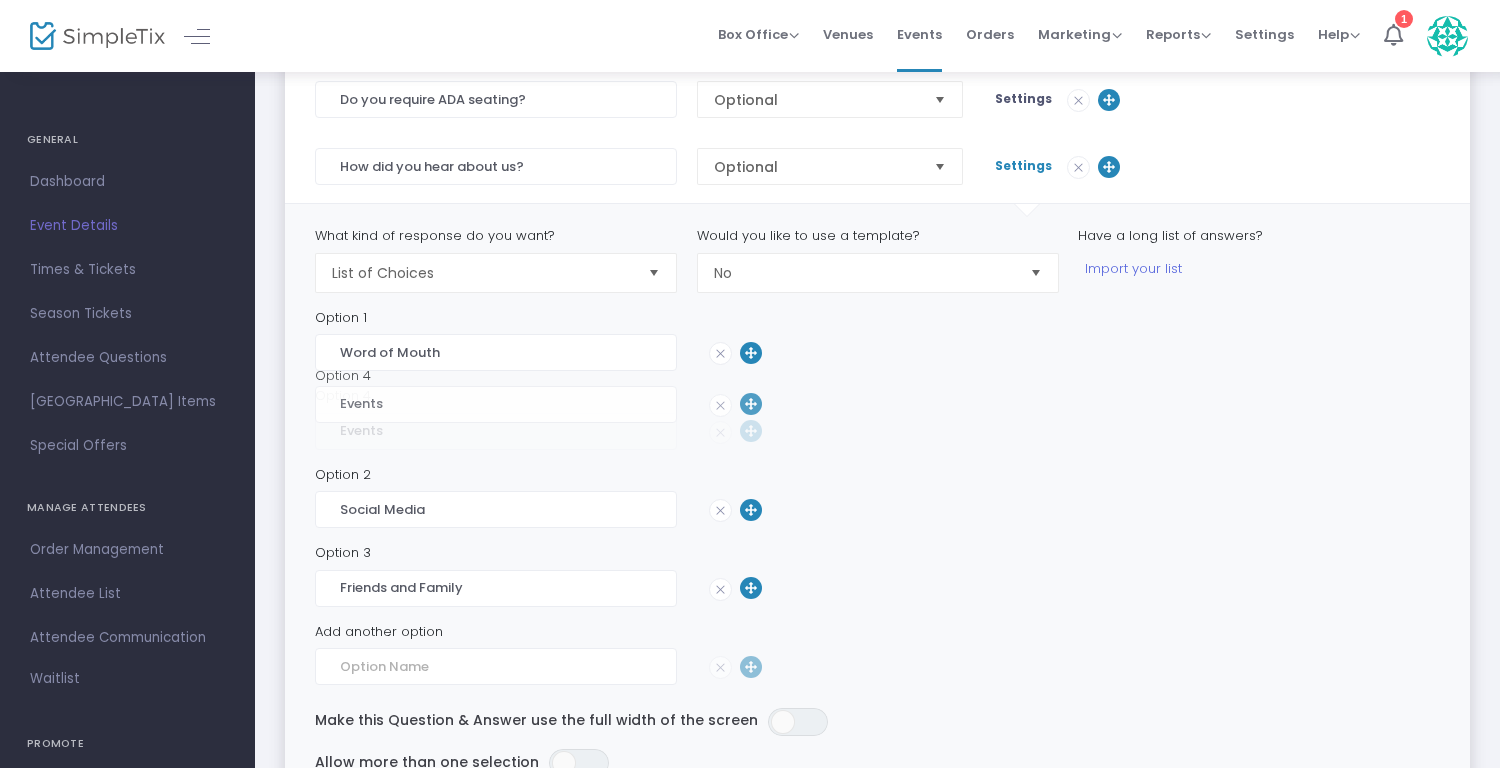 drag, startPoint x: 744, startPoint y: 586, endPoint x: 744, endPoint y: 411, distance: 175 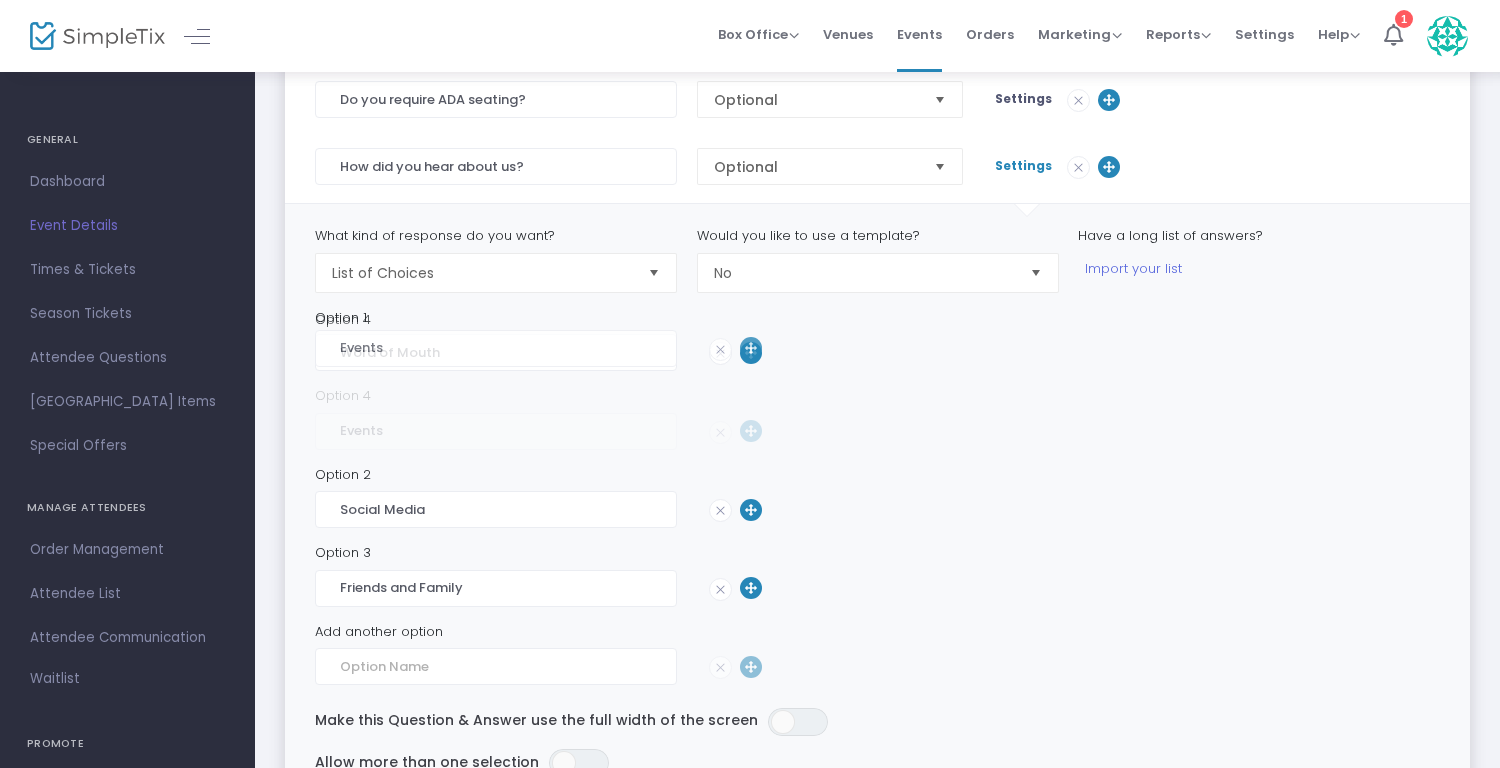 drag, startPoint x: 753, startPoint y: 423, endPoint x: 753, endPoint y: 348, distance: 75 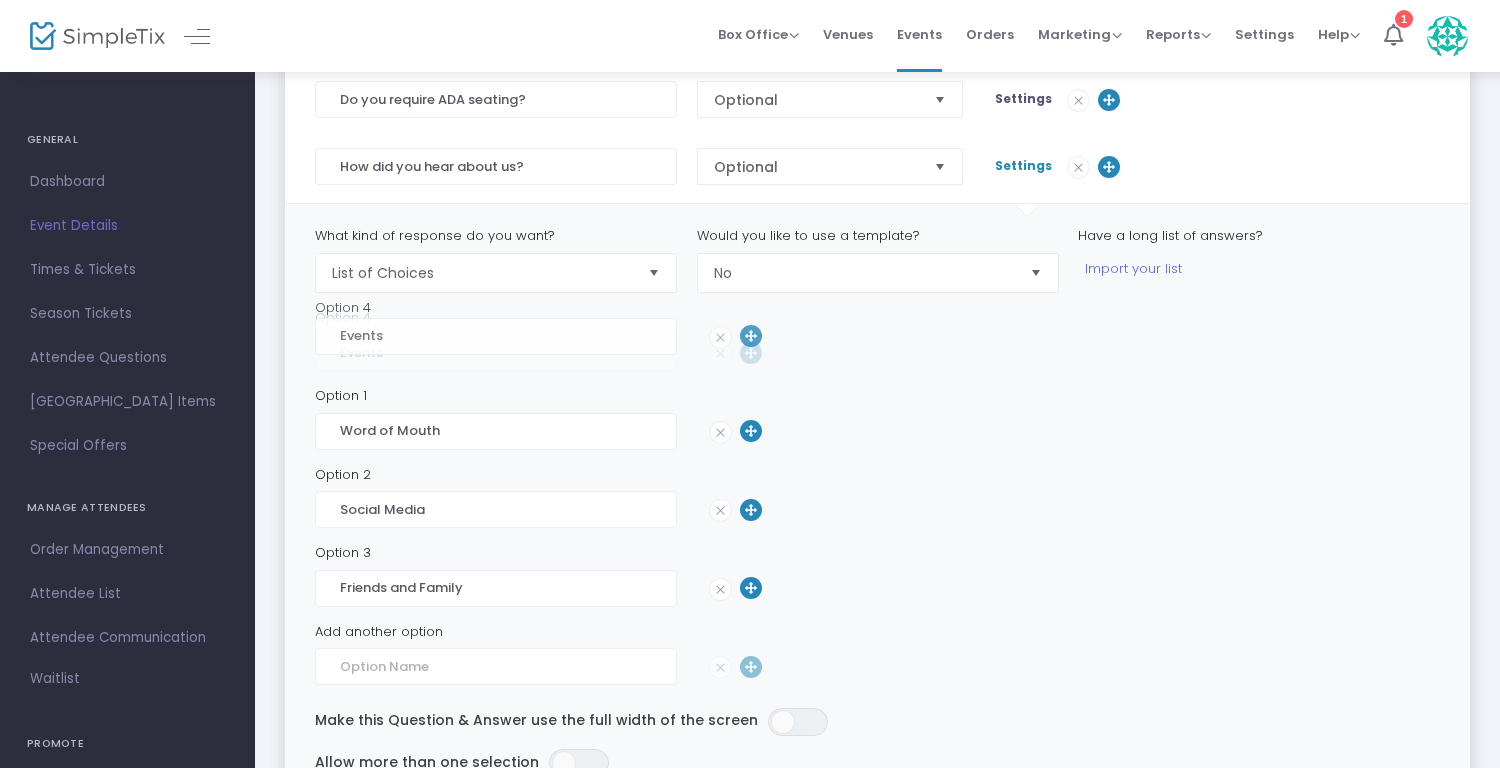 drag, startPoint x: 752, startPoint y: 426, endPoint x: 751, endPoint y: 344, distance: 82.006096 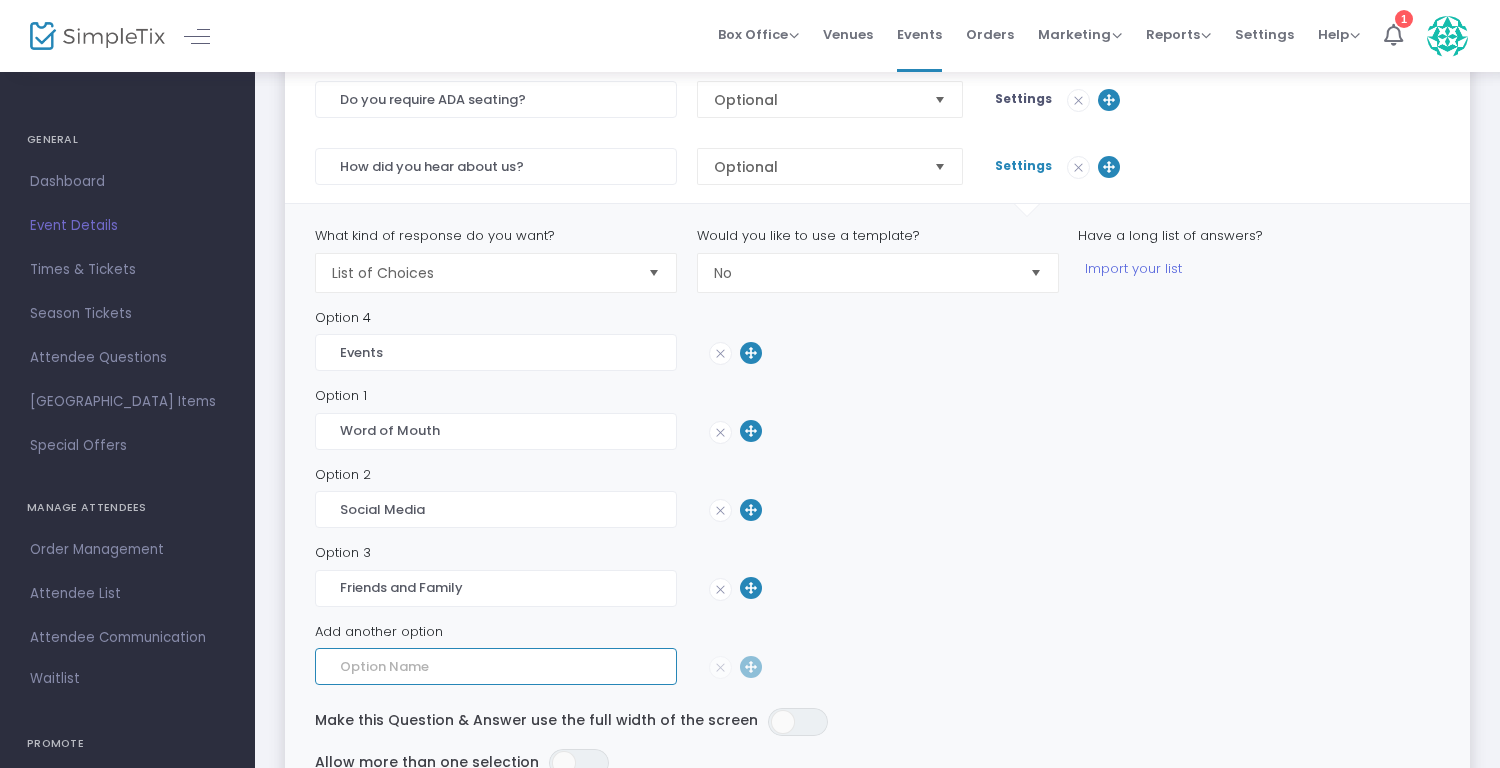 click 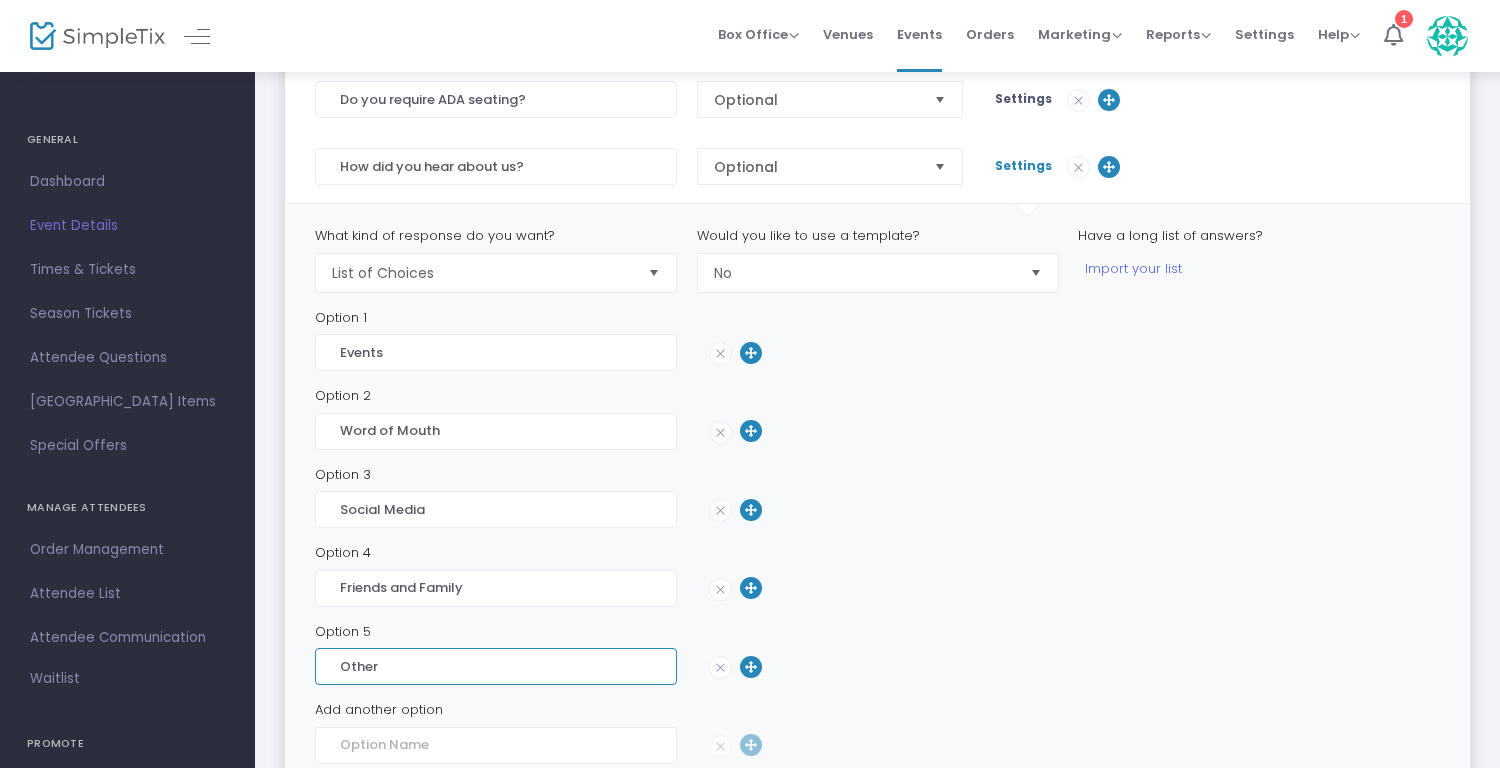 type on "Other" 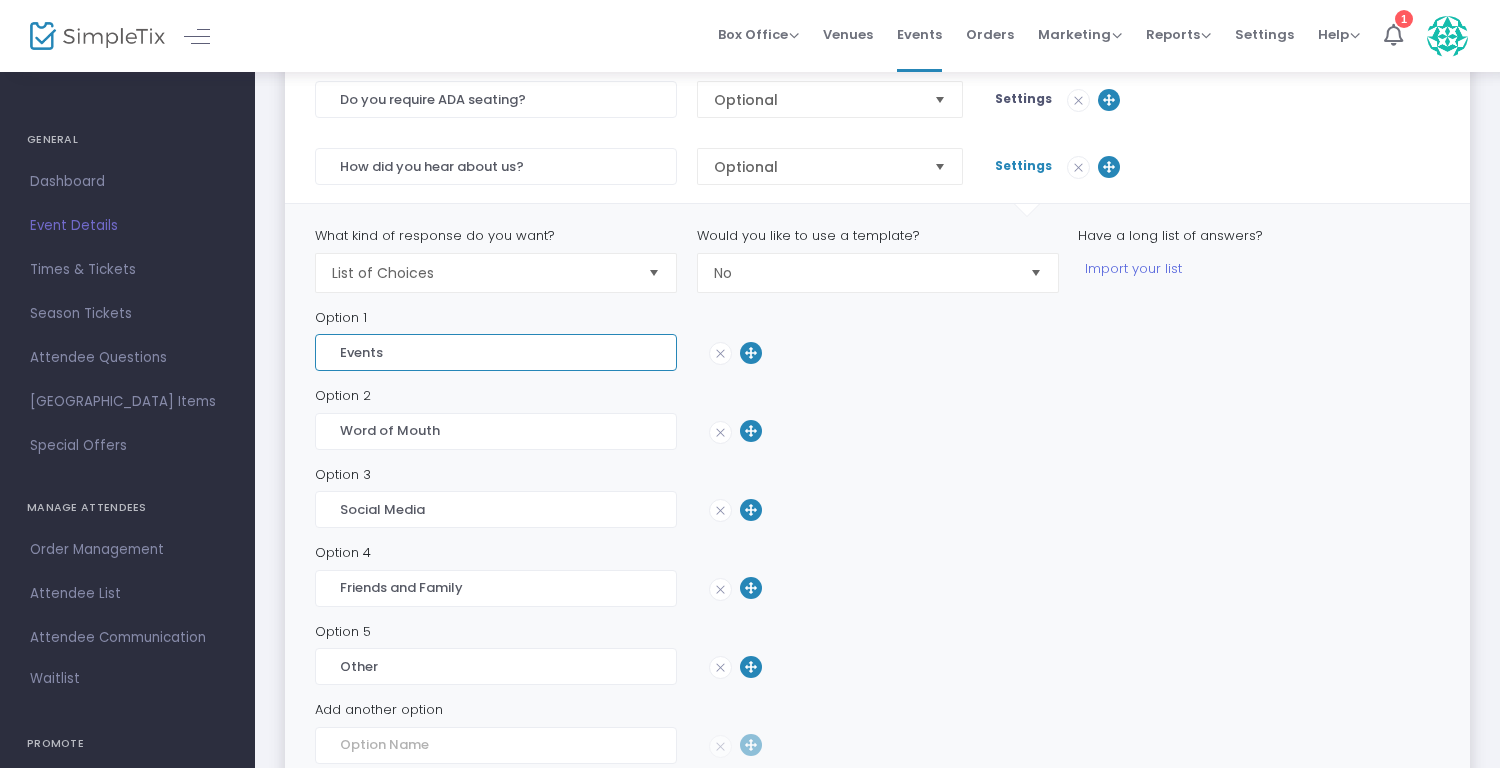 click on "Events" 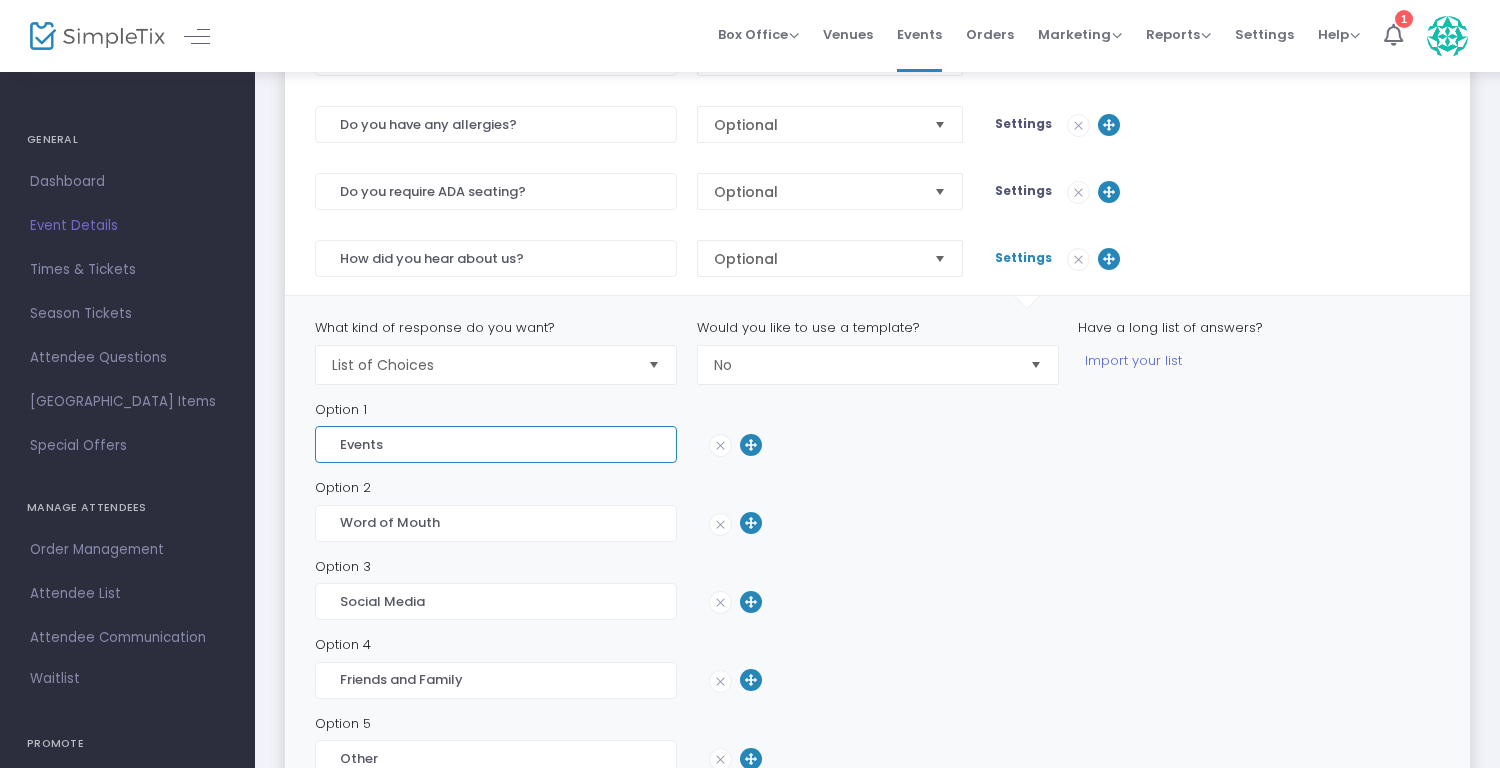 scroll, scrollTop: 575, scrollLeft: 0, axis: vertical 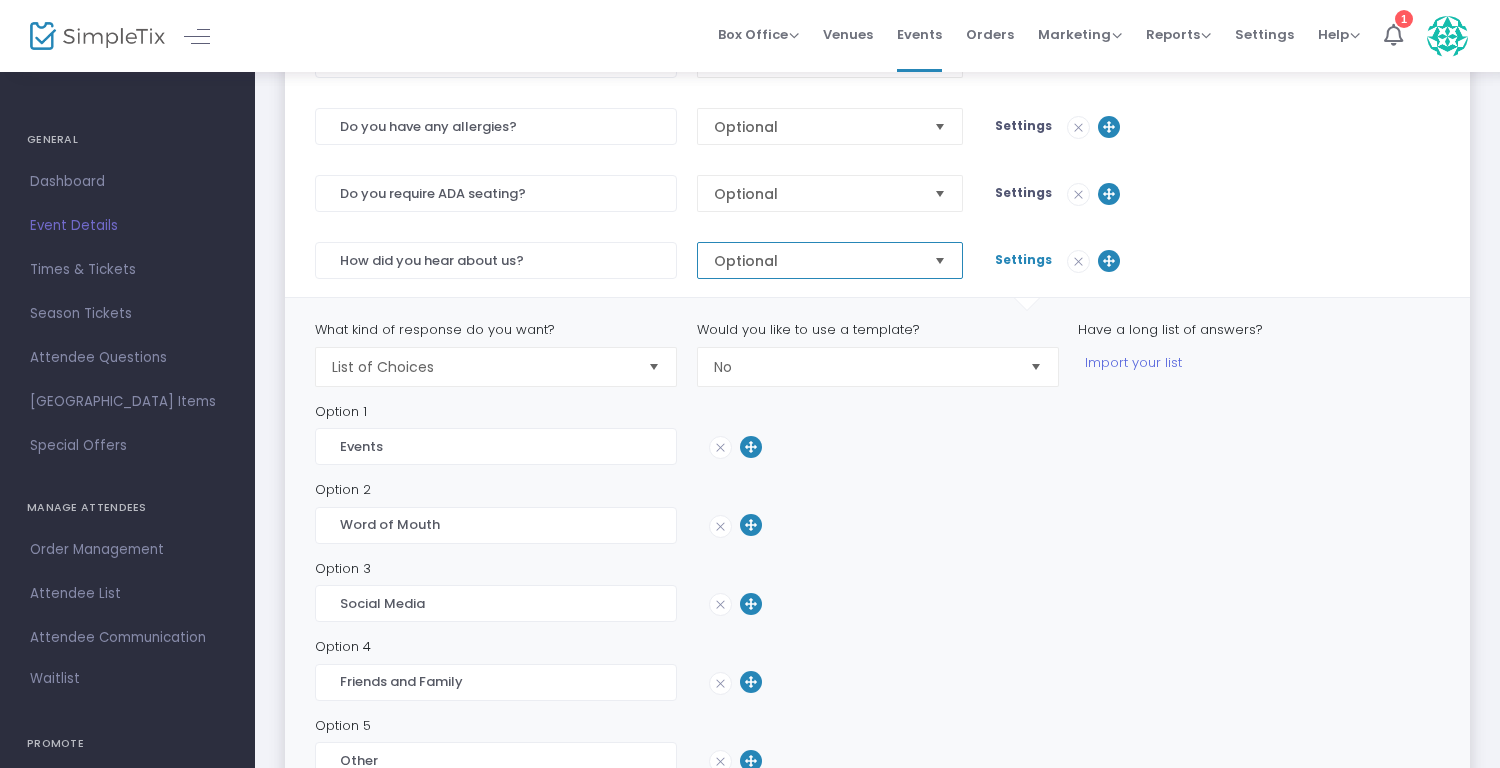 click on "Optional" at bounding box center [816, 261] 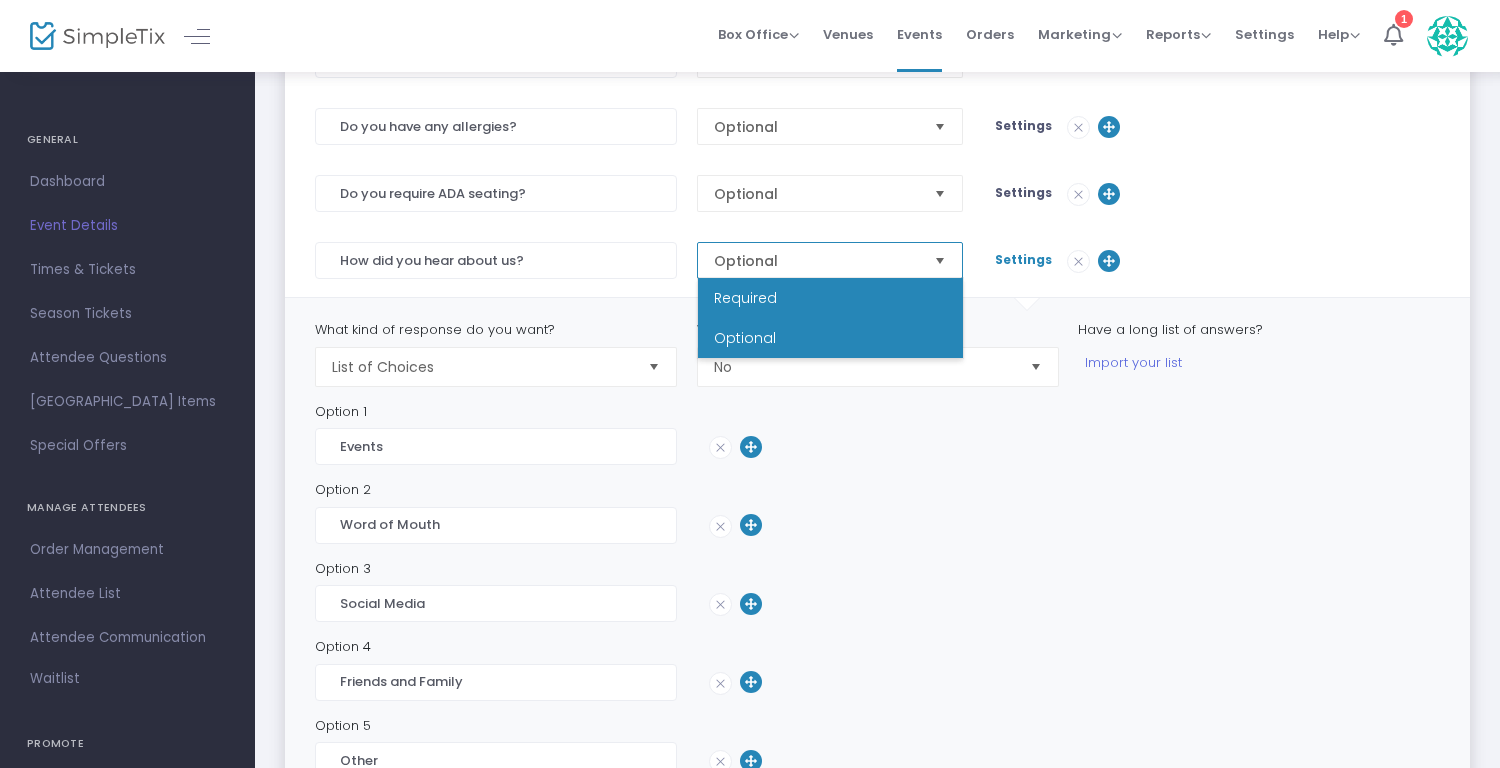 click on "Required" at bounding box center (745, 298) 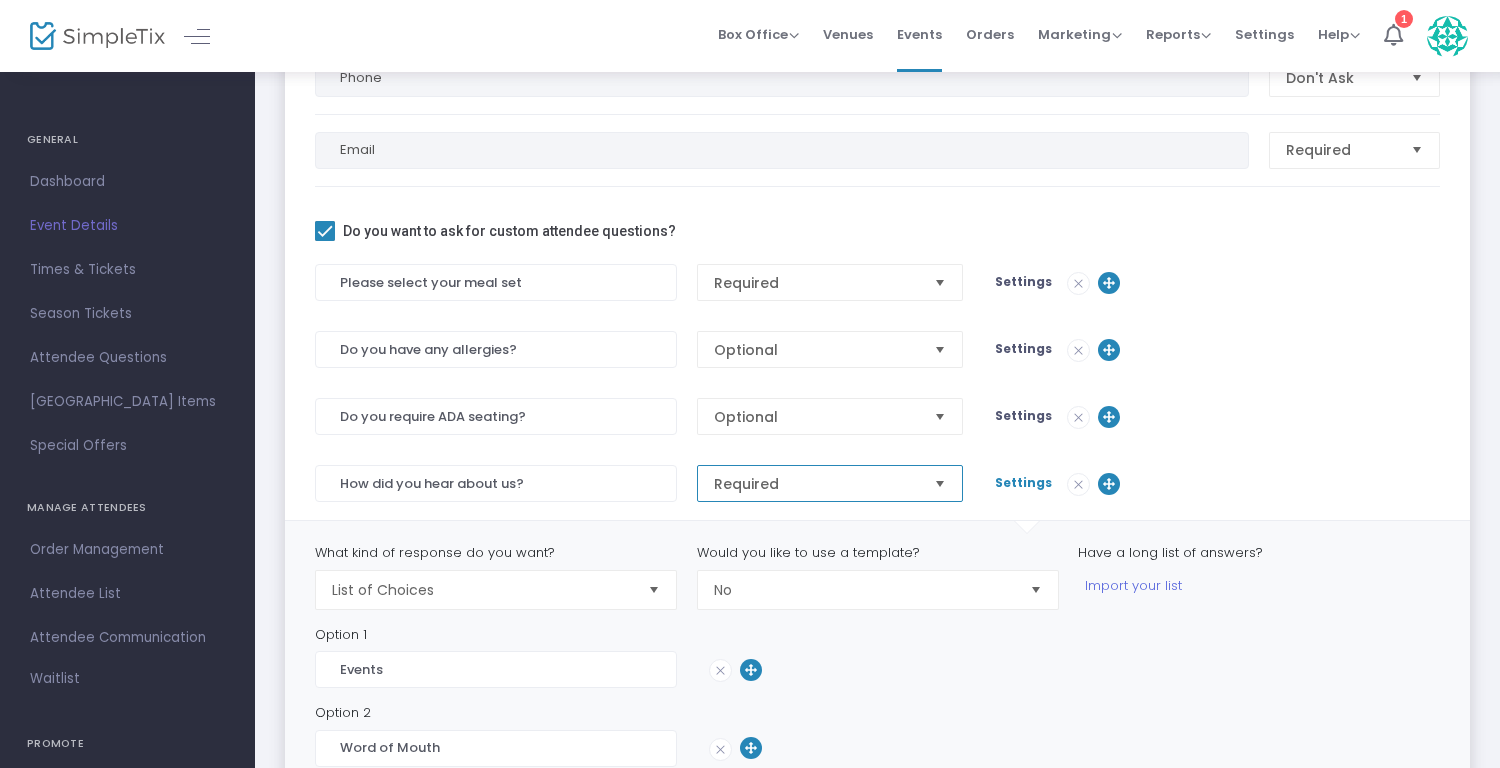 scroll, scrollTop: 346, scrollLeft: 0, axis: vertical 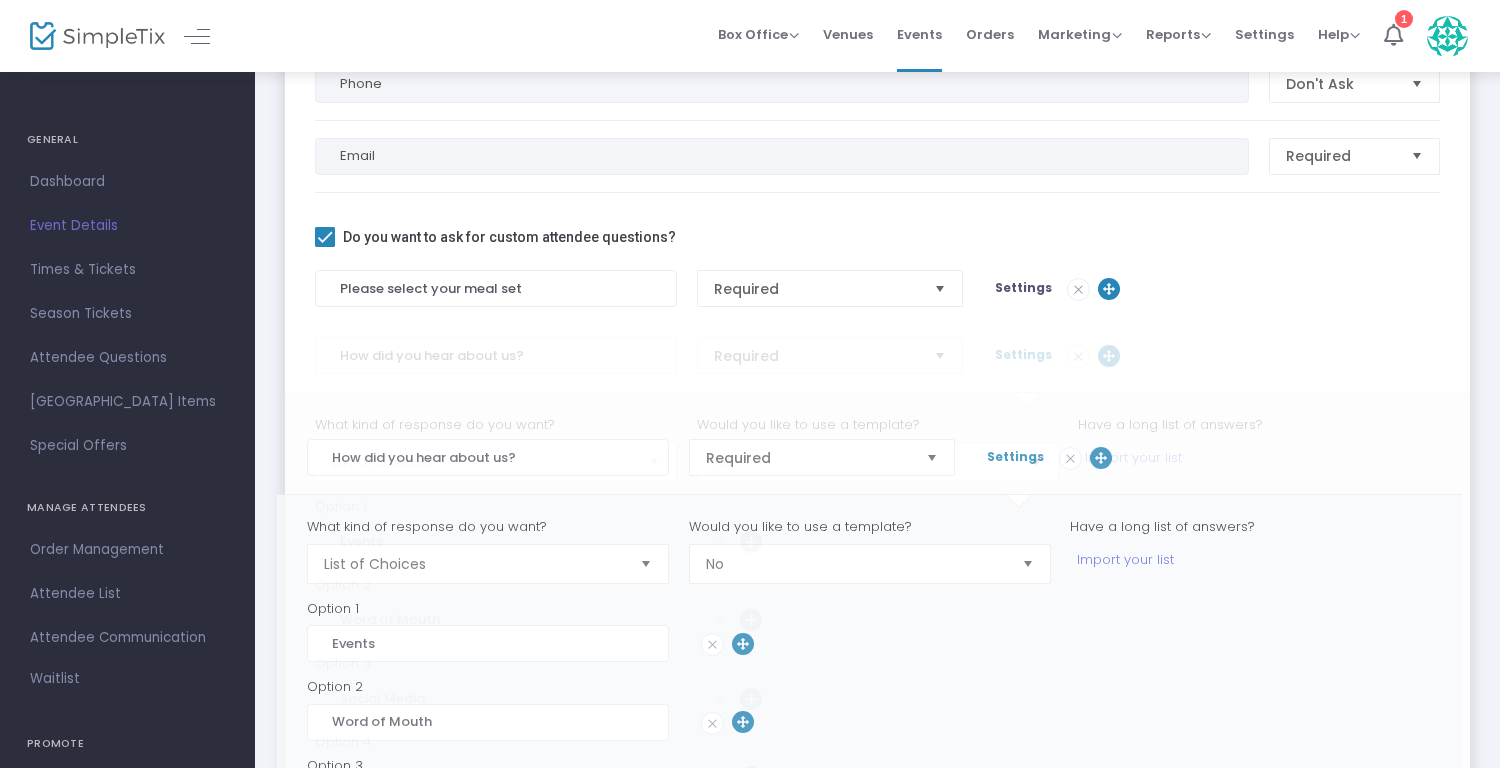 drag, startPoint x: 1105, startPoint y: 489, endPoint x: 1097, endPoint y: 458, distance: 32.01562 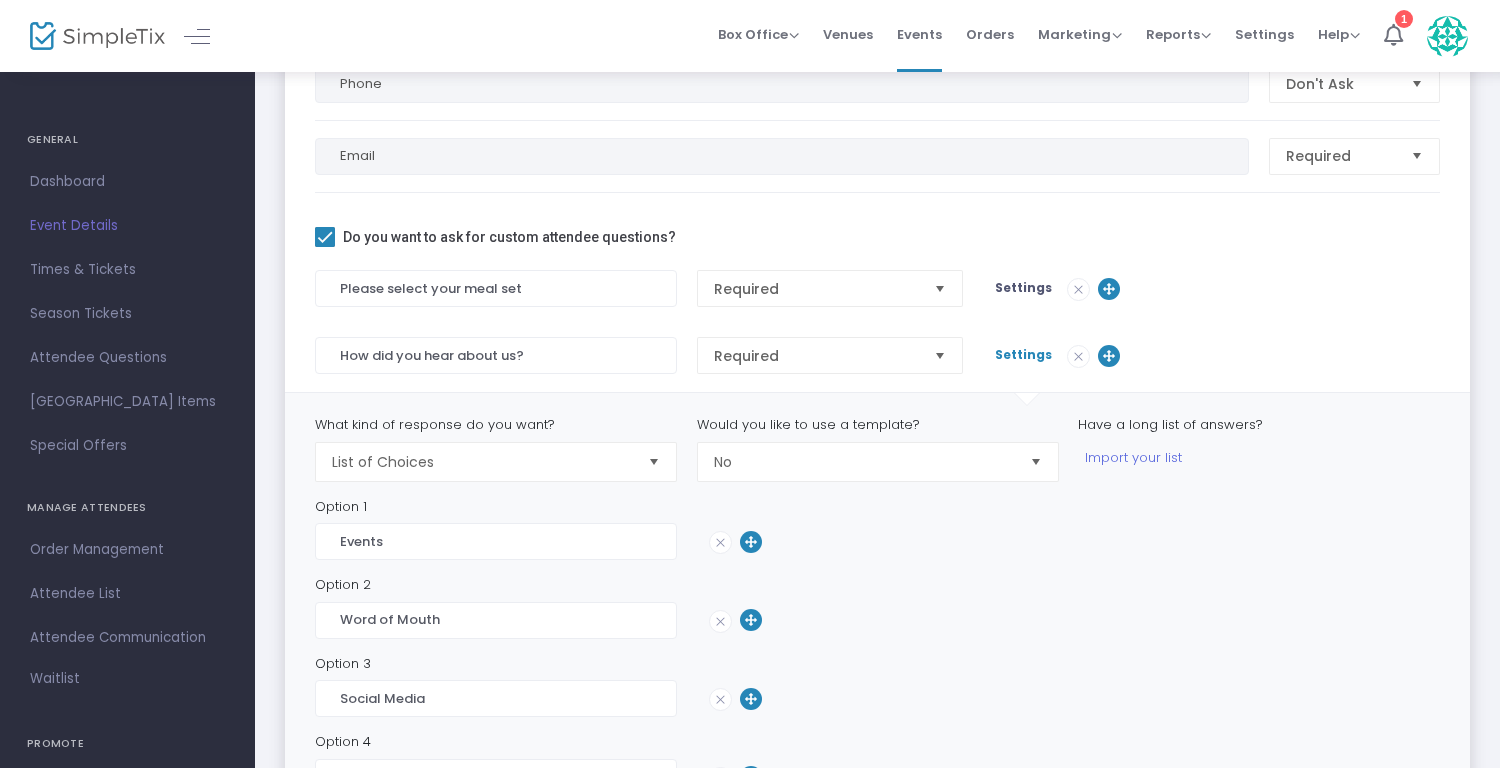 click on "Settings" 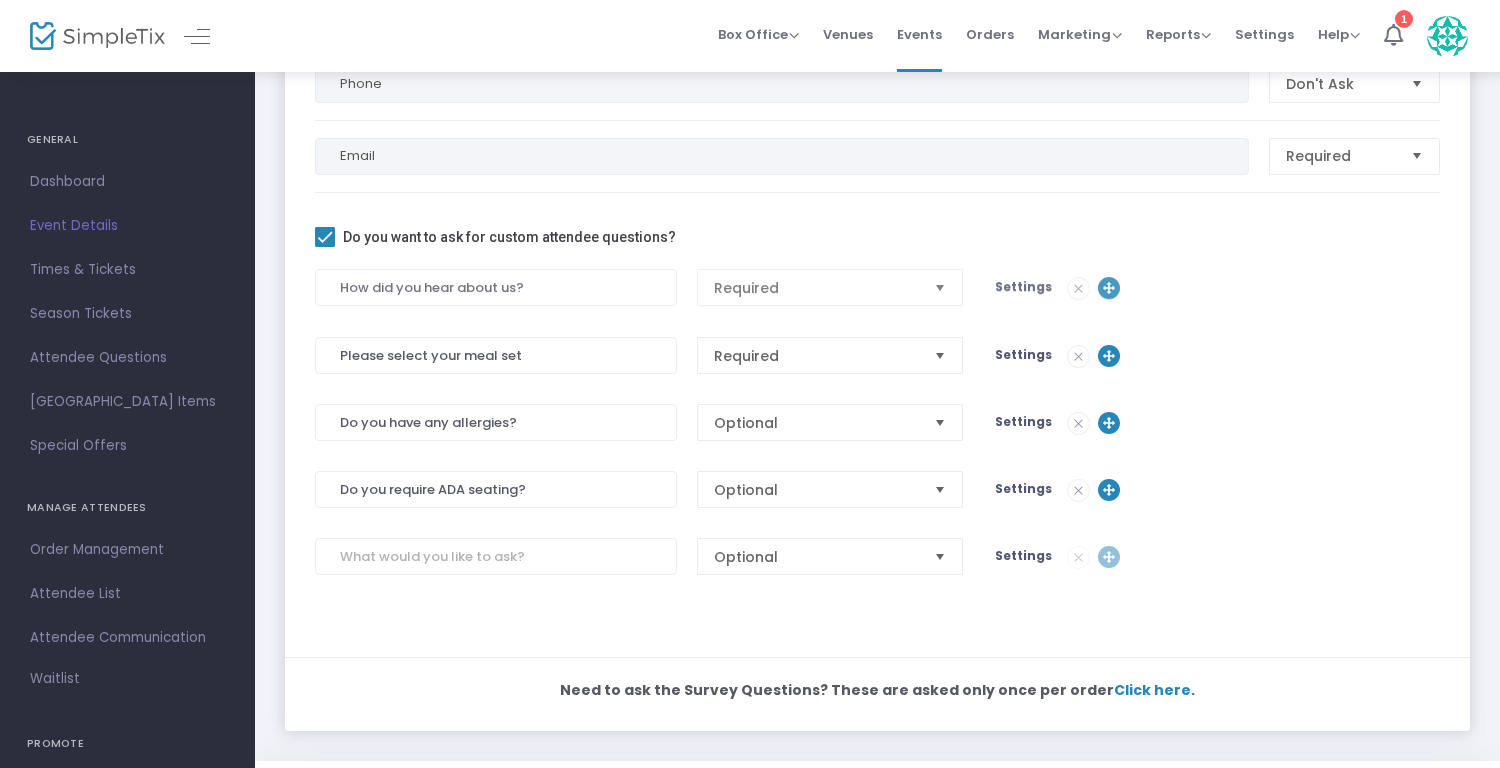 drag, startPoint x: 1098, startPoint y: 350, endPoint x: 1098, endPoint y: 283, distance: 67 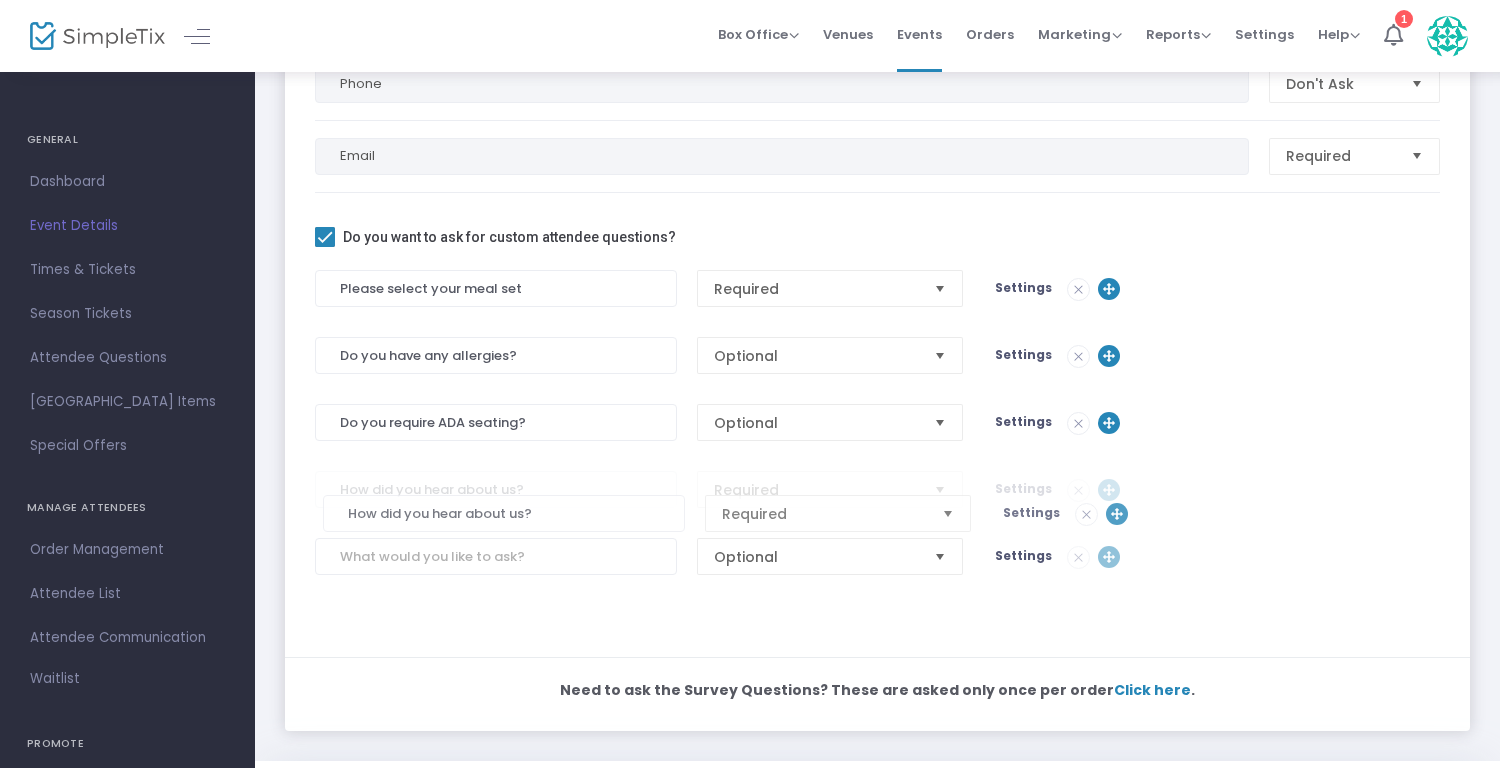 drag, startPoint x: 1099, startPoint y: 285, endPoint x: 1107, endPoint y: 511, distance: 226.14156 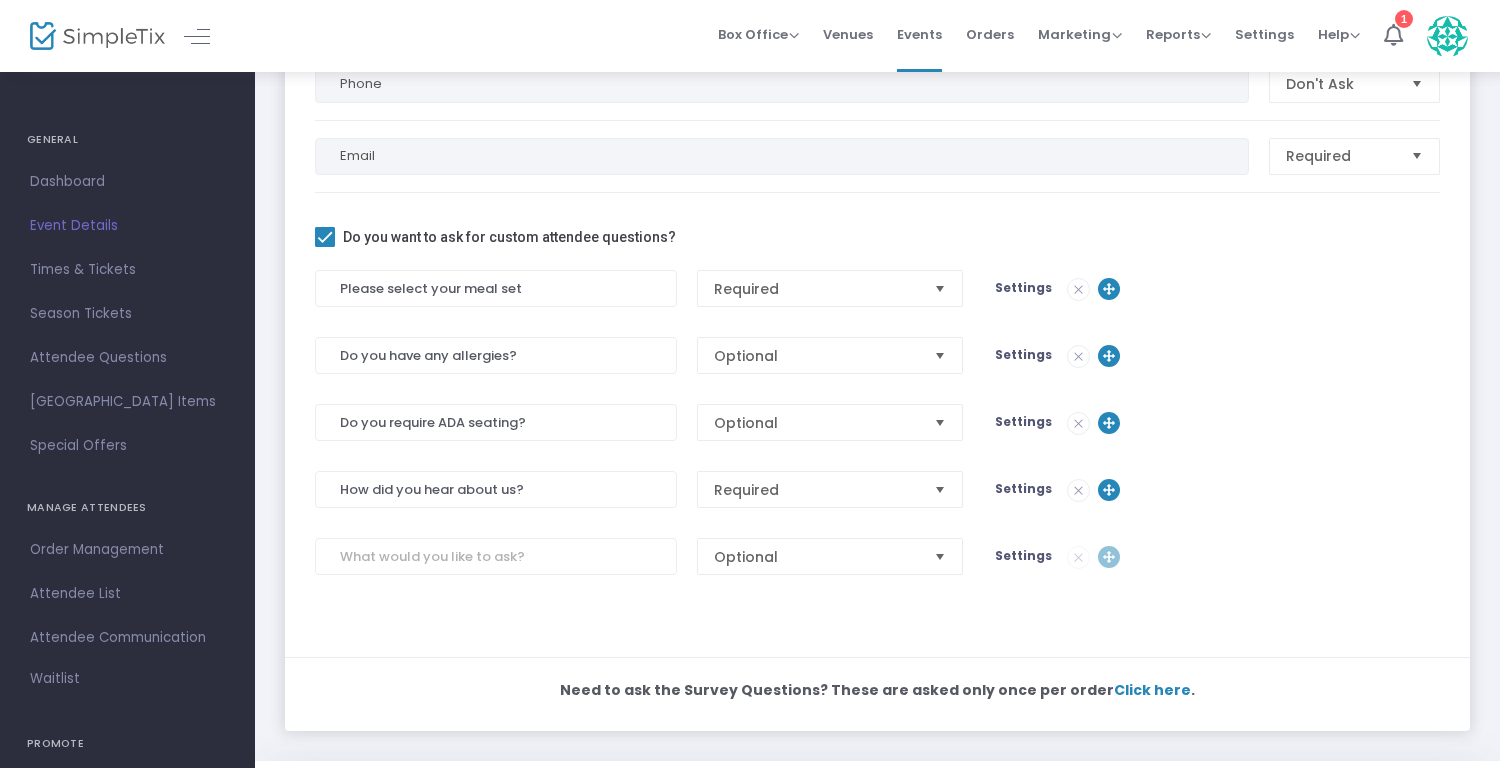 scroll, scrollTop: 0, scrollLeft: 0, axis: both 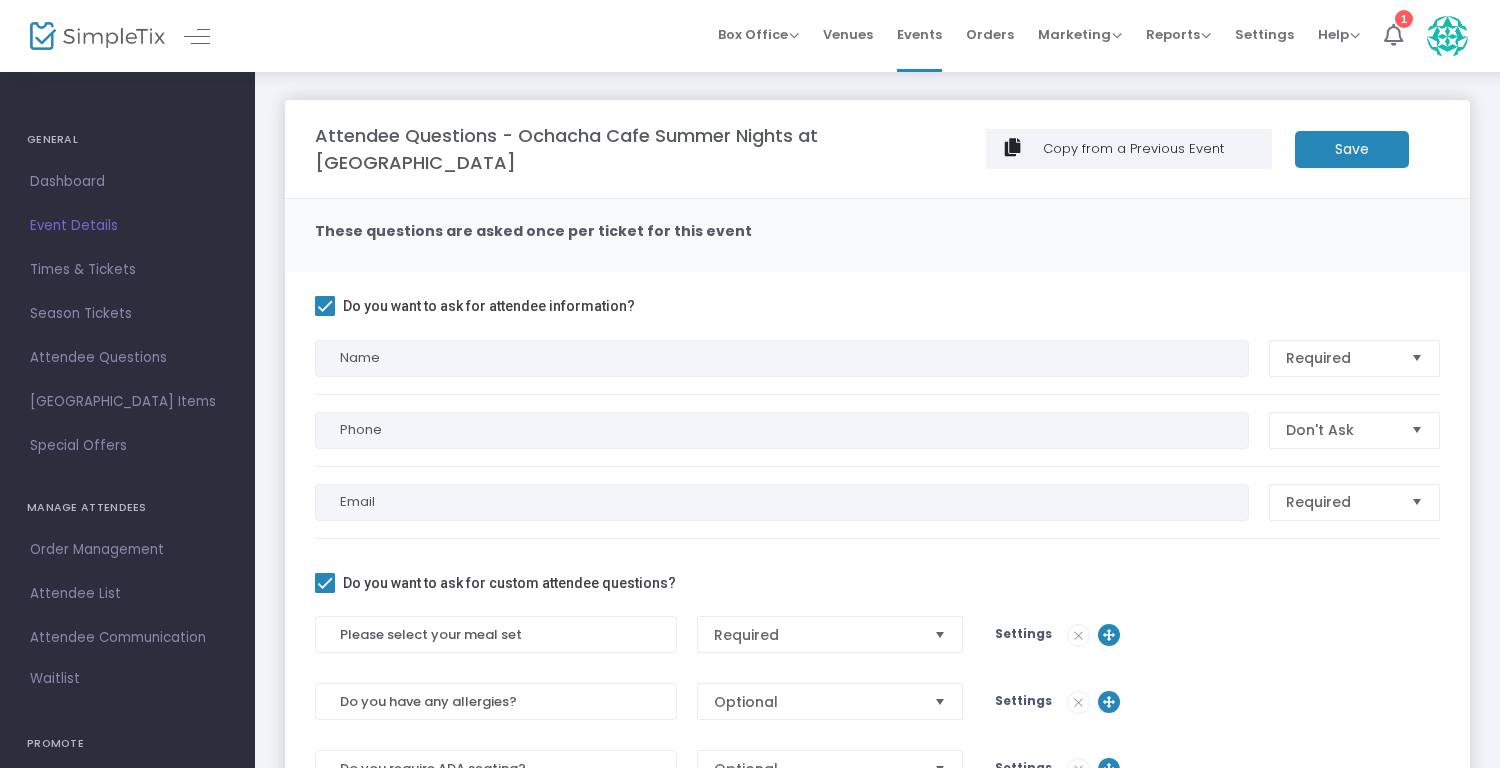 click on "Save" 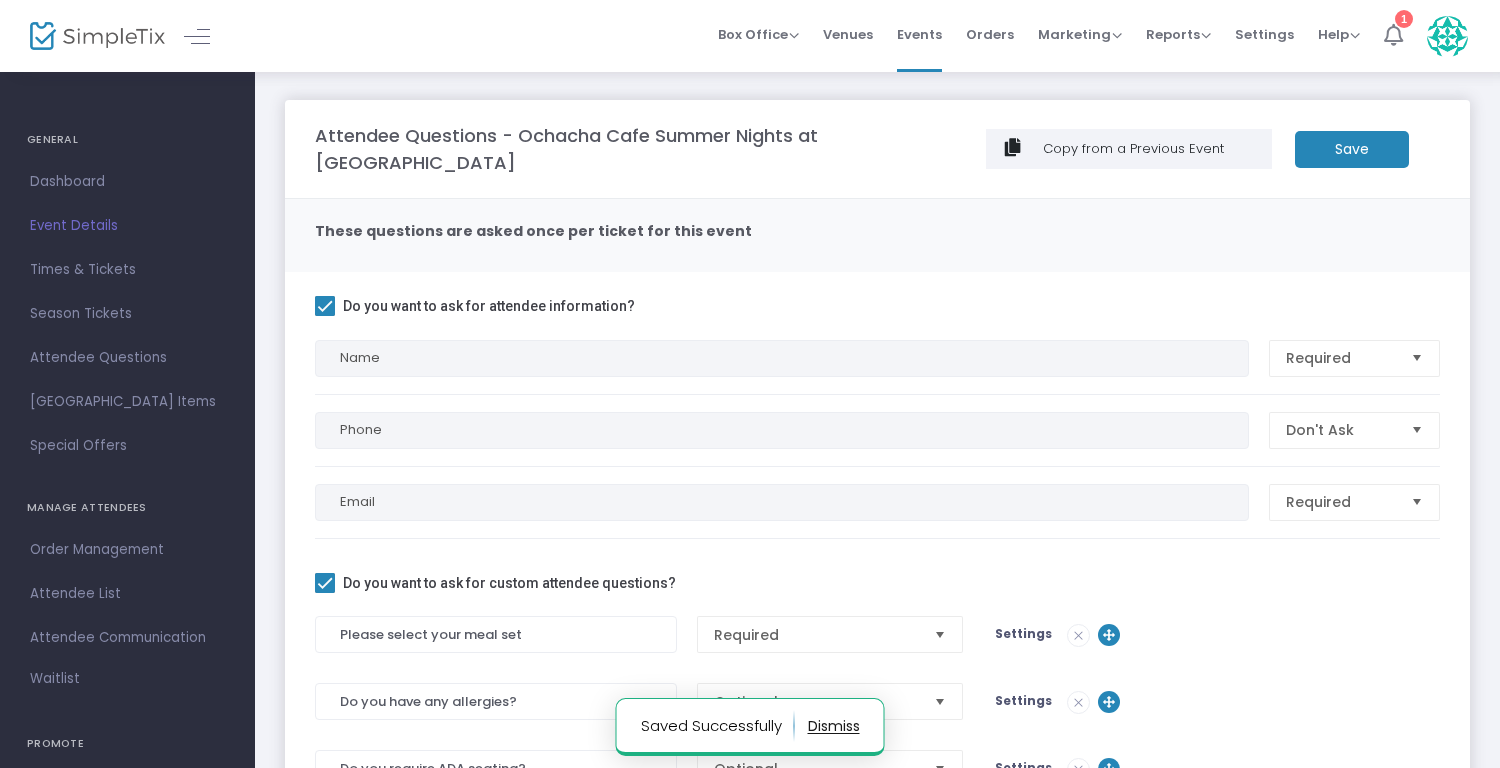 click at bounding box center (1393, 35) 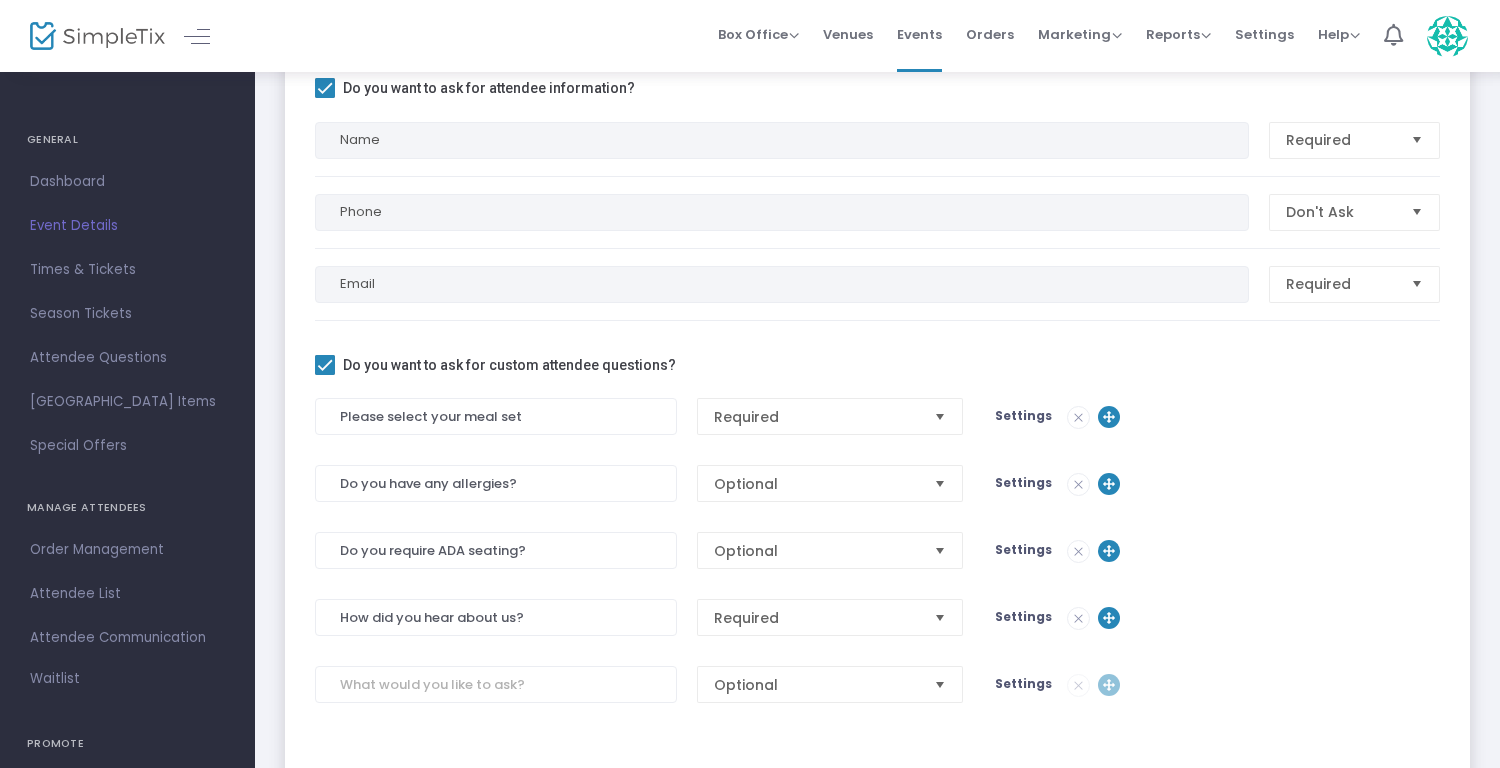 scroll, scrollTop: 224, scrollLeft: 0, axis: vertical 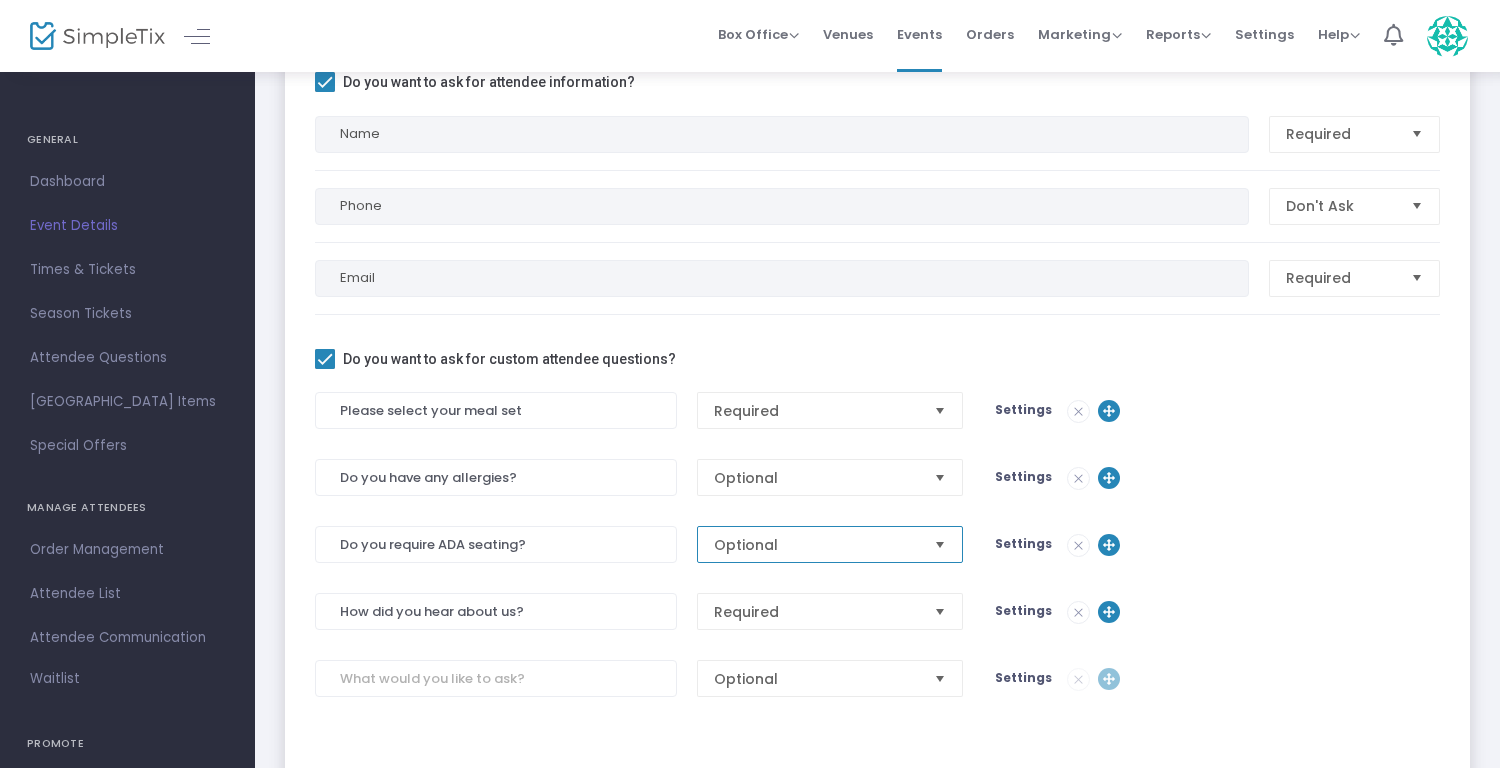 click on "Optional" at bounding box center (816, 545) 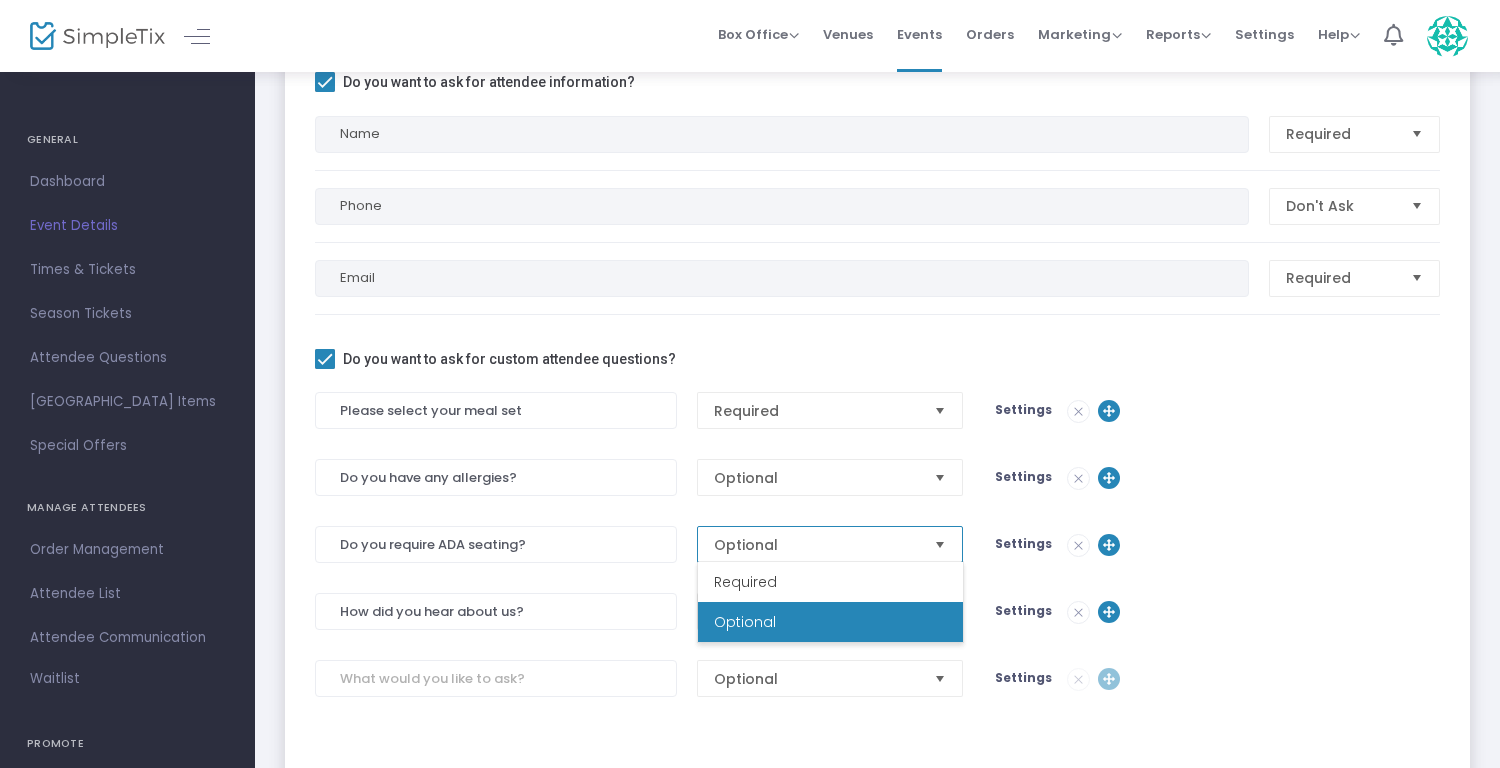 click on "Optional" at bounding box center (816, 545) 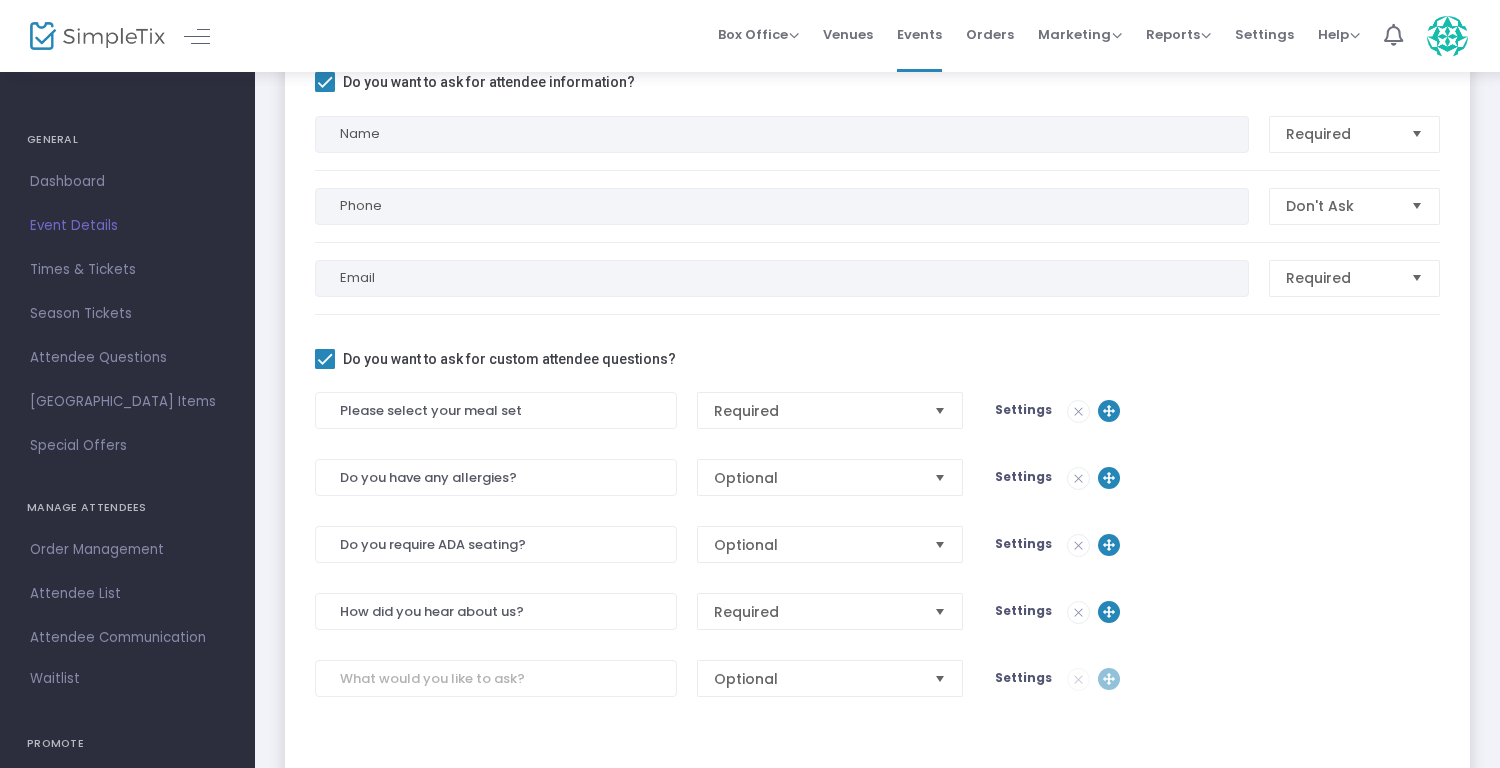 click on "Settings" 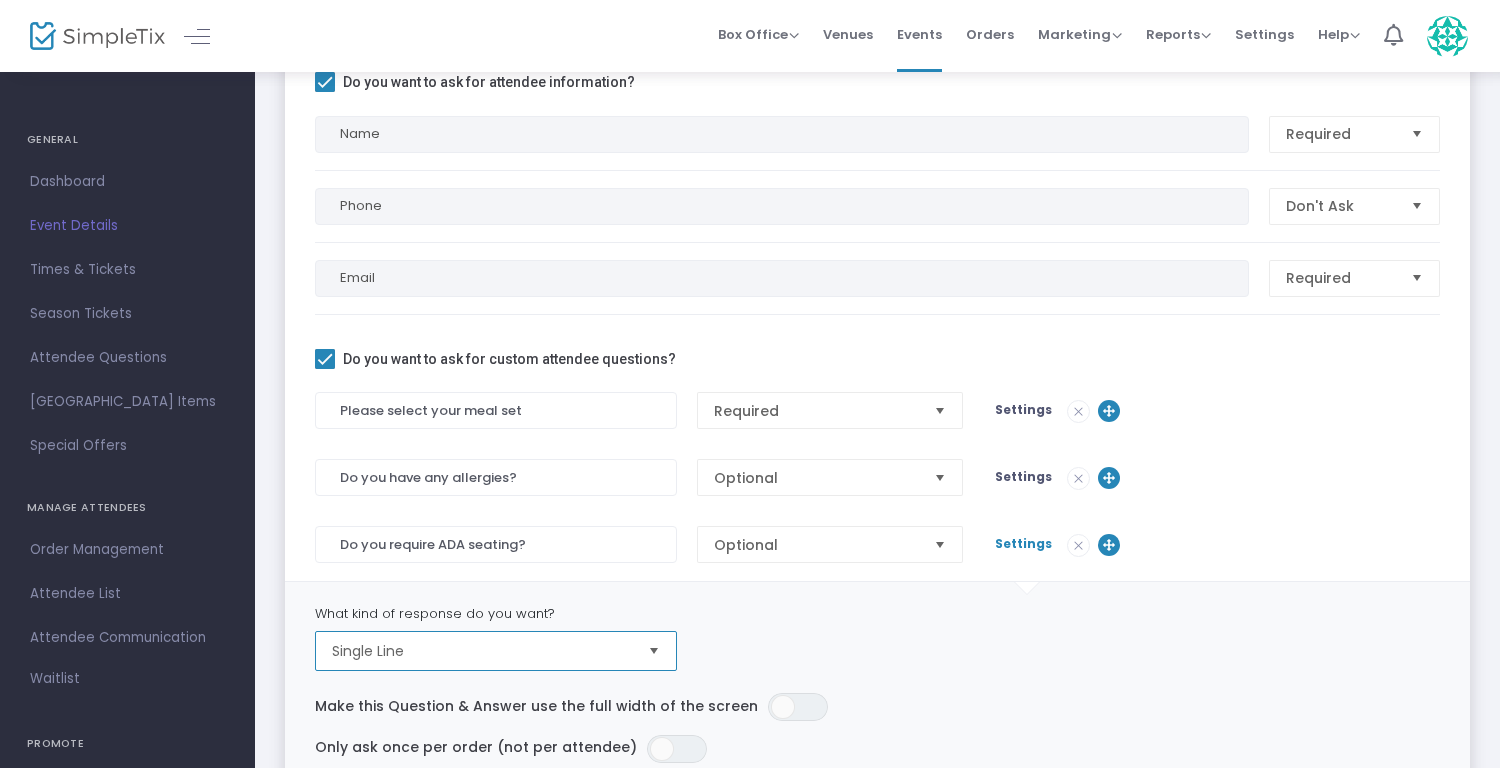 click on "Single Line" at bounding box center (482, 651) 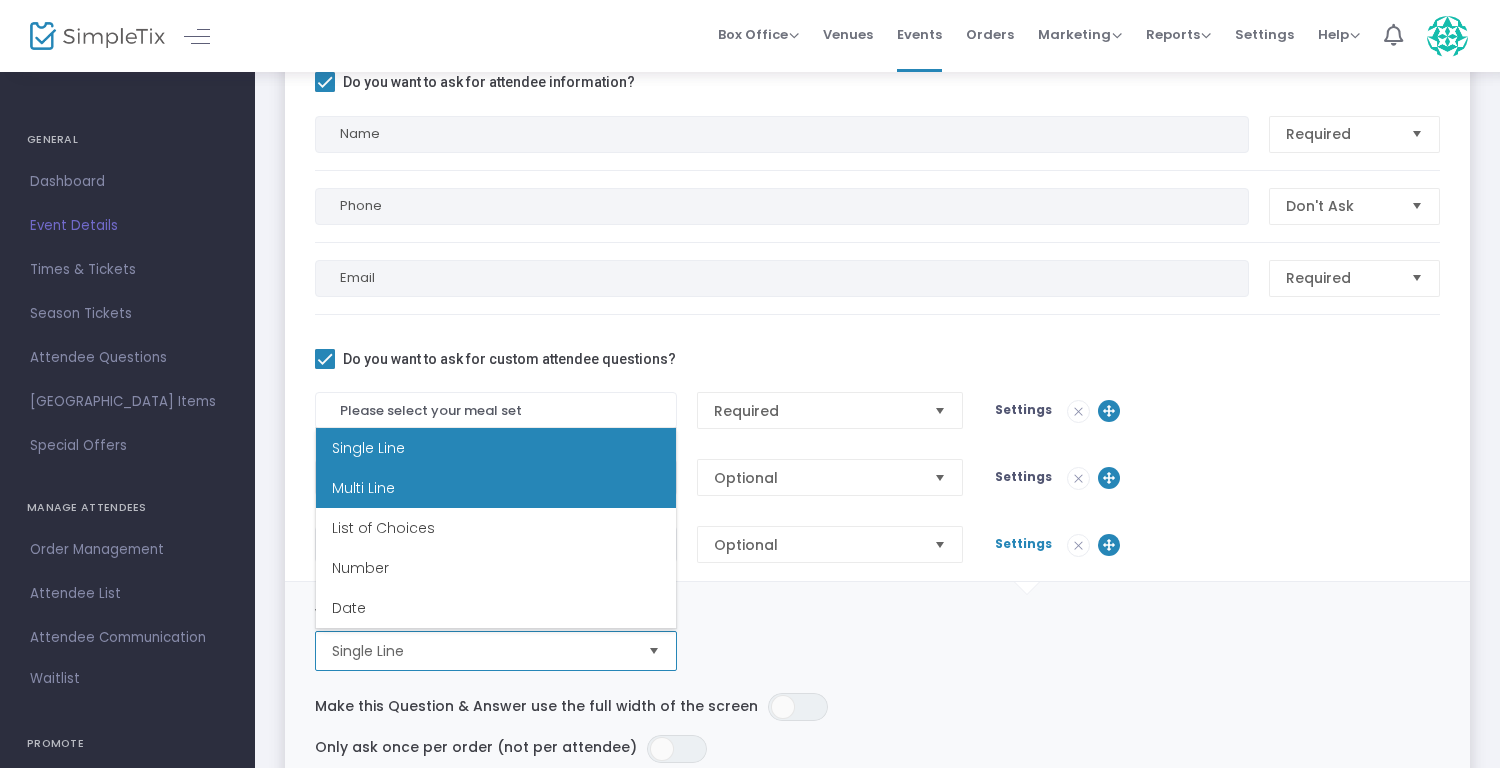 click on "Multi Line" at bounding box center [496, 488] 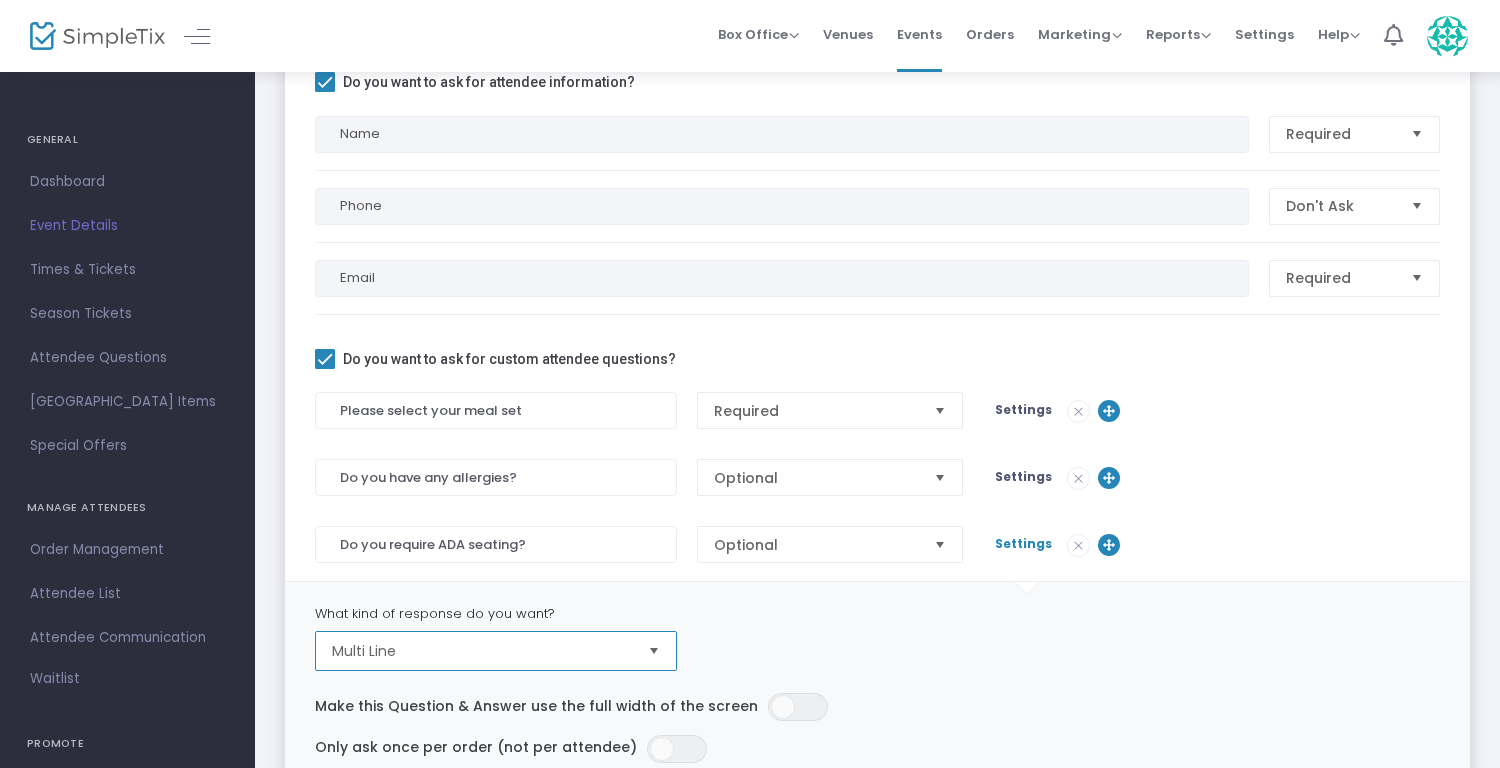 click on "Multi Line" at bounding box center [482, 651] 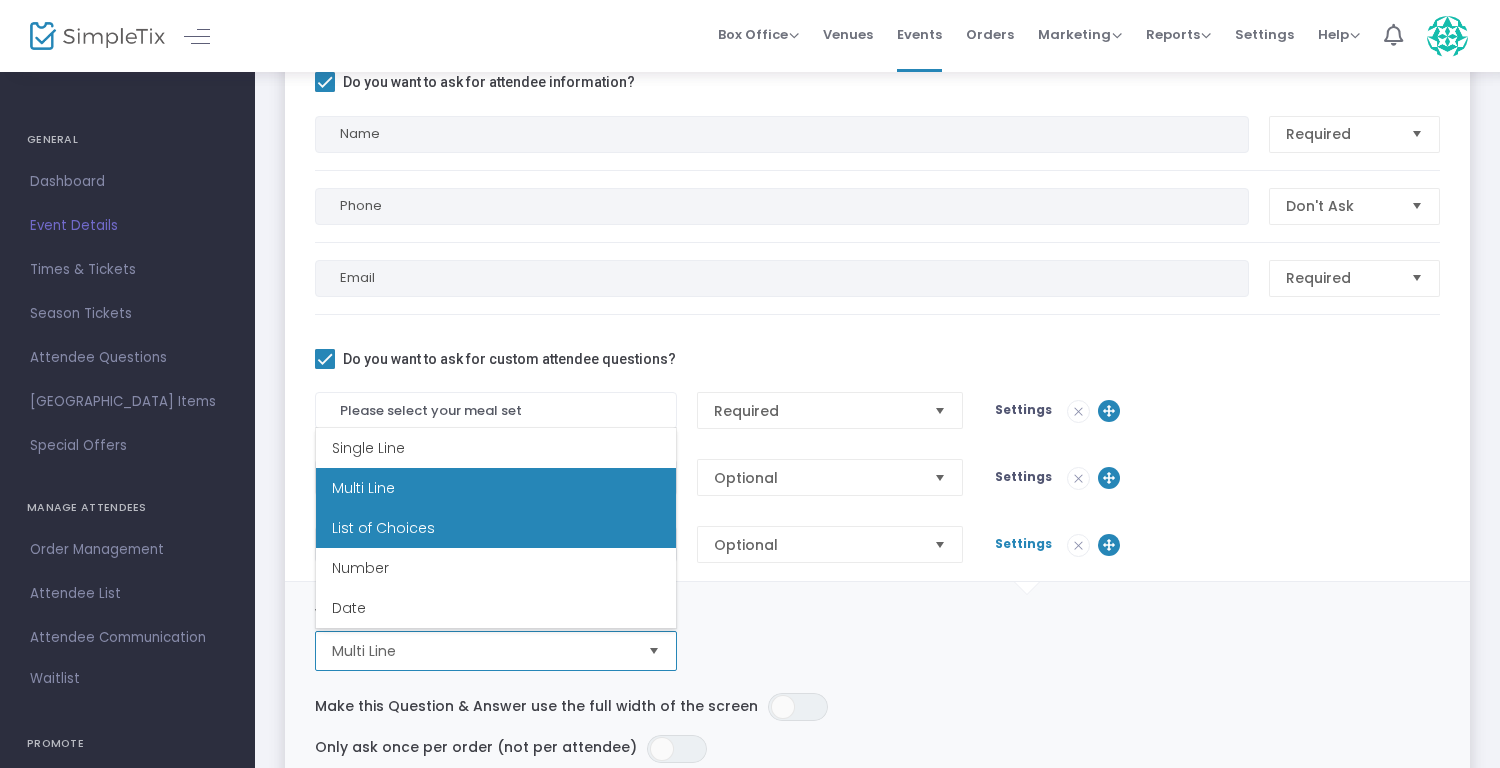 click on "List of Choices" at bounding box center (496, 528) 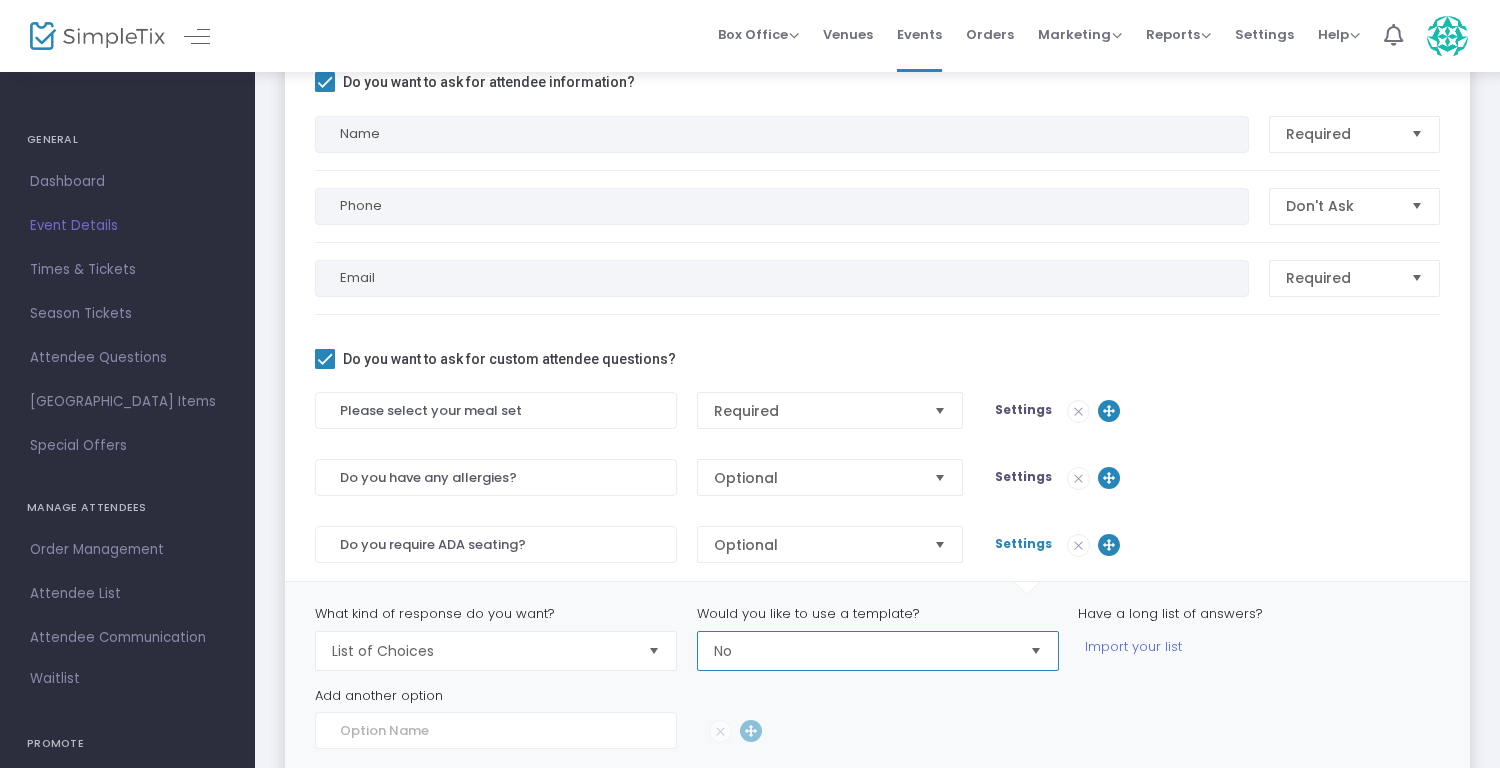 click on "No" at bounding box center [864, 651] 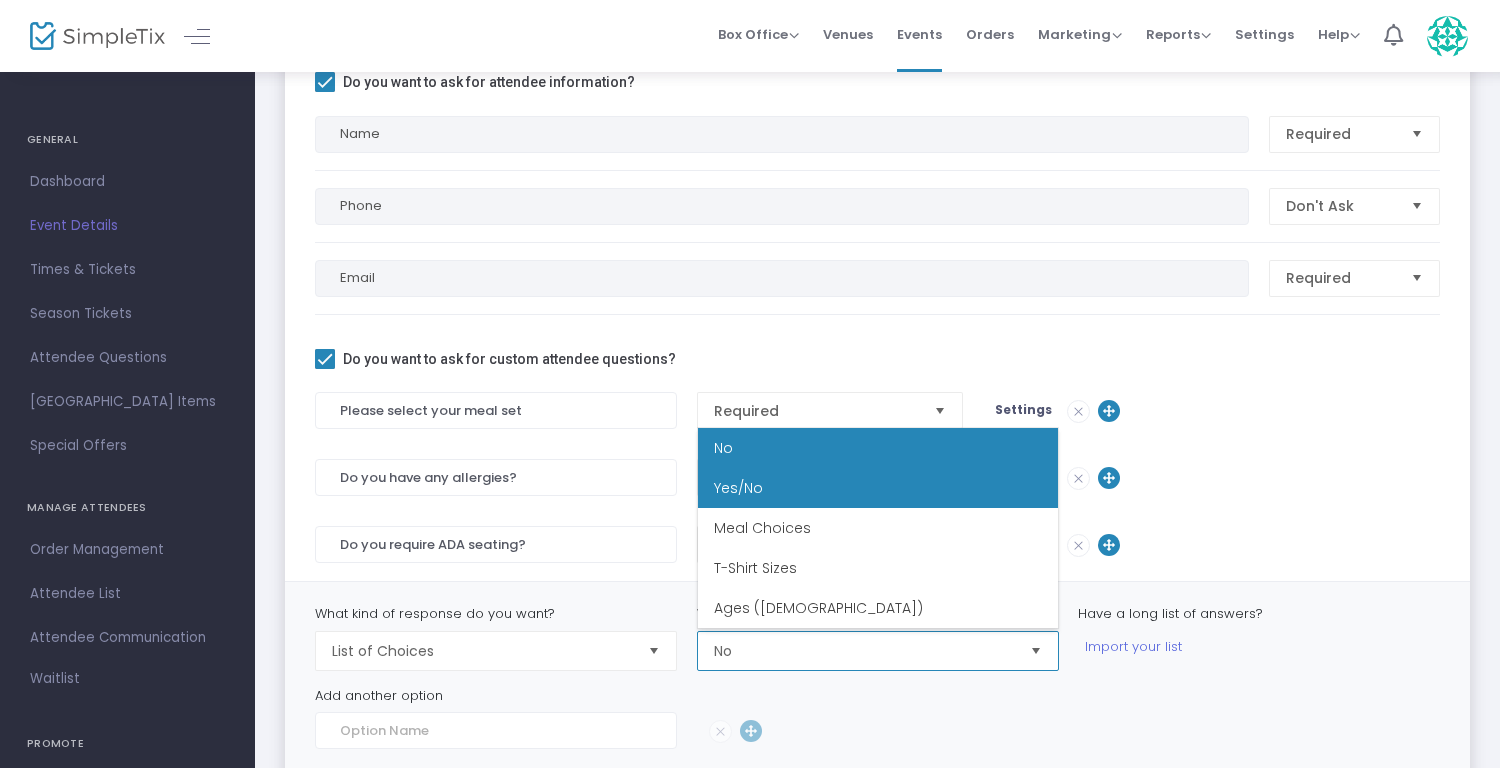 click on "Yes/No" at bounding box center [878, 488] 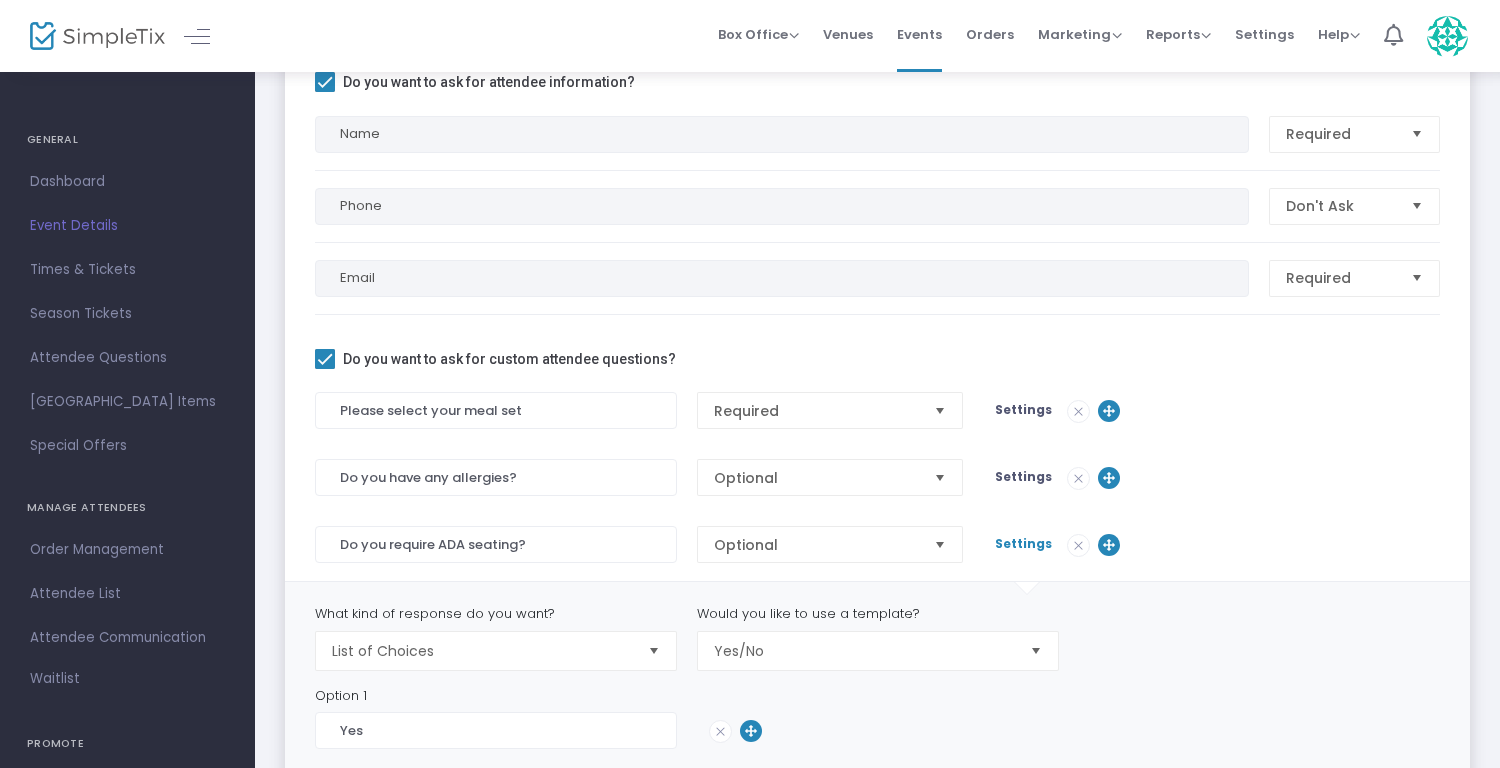 click on "Settings" 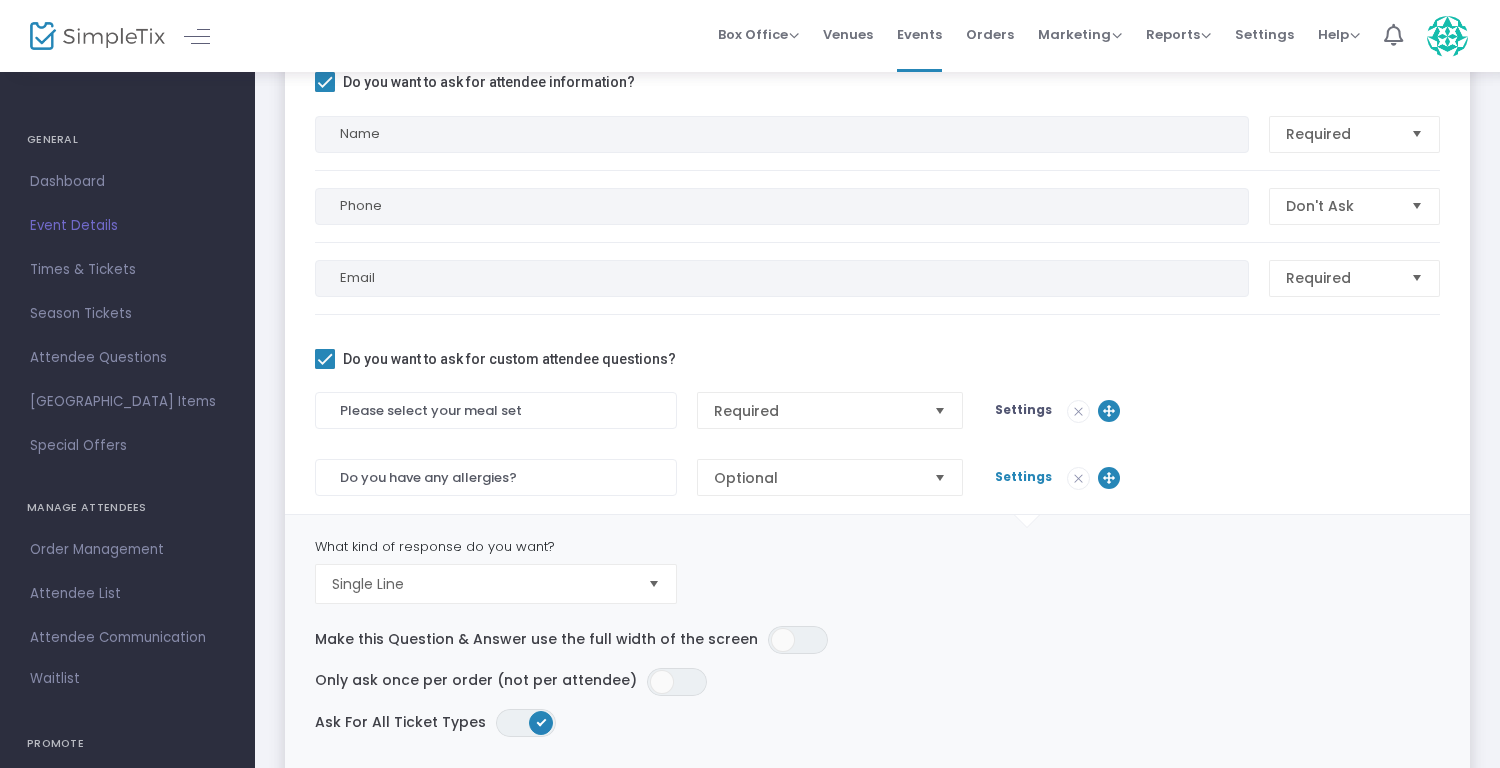 click on "Settings" 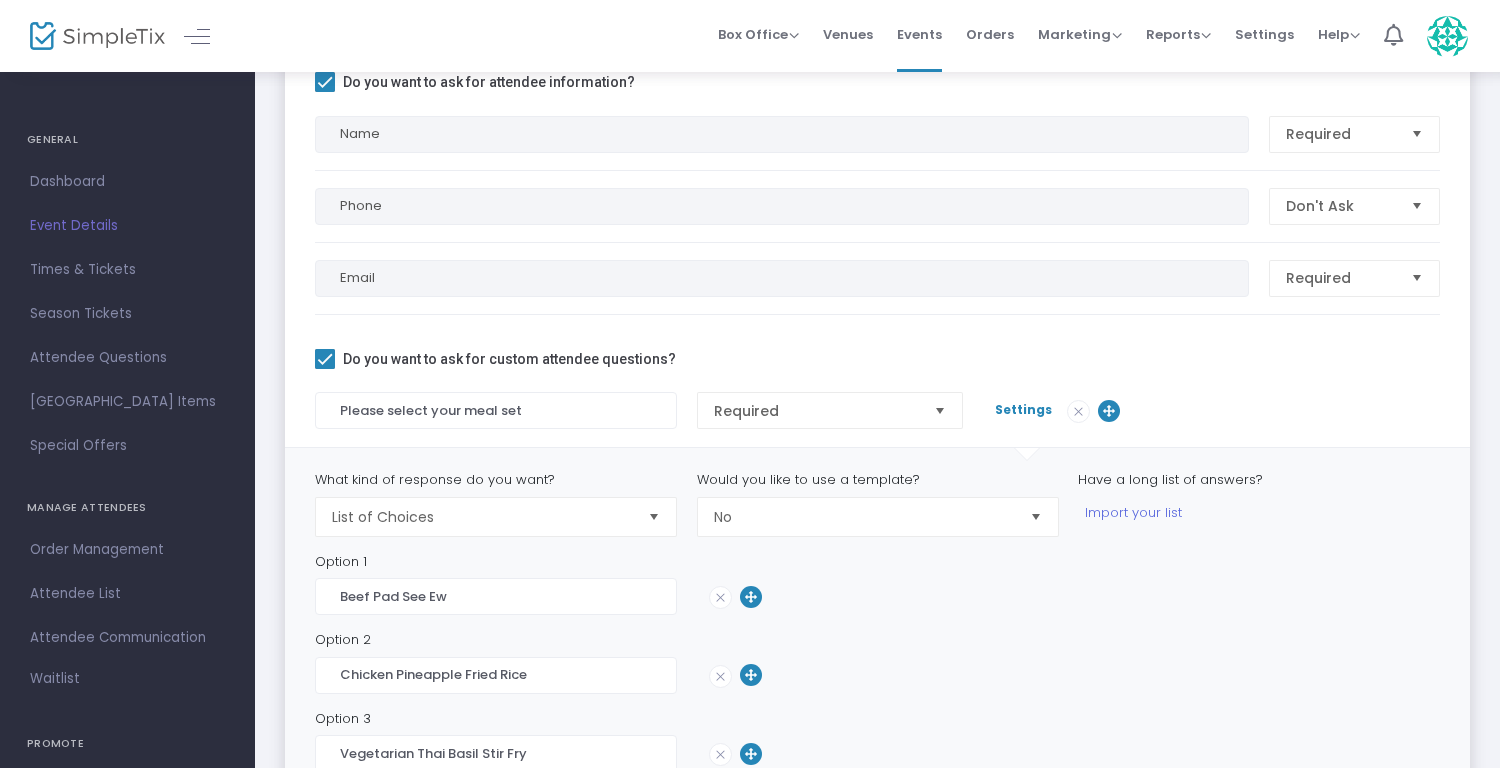 click on "Settings" 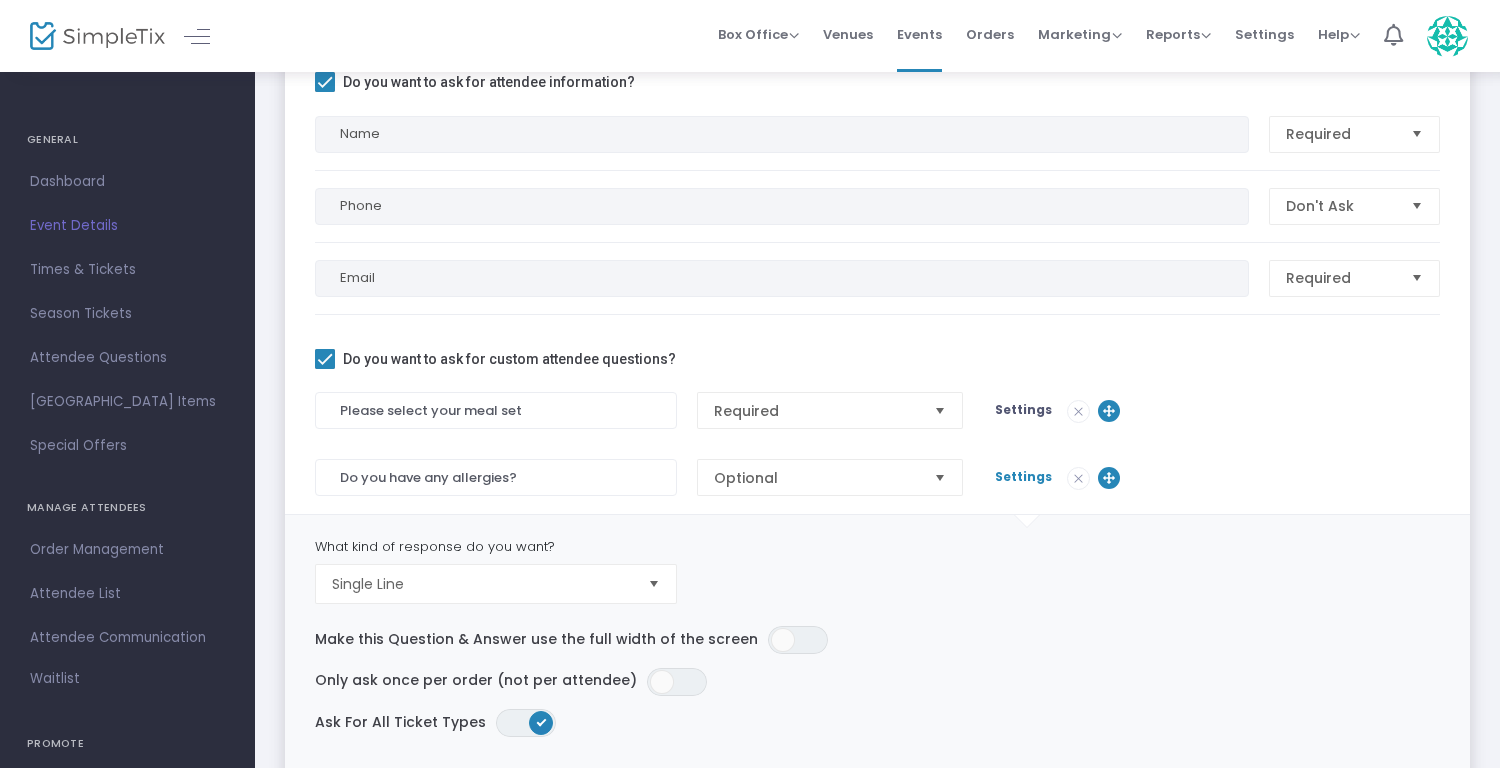 click on "Settings" 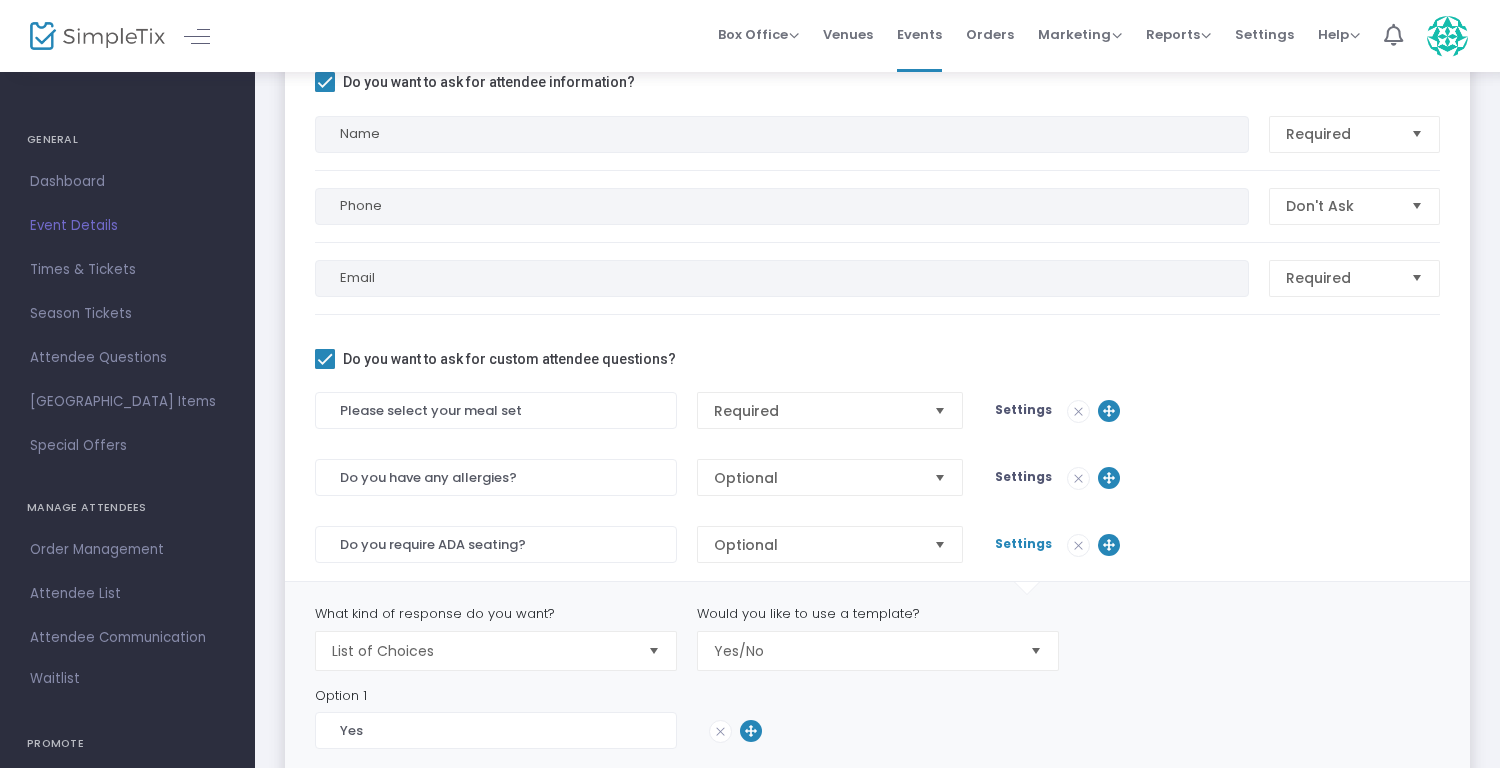 click on "Settings" 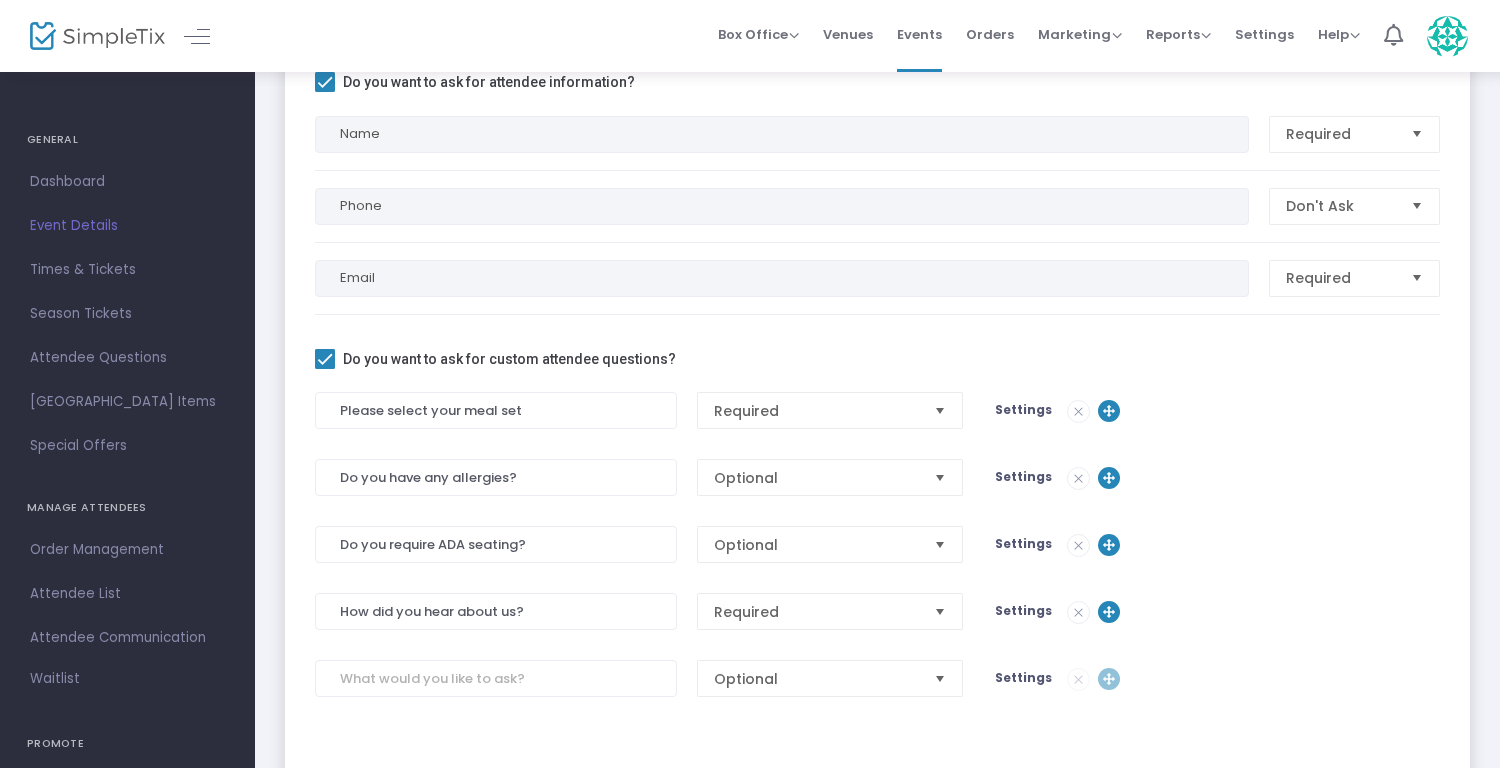 click on "Settings" 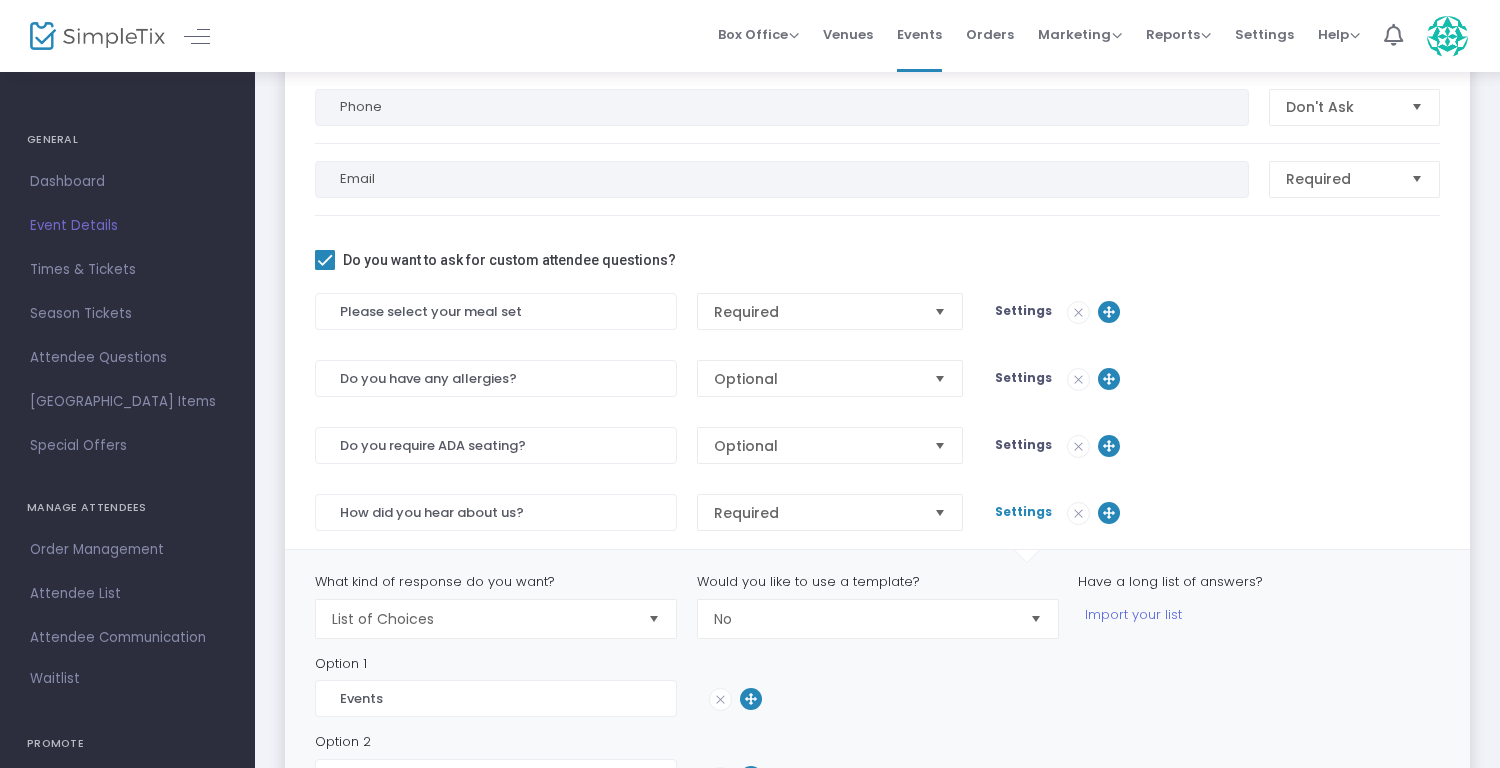 scroll, scrollTop: 326, scrollLeft: 0, axis: vertical 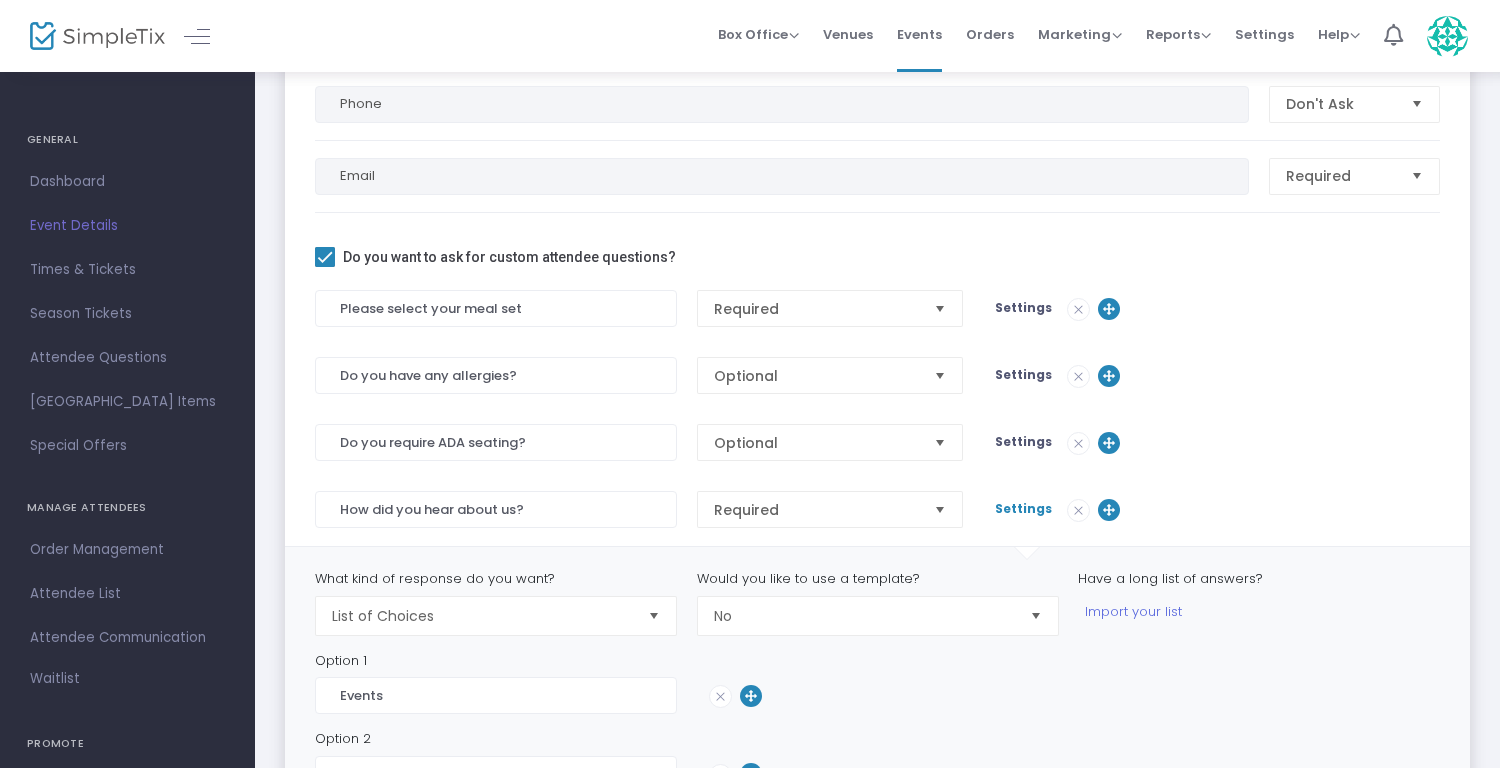 click on "Settings" 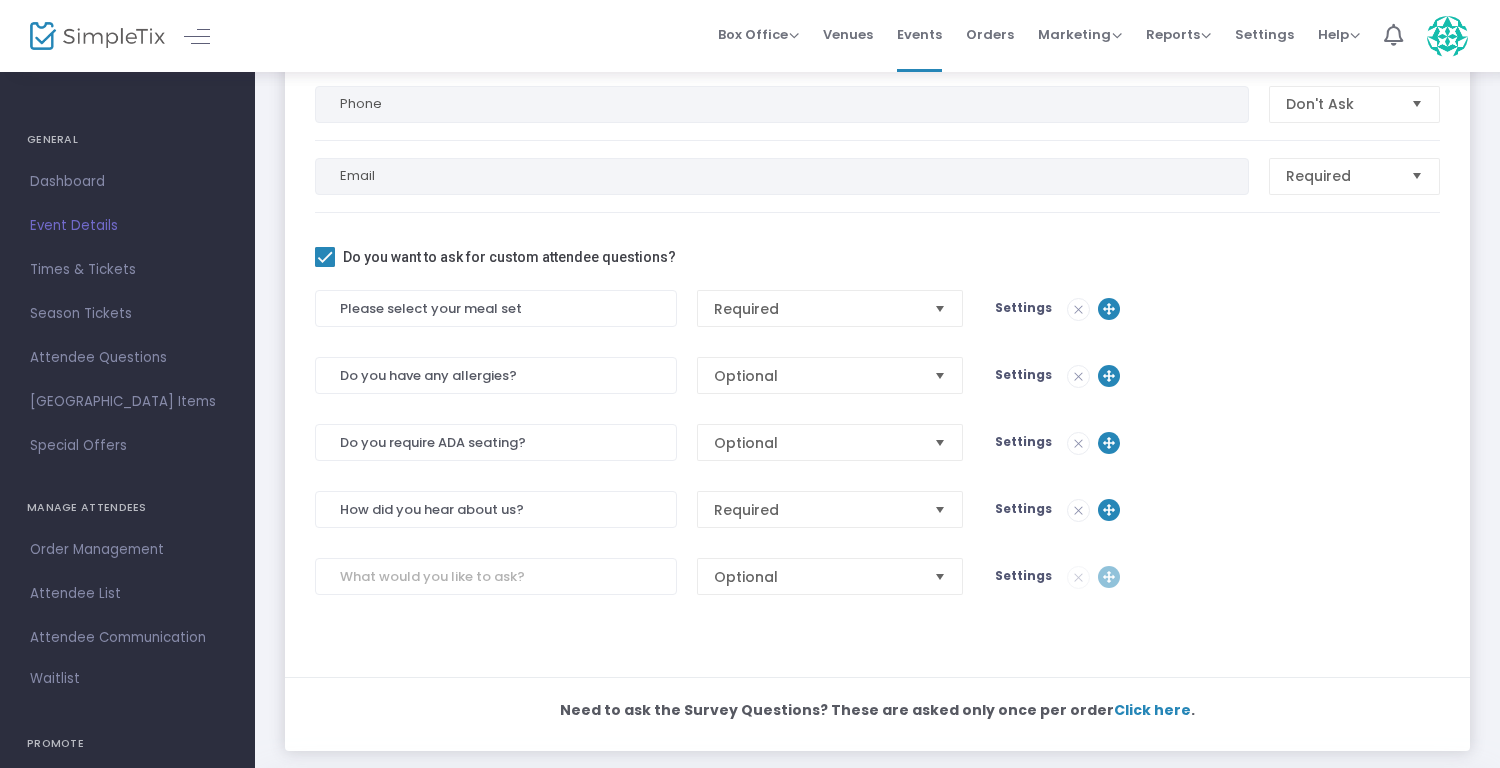 click on "Settings" 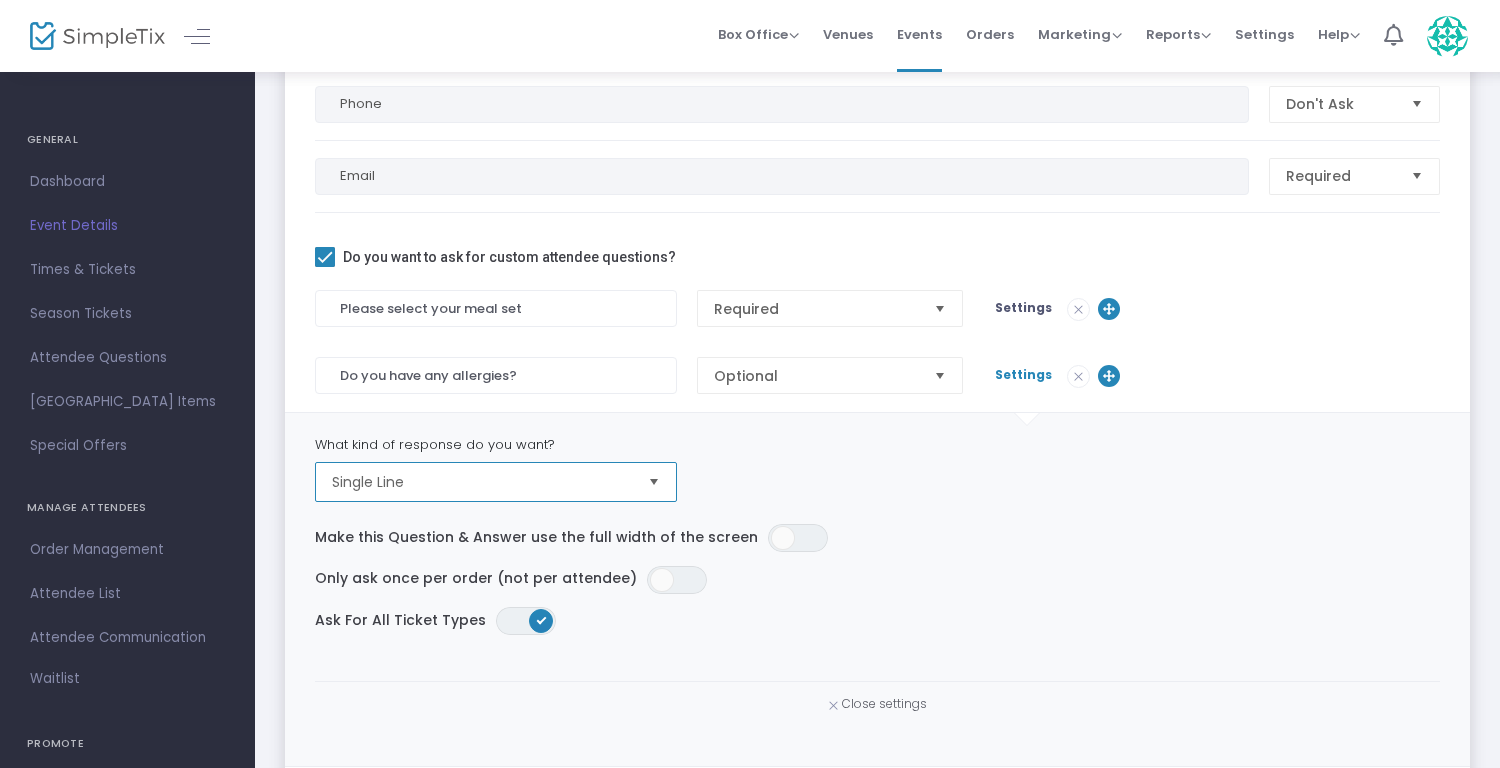 click on "Single Line" at bounding box center (482, 482) 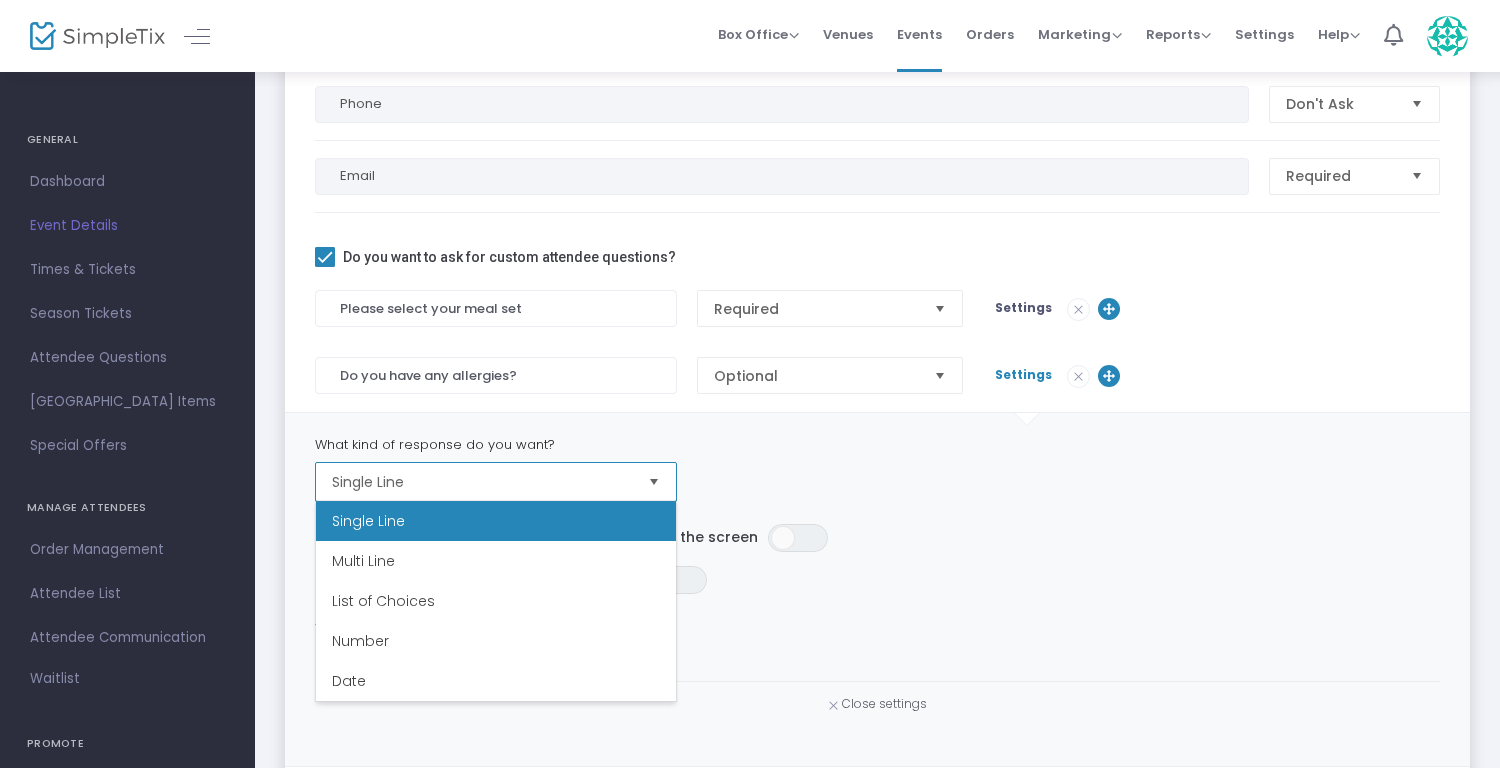 click on "Single Line" at bounding box center [482, 482] 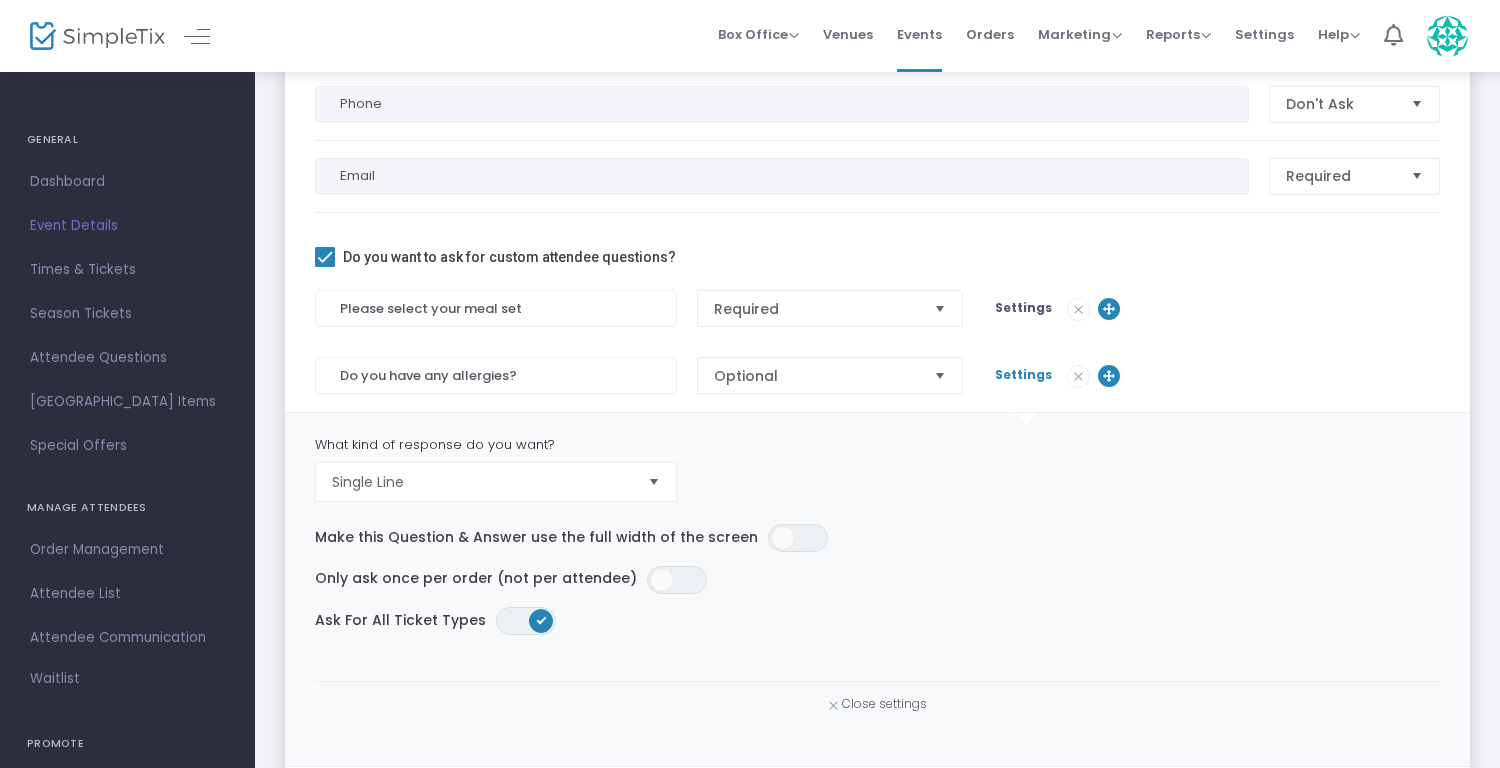 click on "Settings" 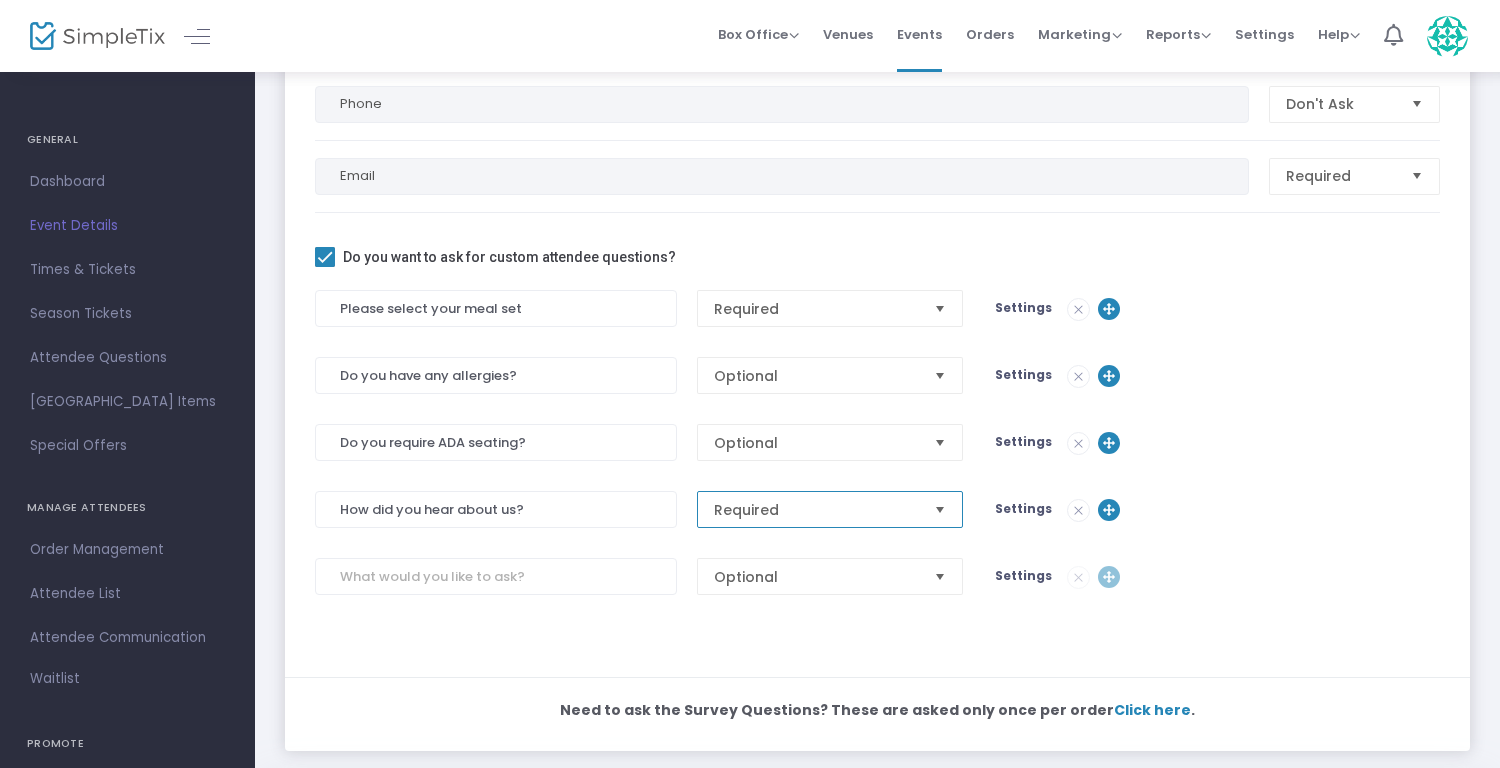 click on "Required" at bounding box center [816, 510] 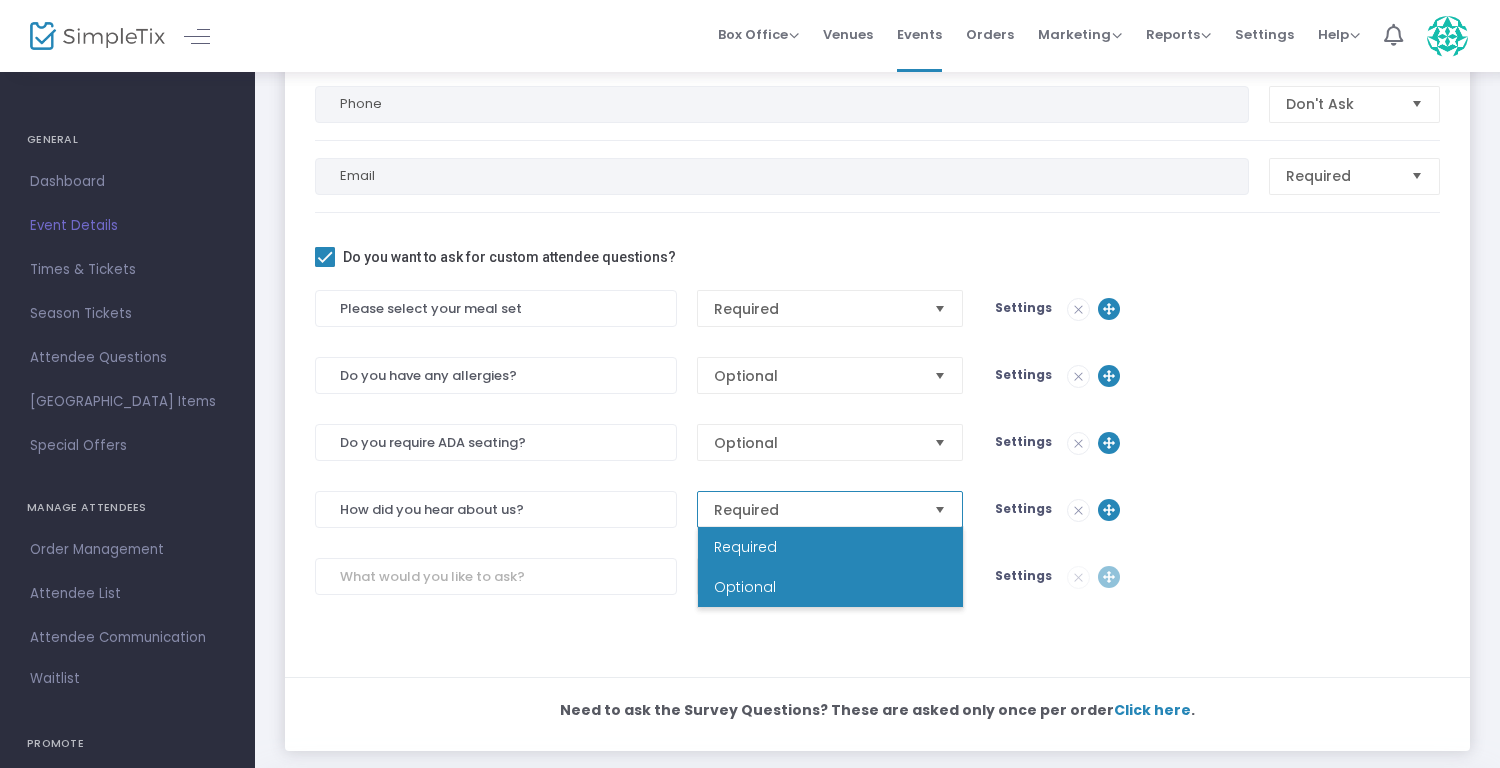 click on "Optional" at bounding box center (830, 587) 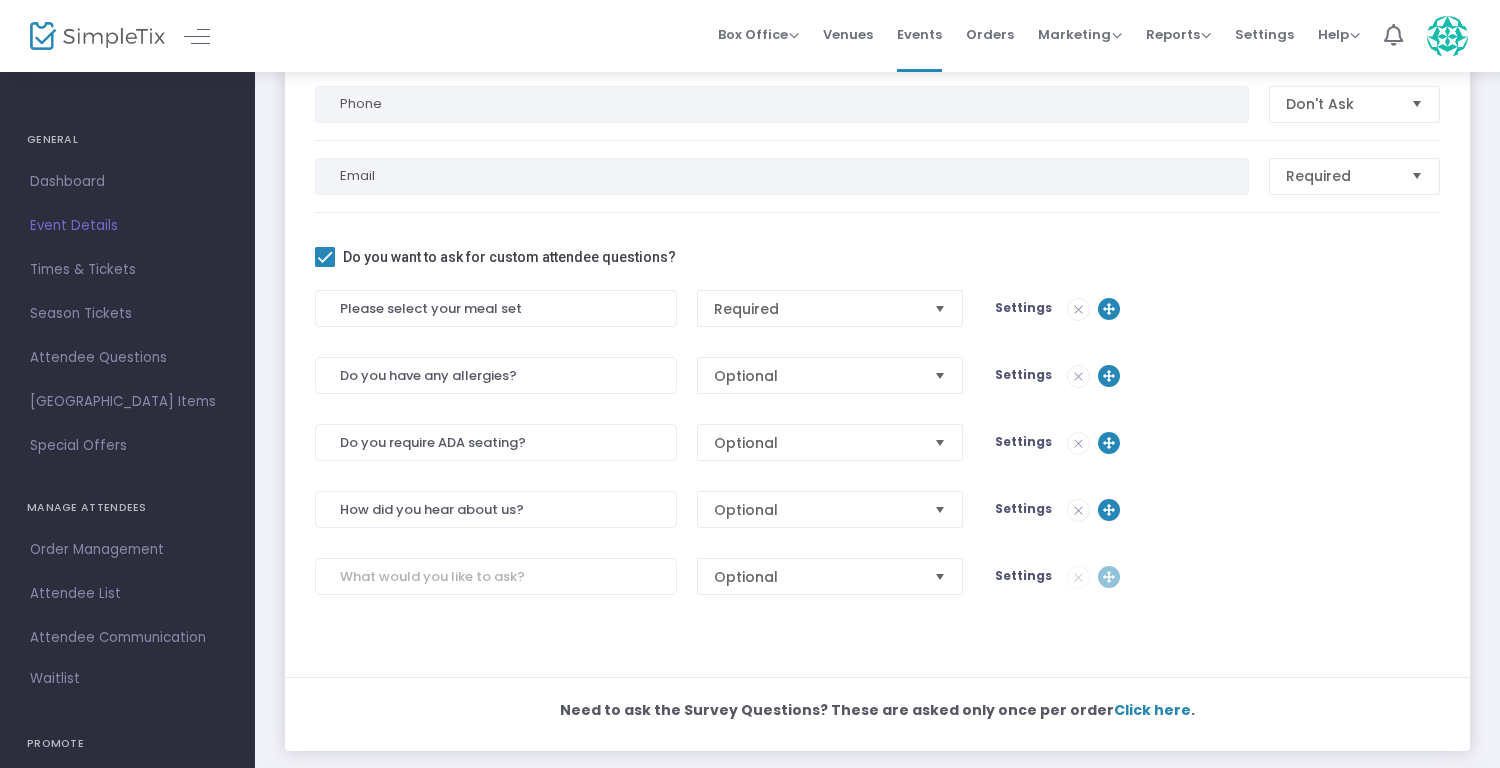 click on "Do you have any allergies? Optional       Settings" 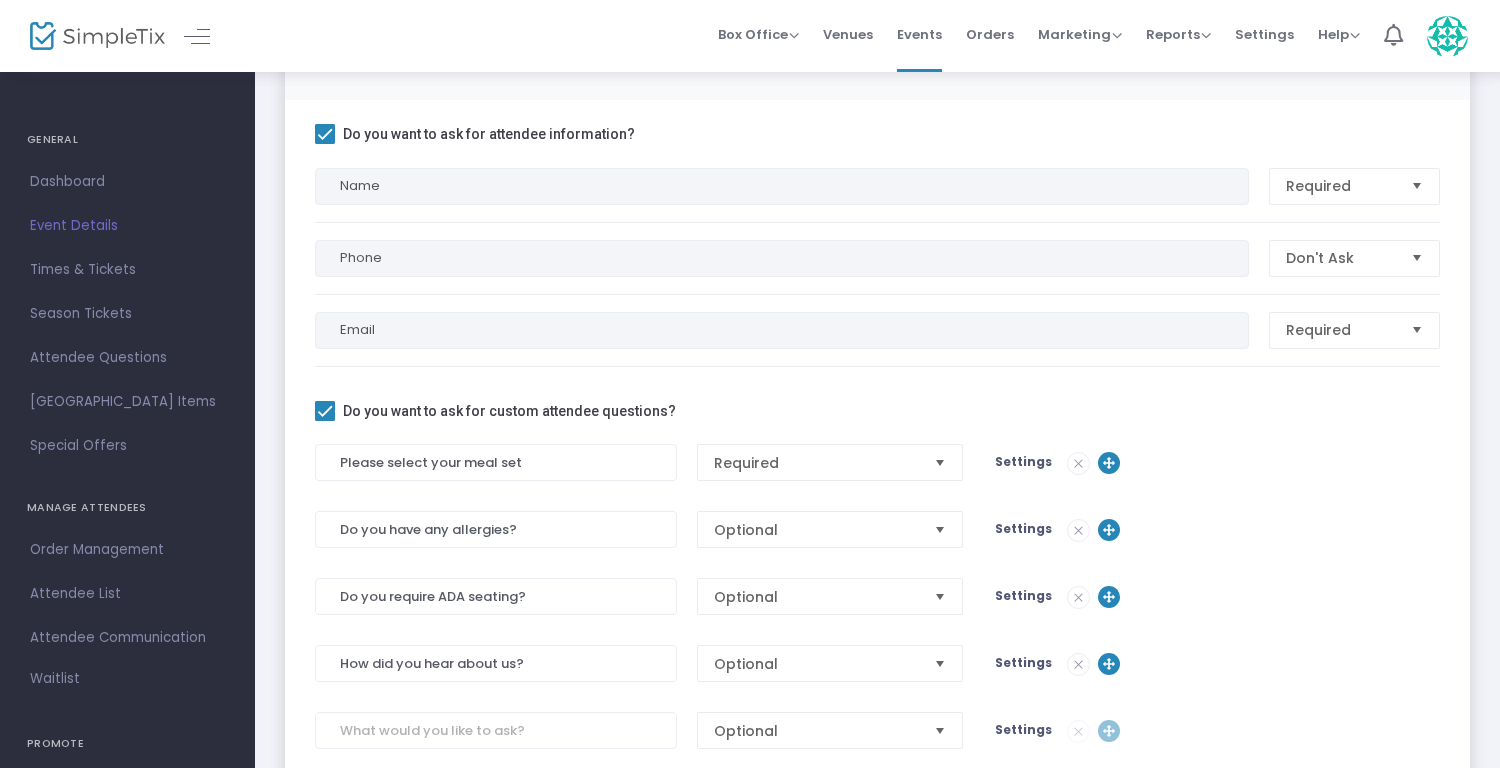 scroll, scrollTop: 0, scrollLeft: 0, axis: both 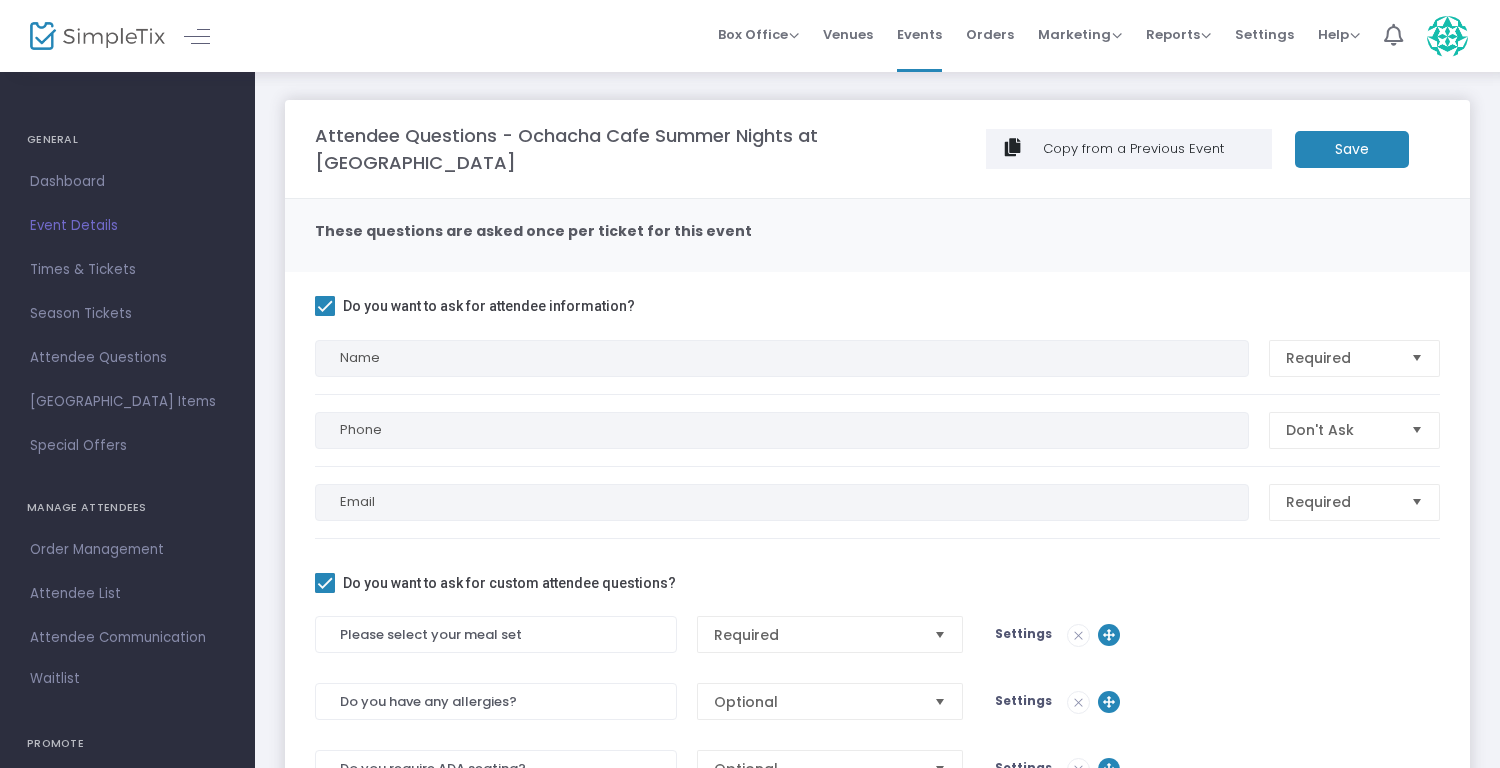 click on "Save" 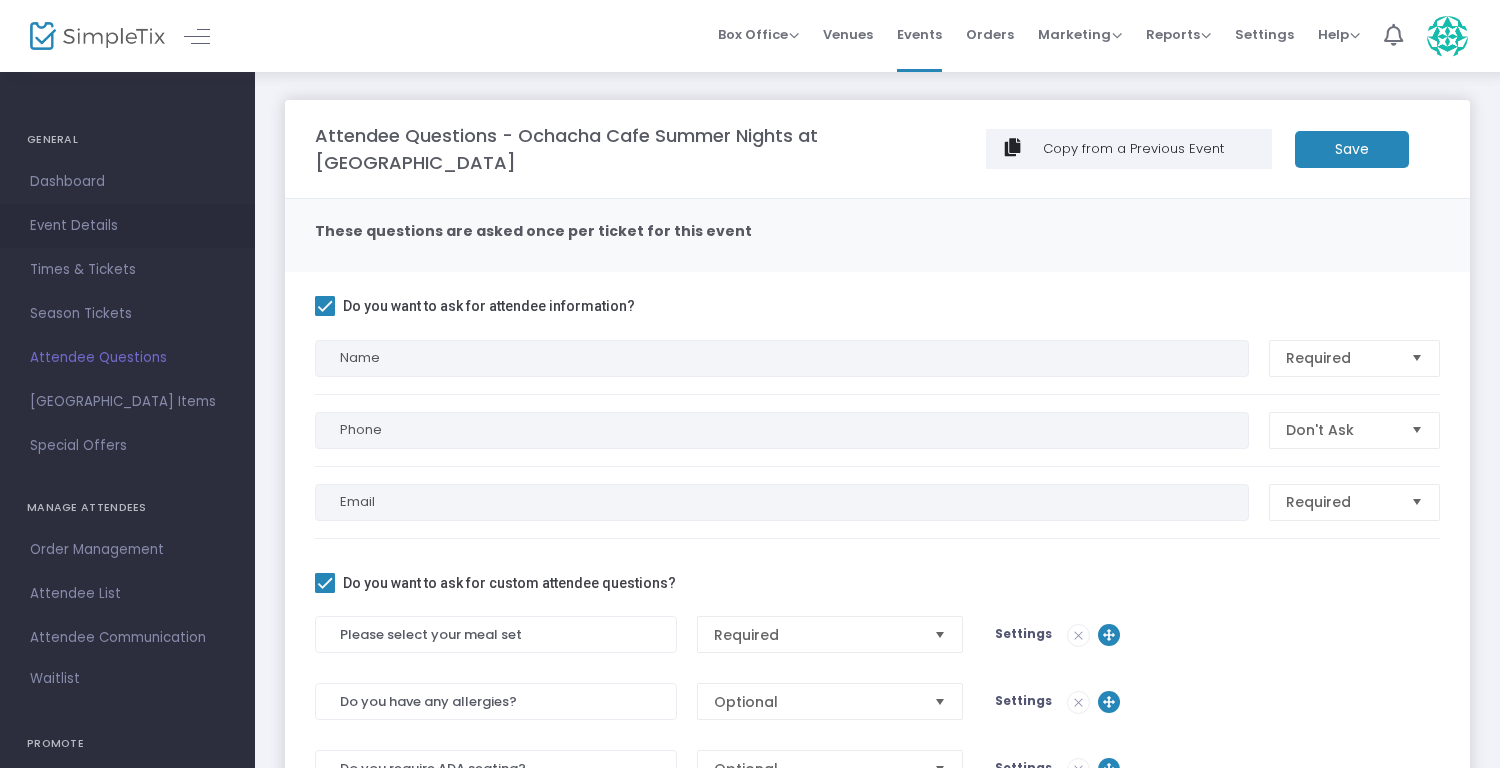 click on "Event Details" at bounding box center (127, 226) 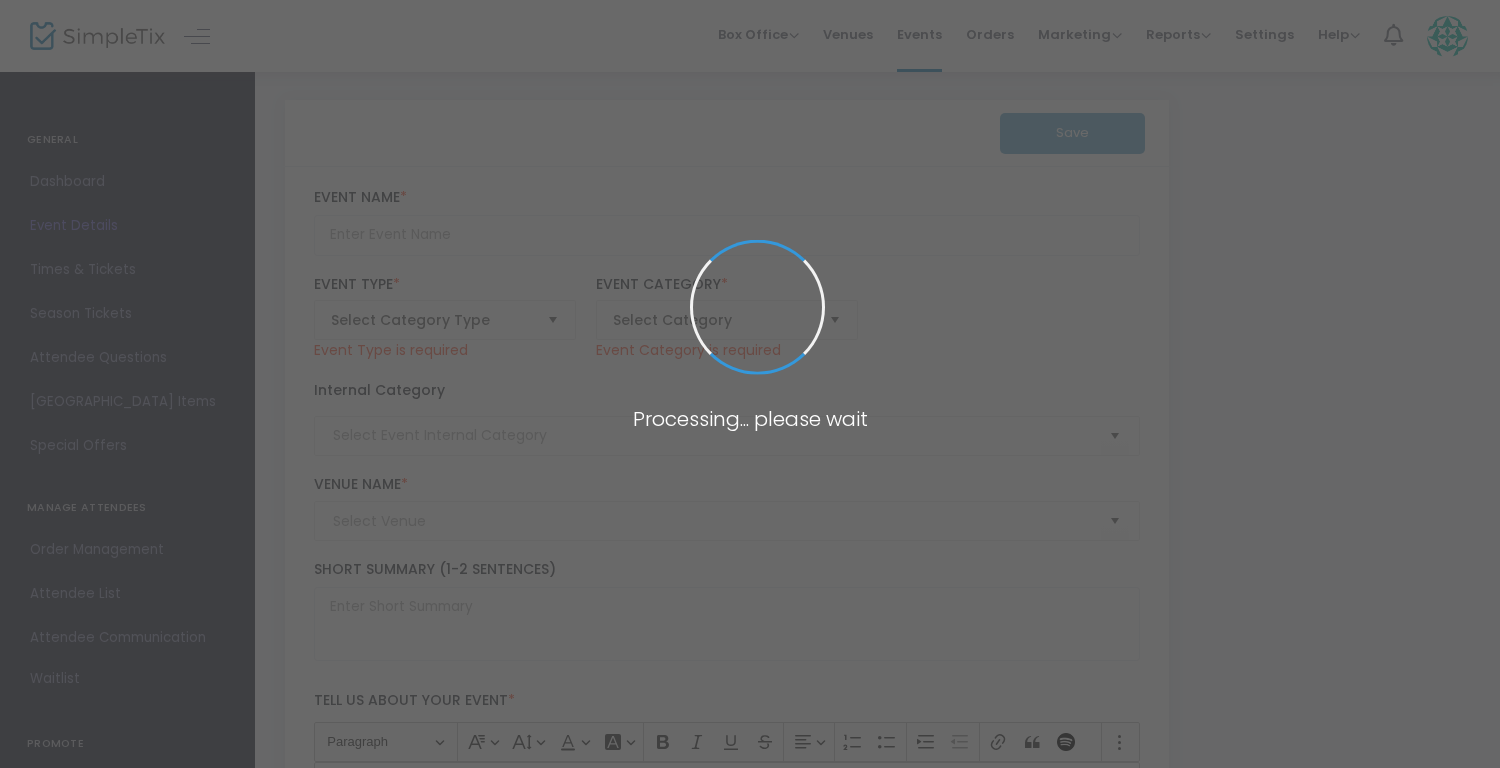 type on "Ochacha Cafe Summer Nights at [GEOGRAPHIC_DATA]" 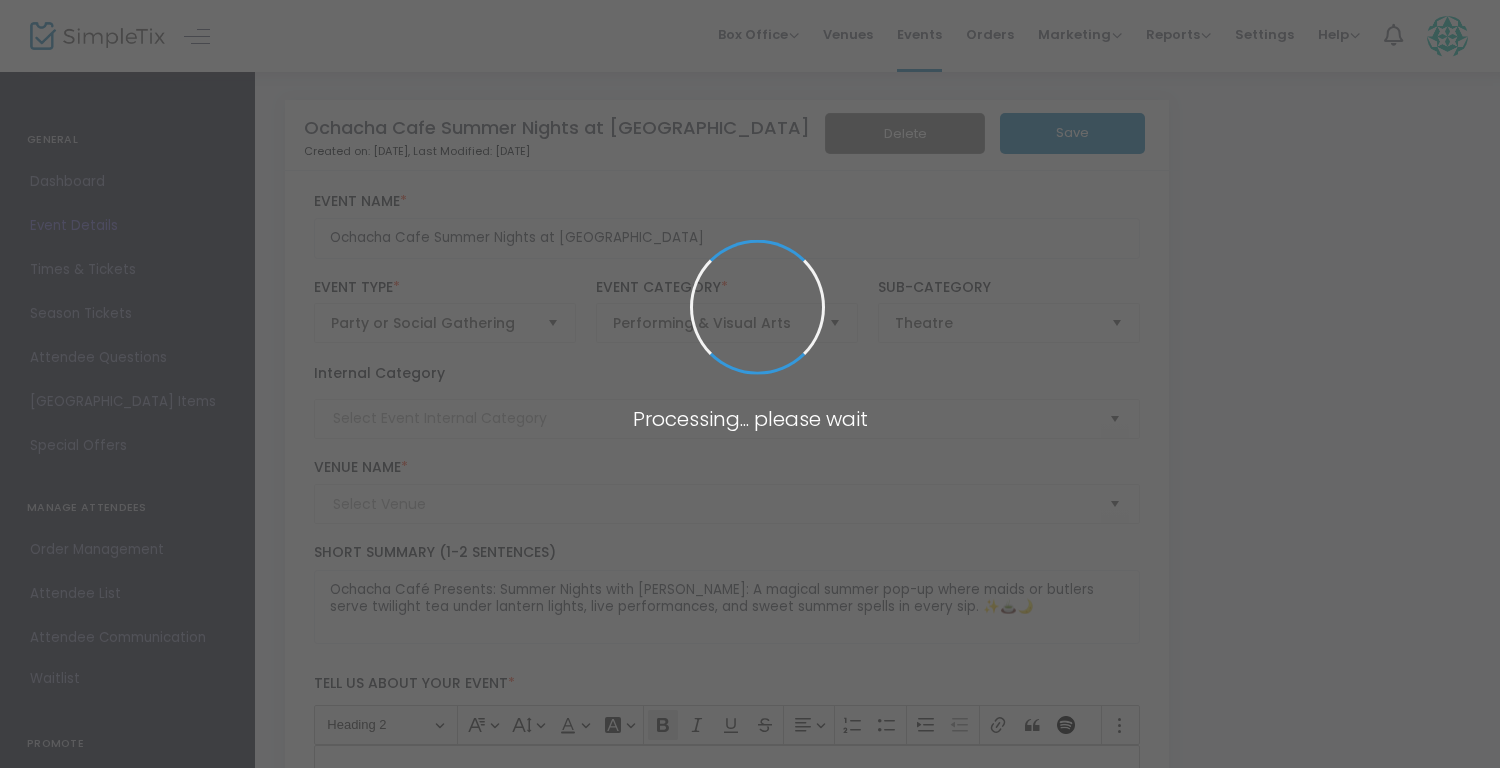 type on "Blai Restaurant" 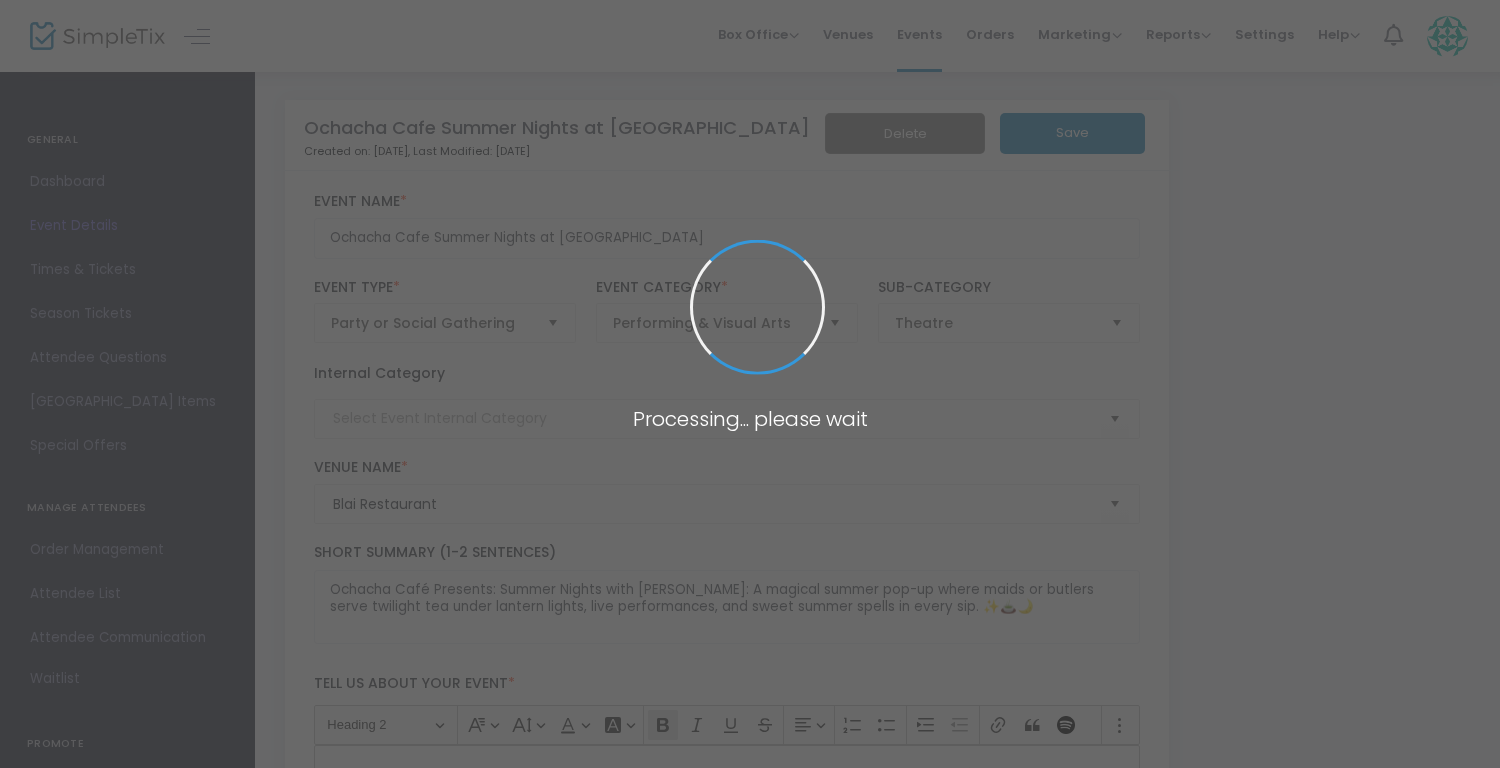 type on "Pop-Up" 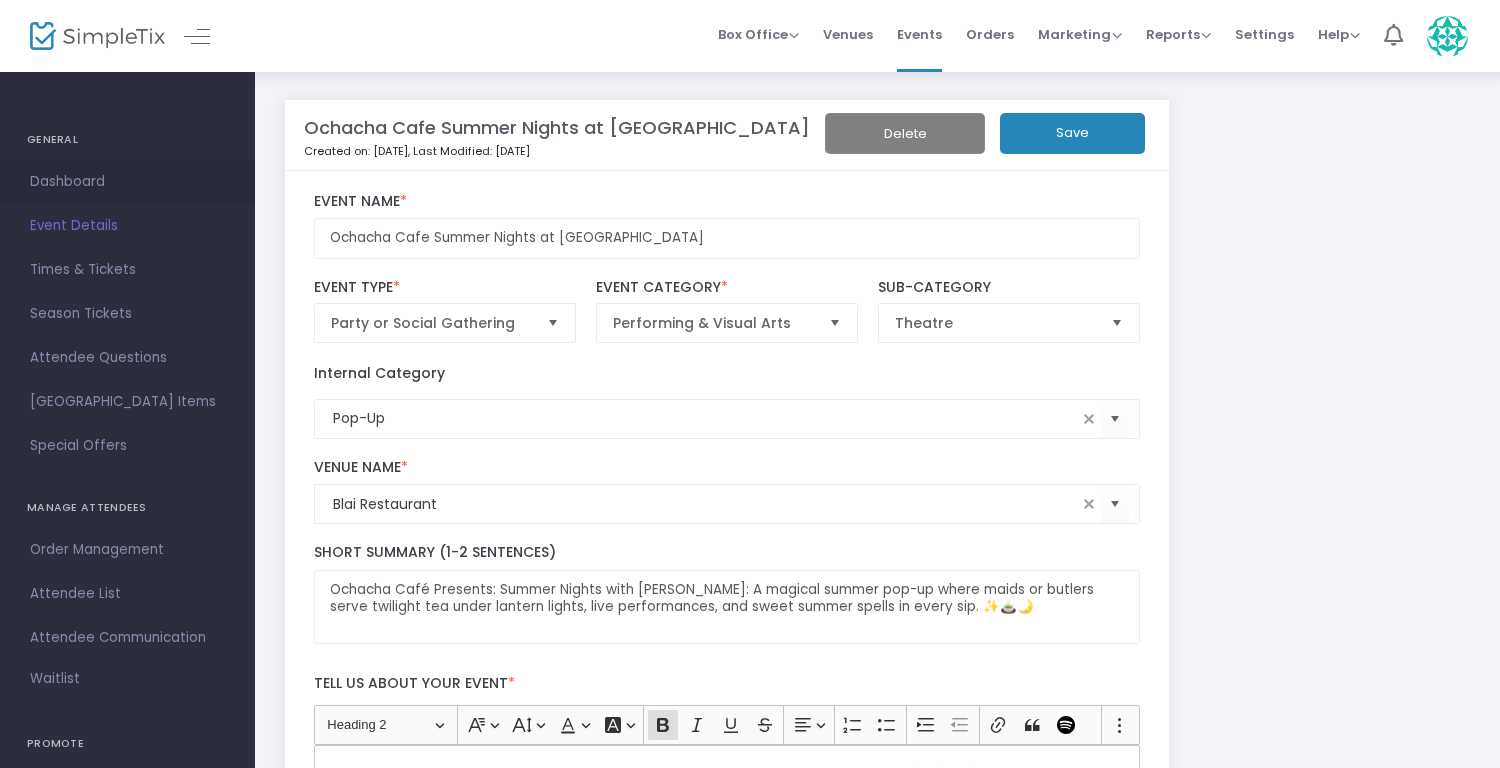 click on "Dashboard" at bounding box center (127, 182) 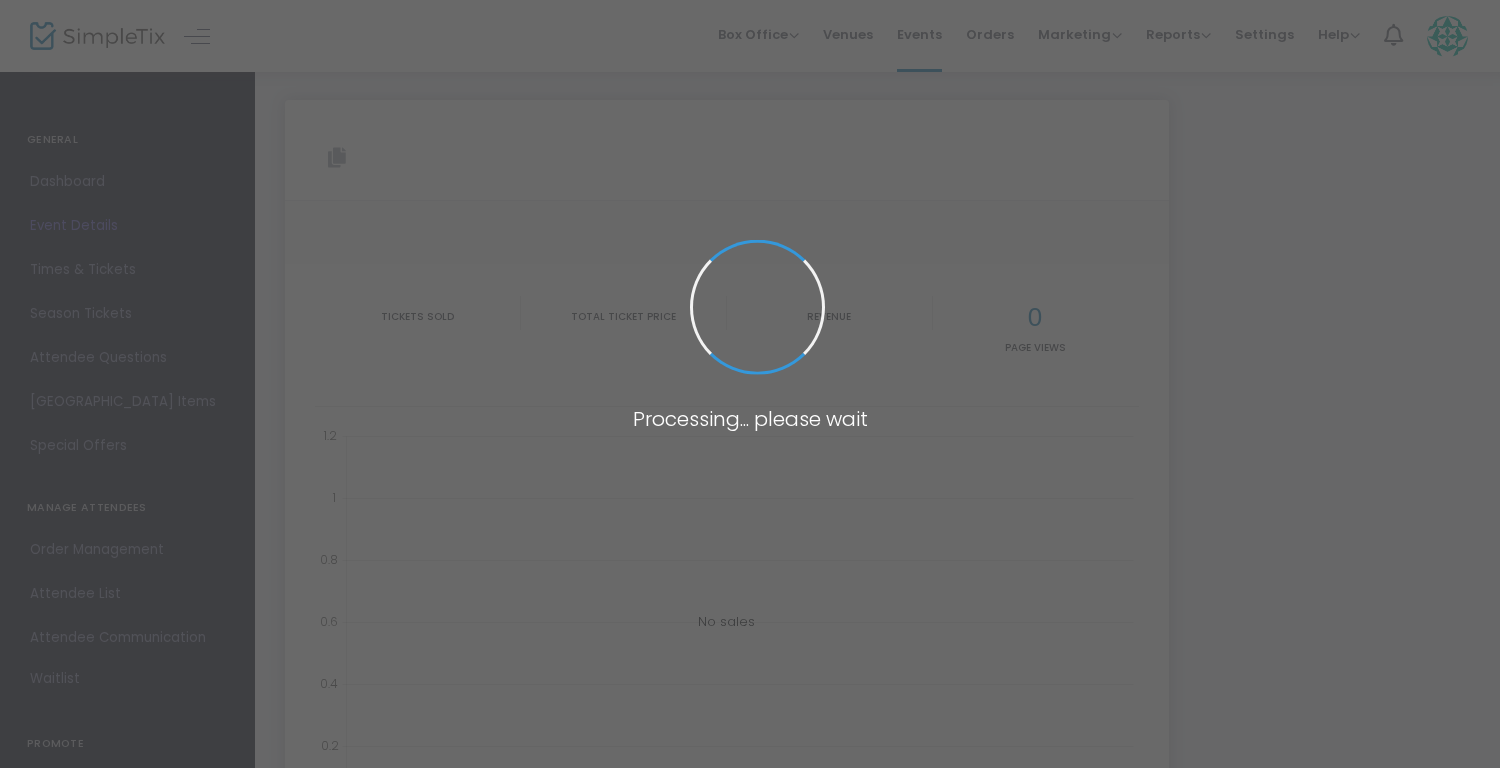 type on "https://www.simpletix.com/e/ochacha-cafe-summer-nights-at-blai-tickets-226032" 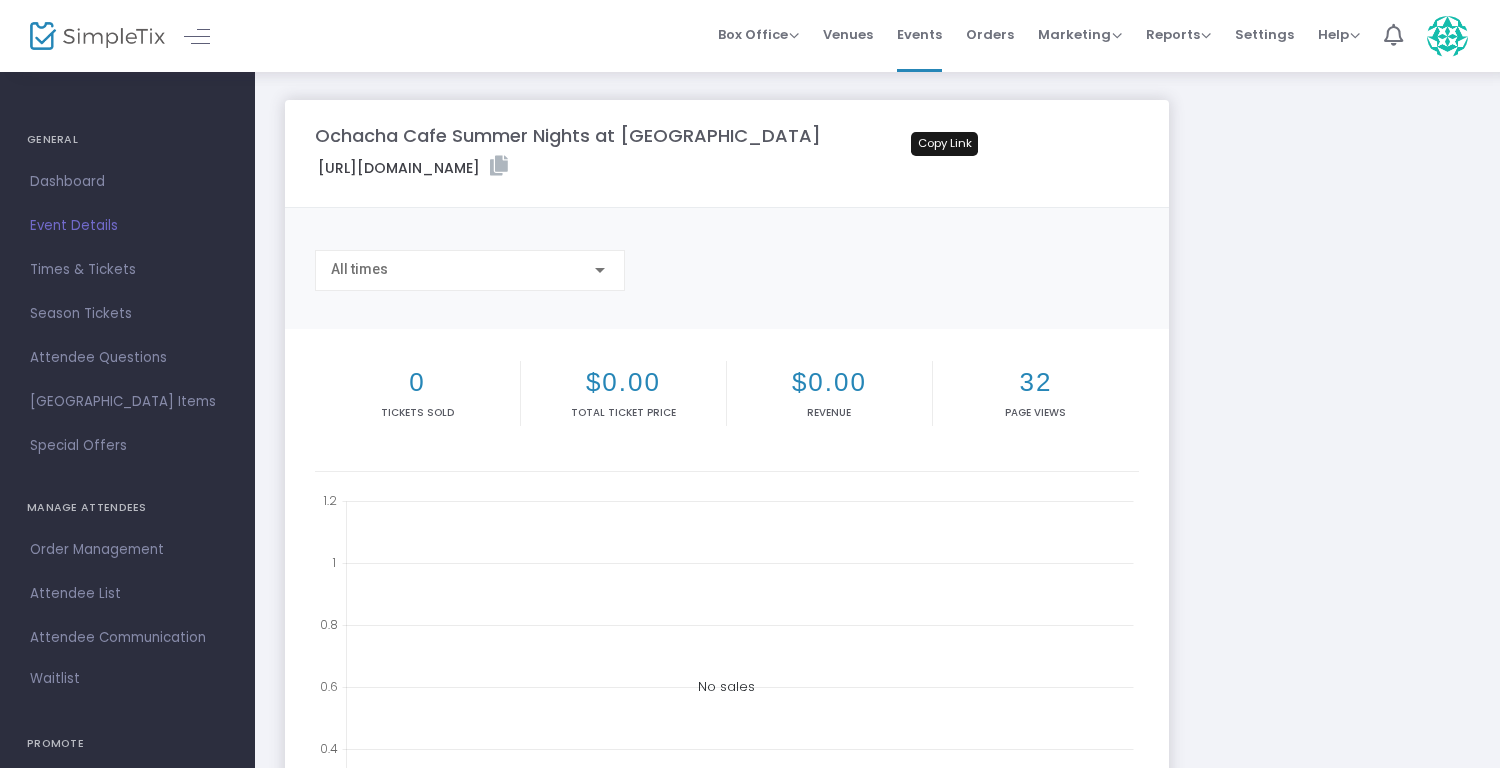 click 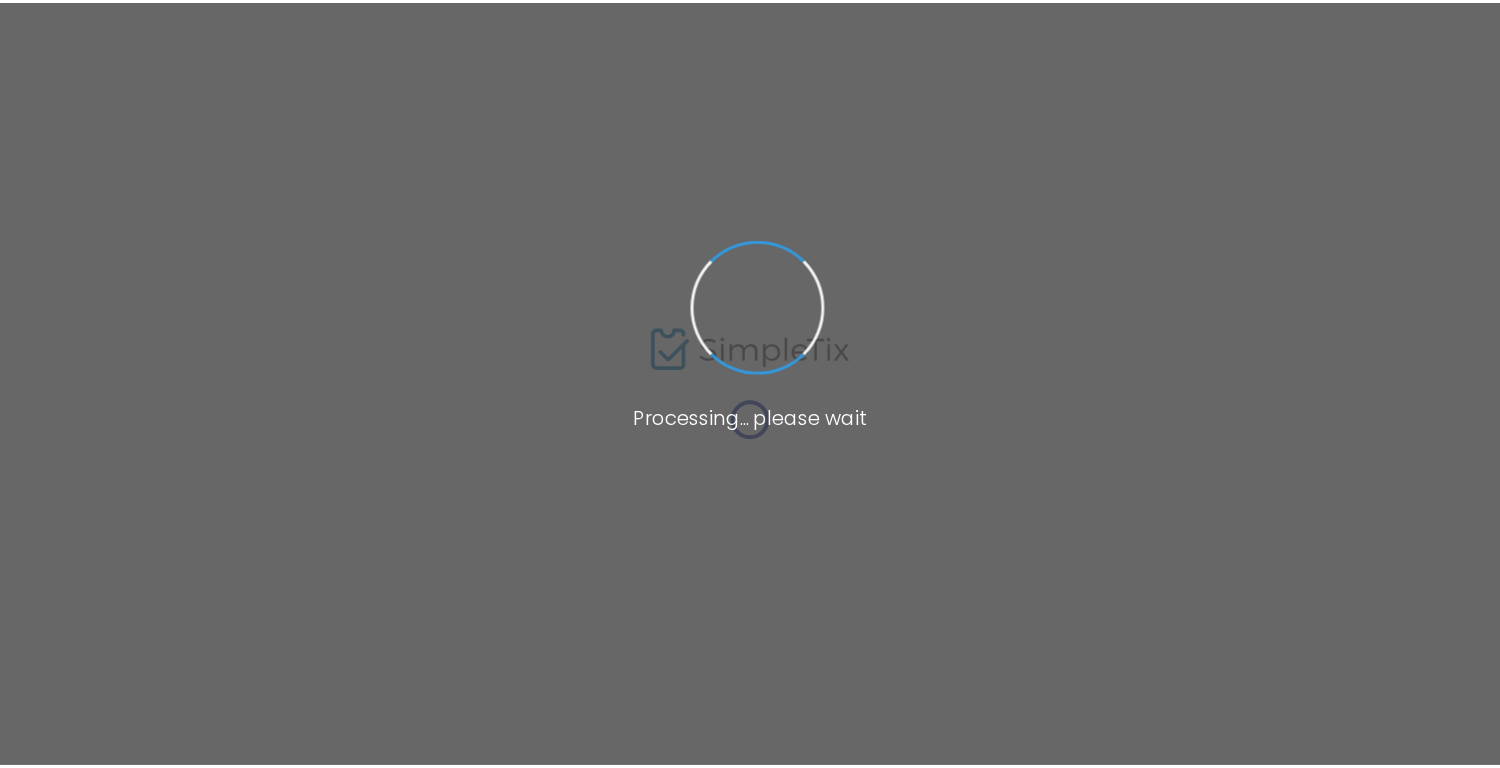 scroll, scrollTop: 0, scrollLeft: 0, axis: both 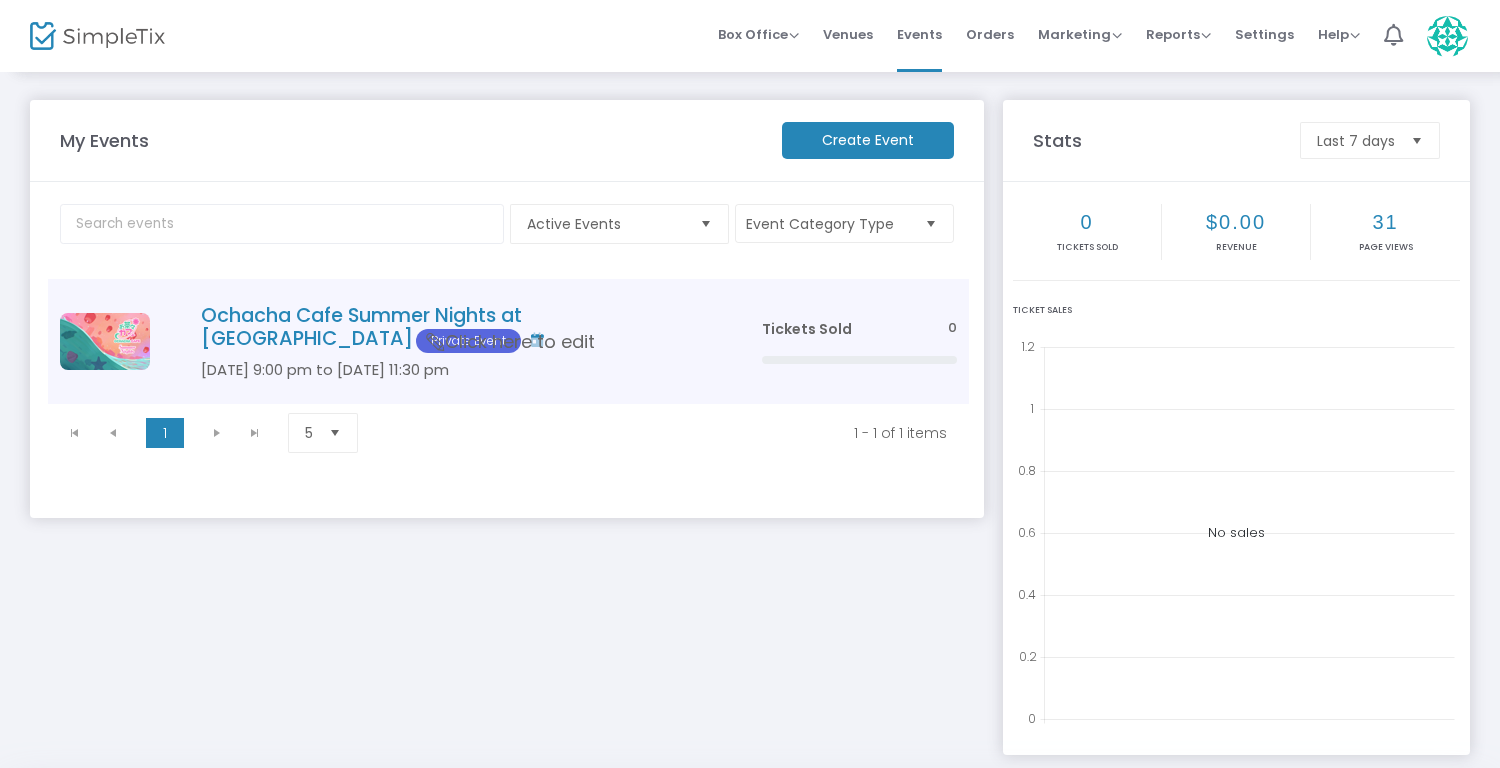 click on "Ochacha Cafe Summer Nights at [GEOGRAPHIC_DATA]  Private Event" 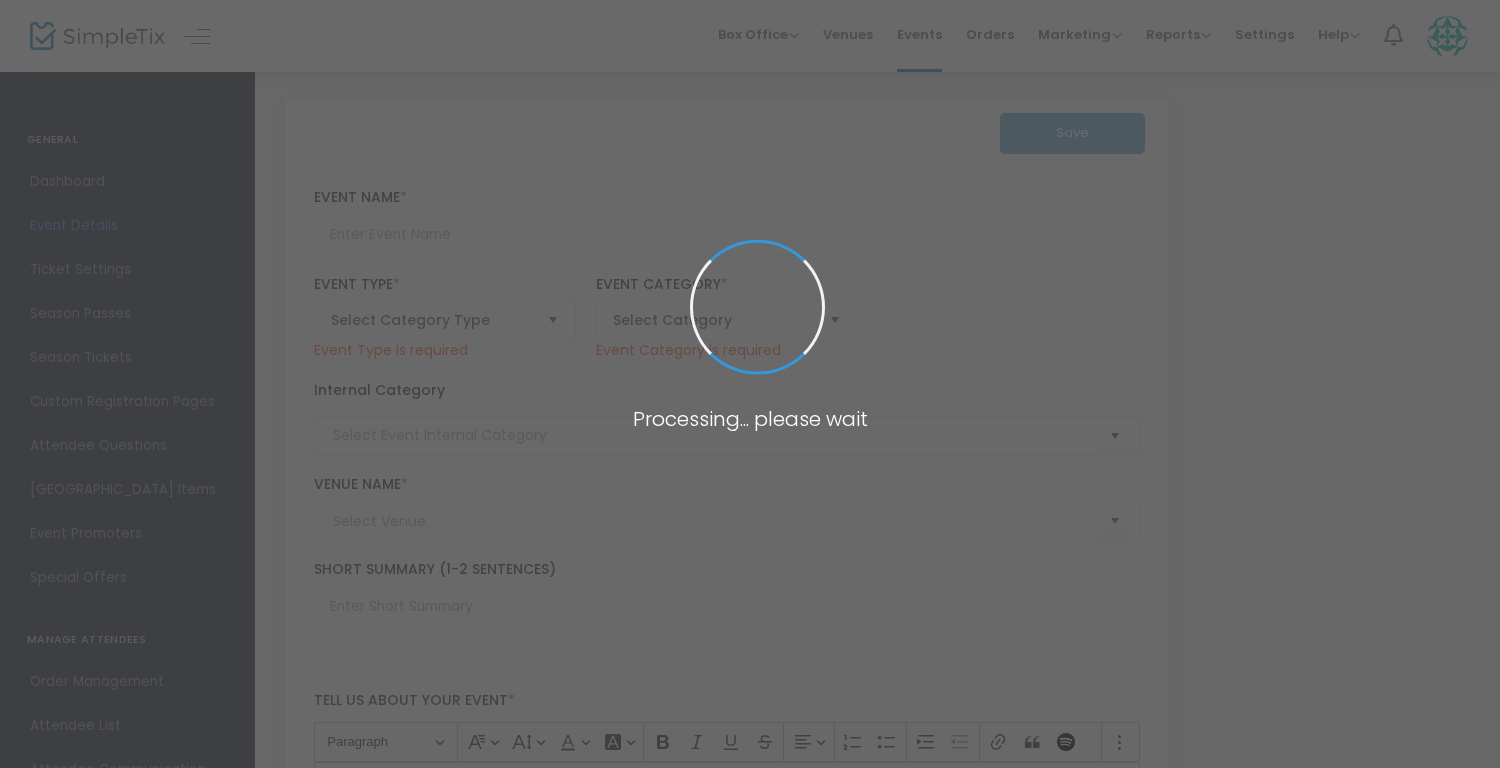 type on "Ochacha Cafe Summer Nights at [GEOGRAPHIC_DATA]" 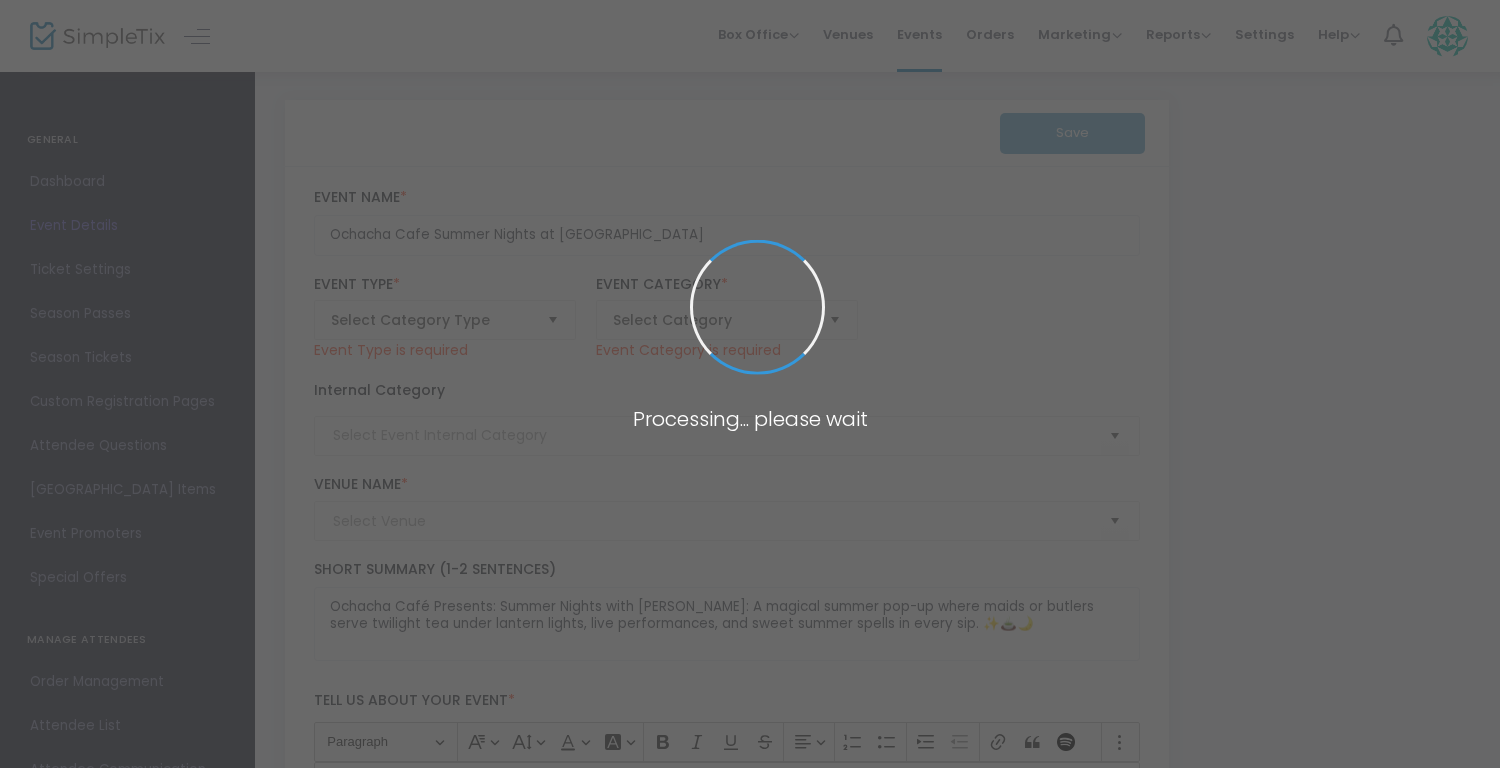 type on "Pop-Up" 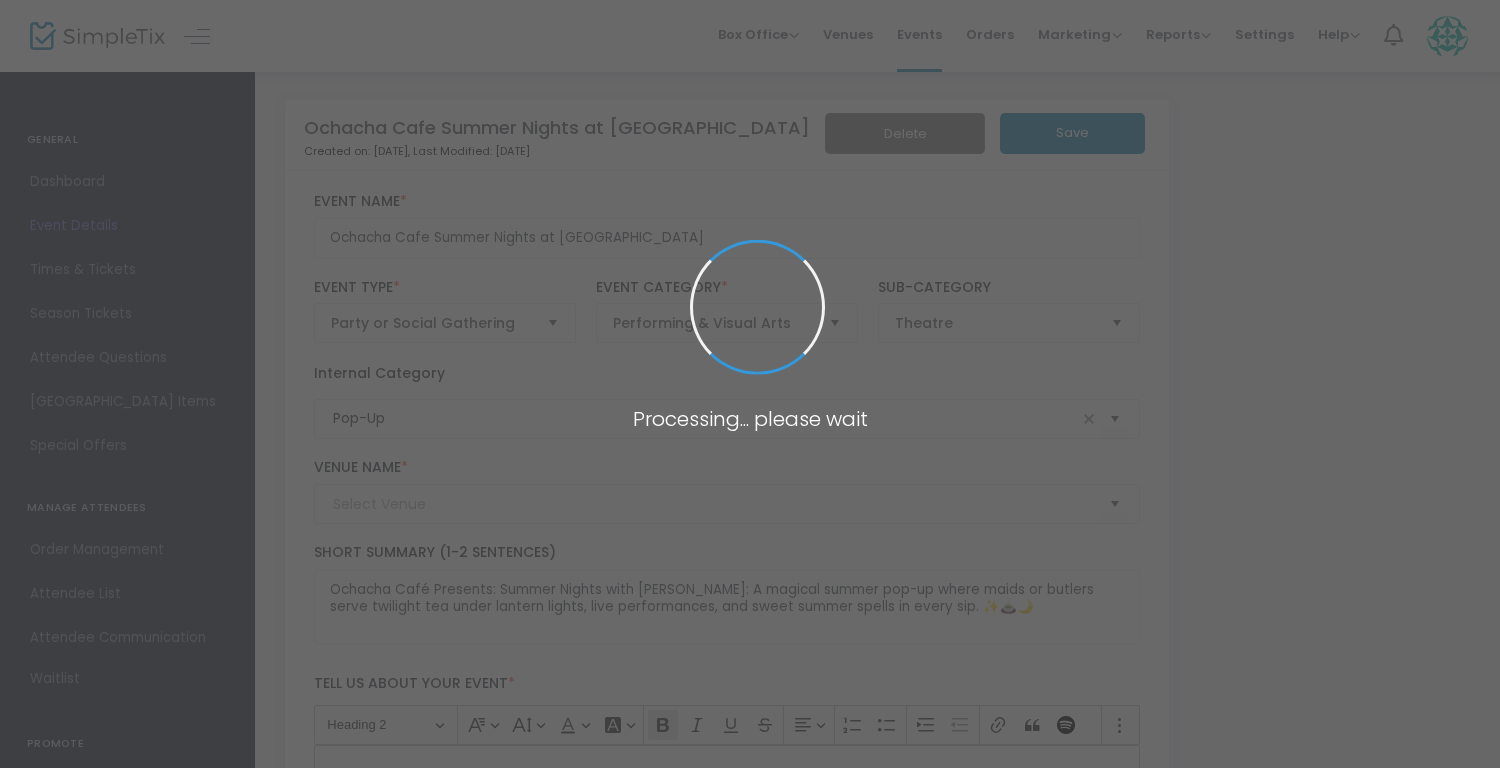type on "Blai Restaurant" 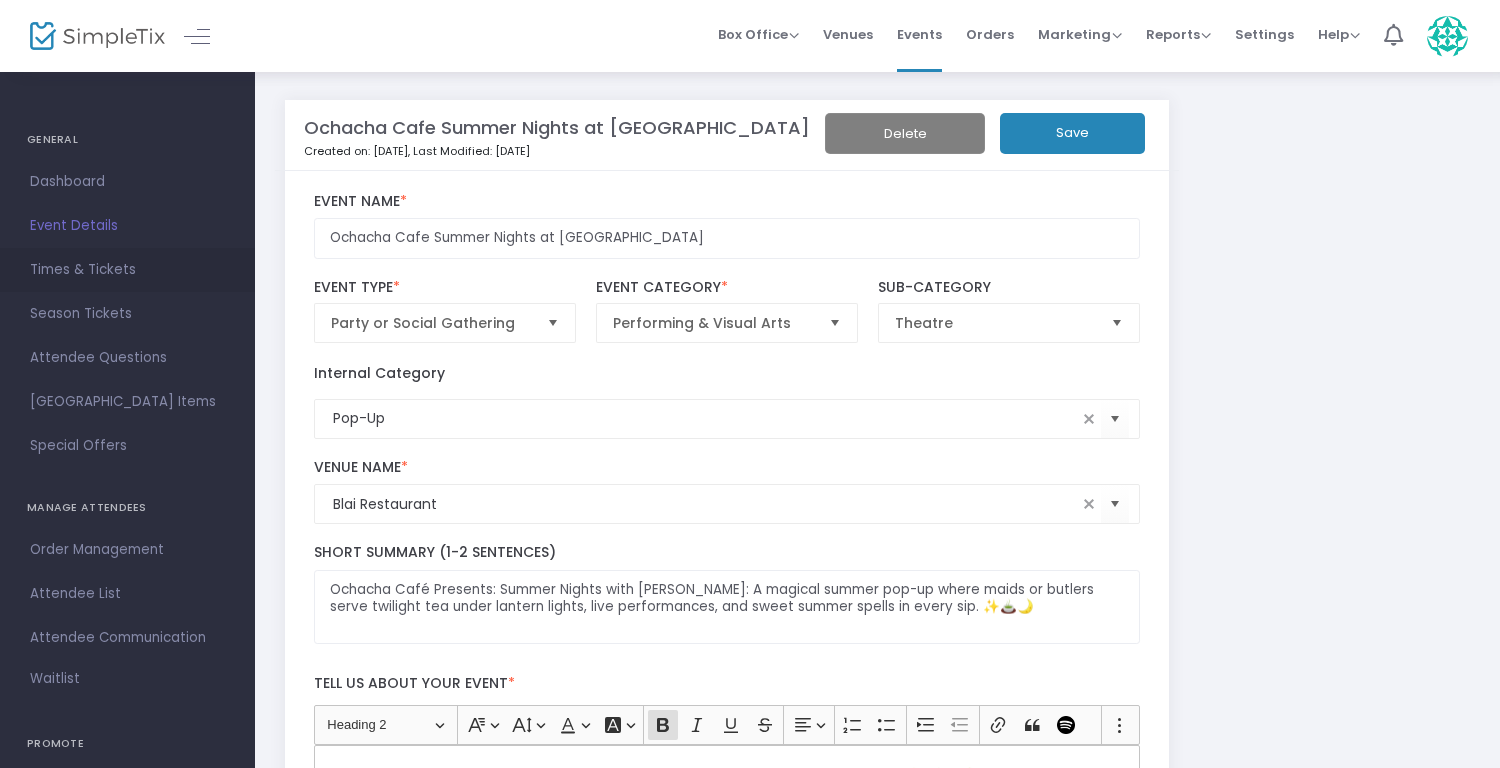 click on "Times & Tickets" at bounding box center (127, 270) 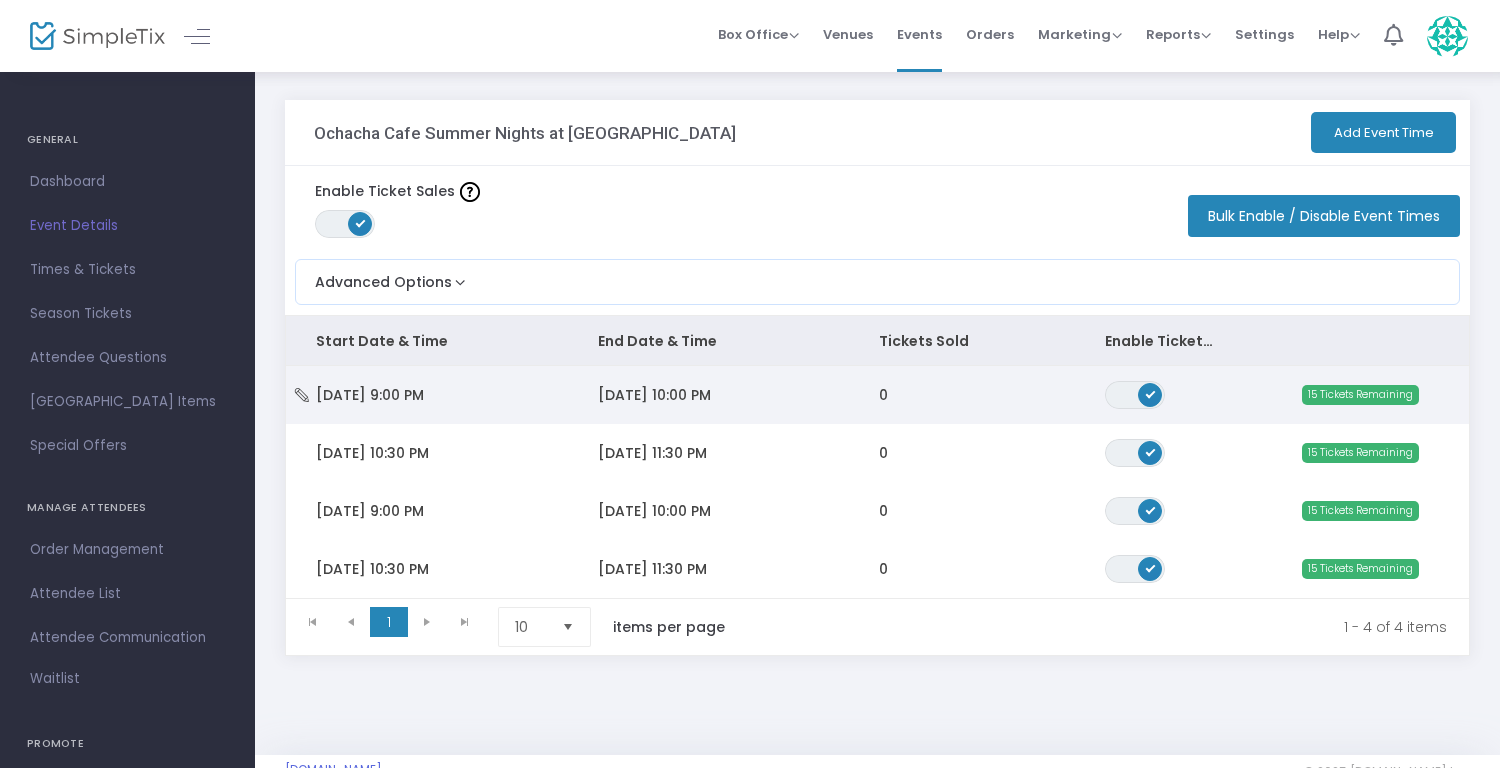 click on "[DATE] 9:00 PM" 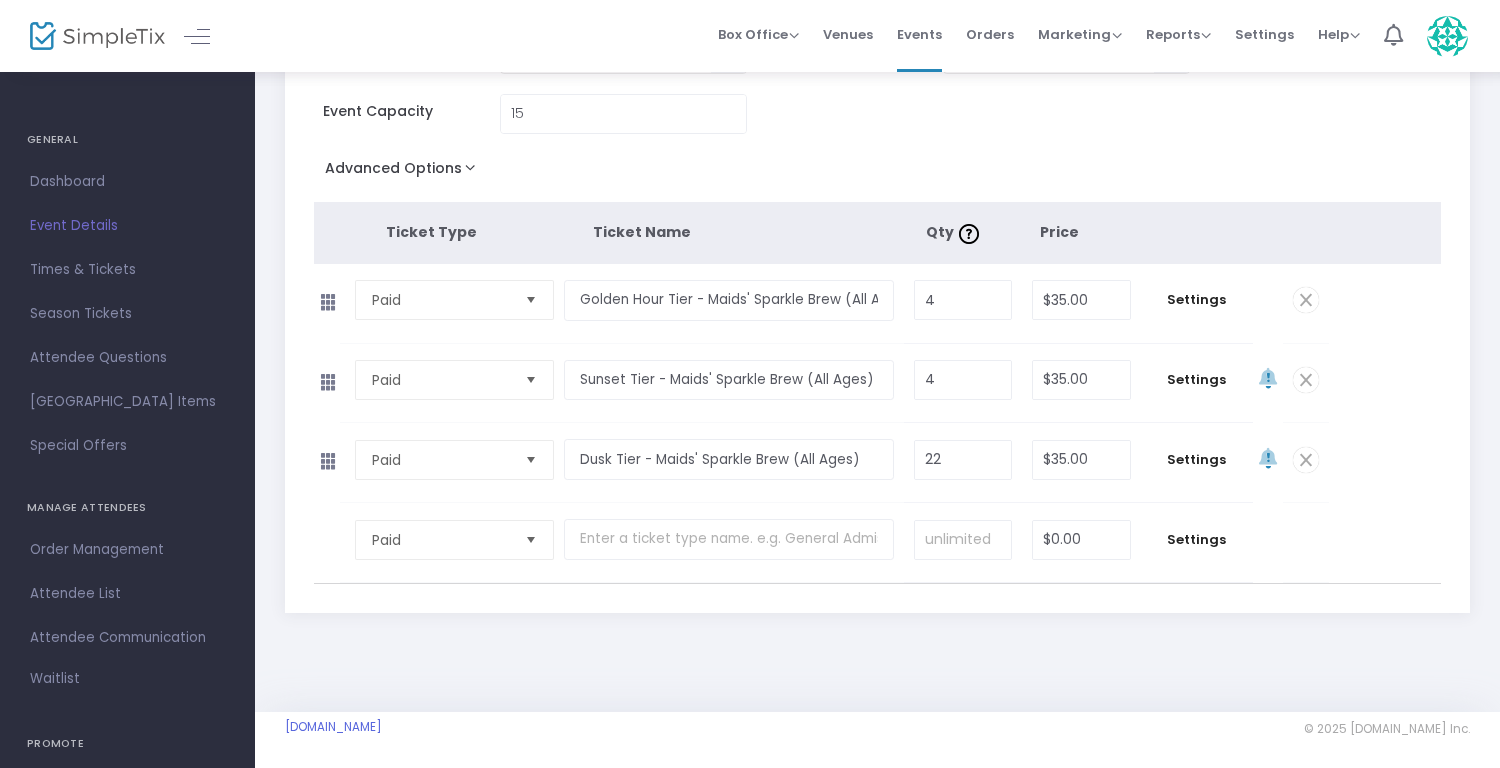 scroll, scrollTop: 166, scrollLeft: 0, axis: vertical 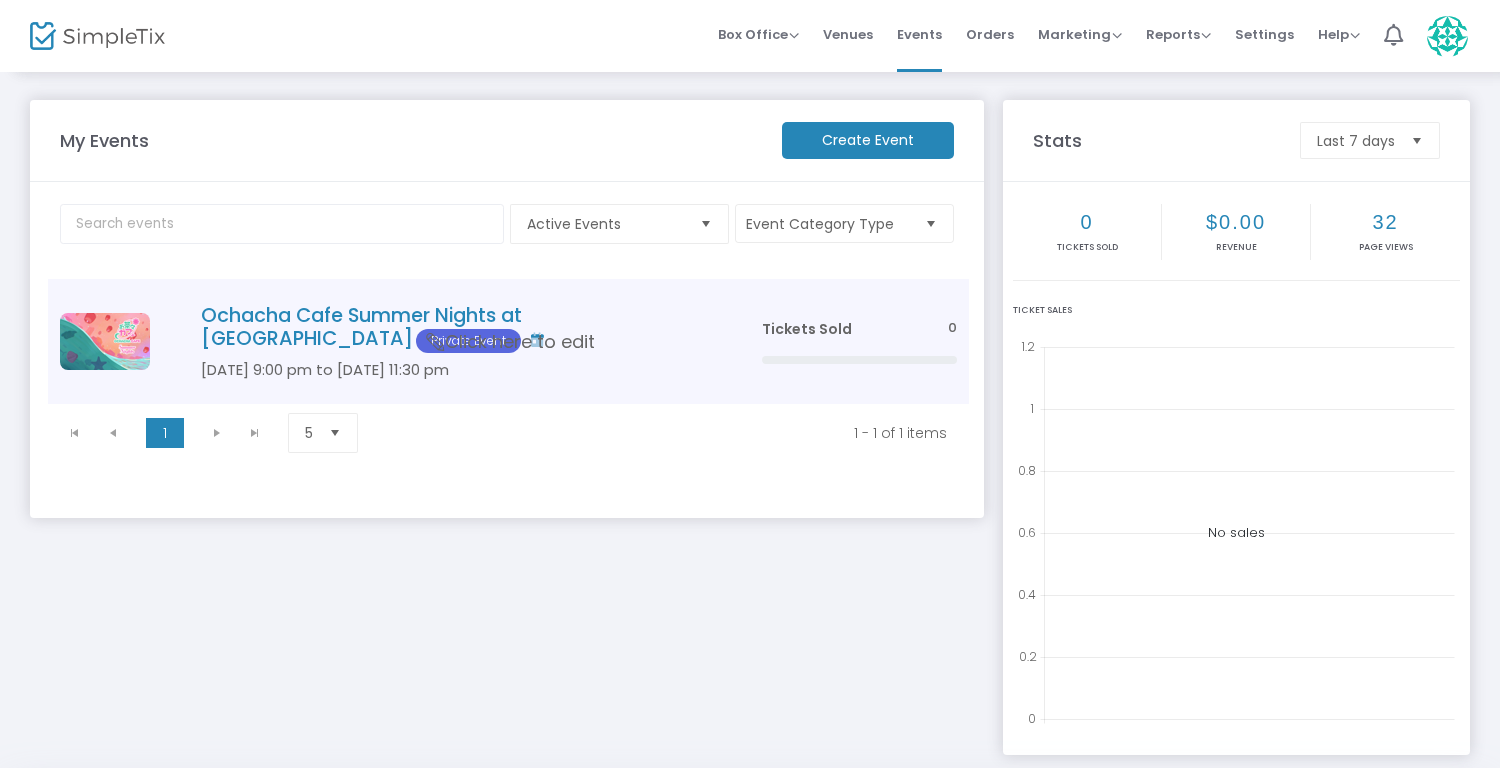 click on "Ochacha Cafe Summer Nights at [GEOGRAPHIC_DATA]  Private Event" 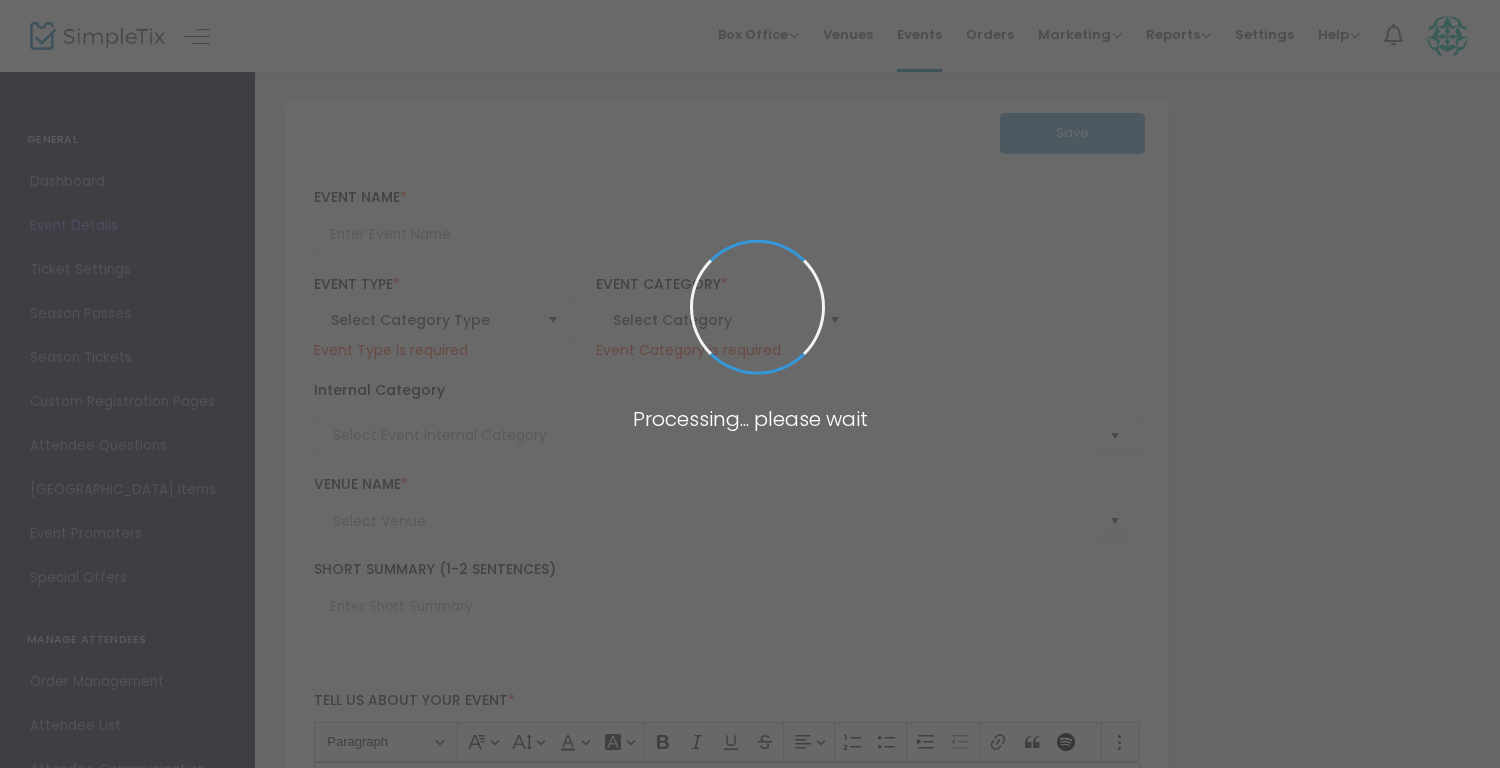 type on "Ochacha Cafe Summer Nights at [GEOGRAPHIC_DATA]" 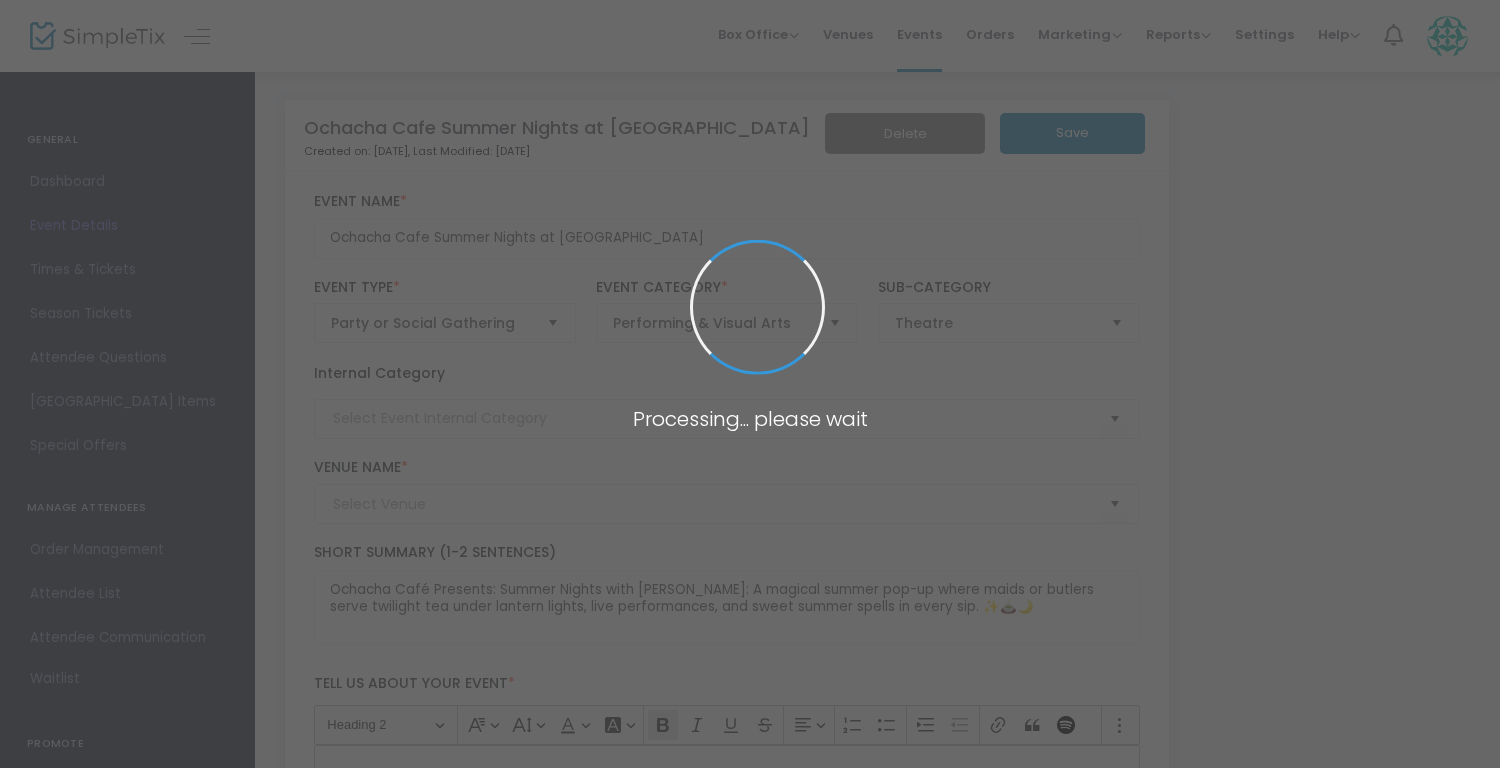 type on "Pop-Up" 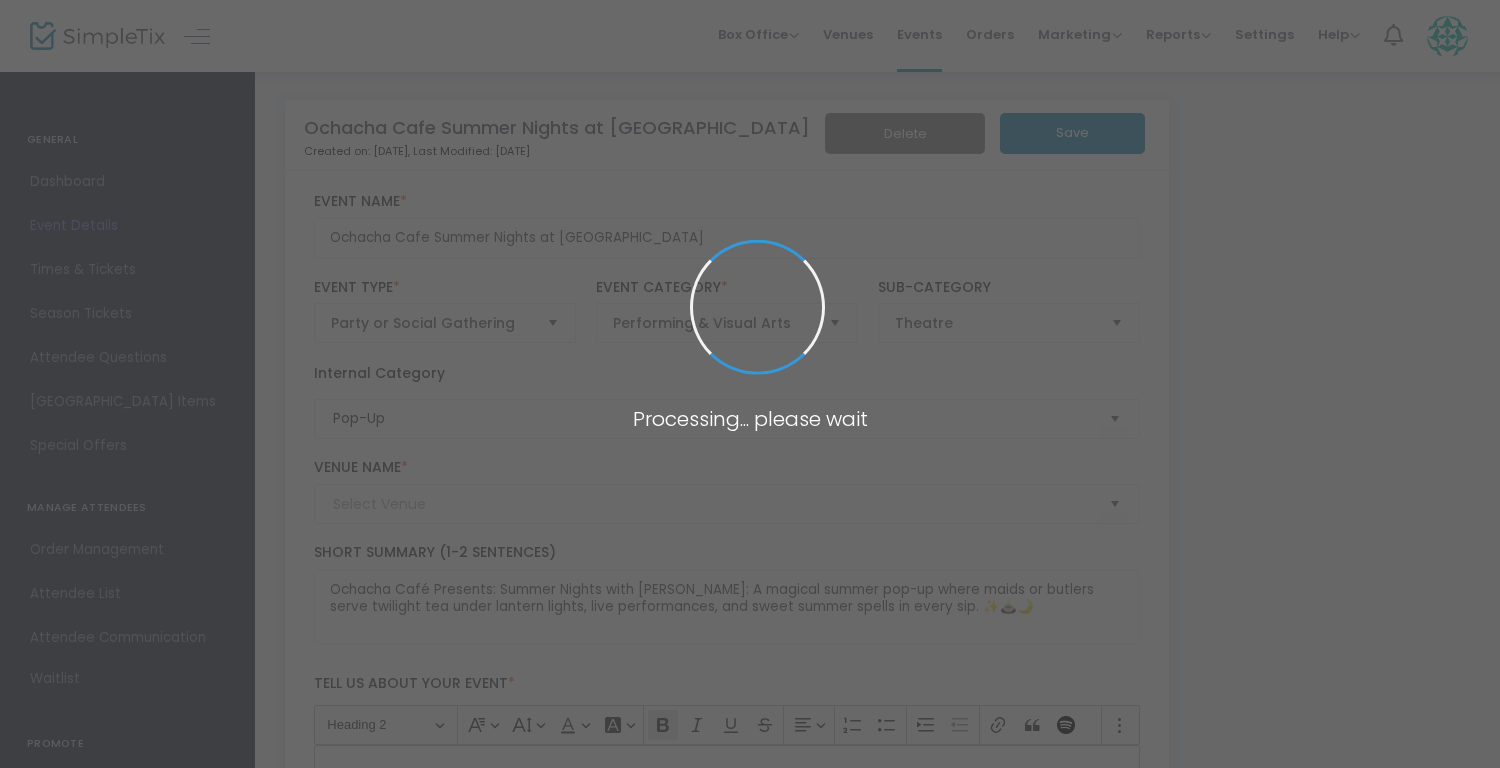 type on "Blai Restaurant" 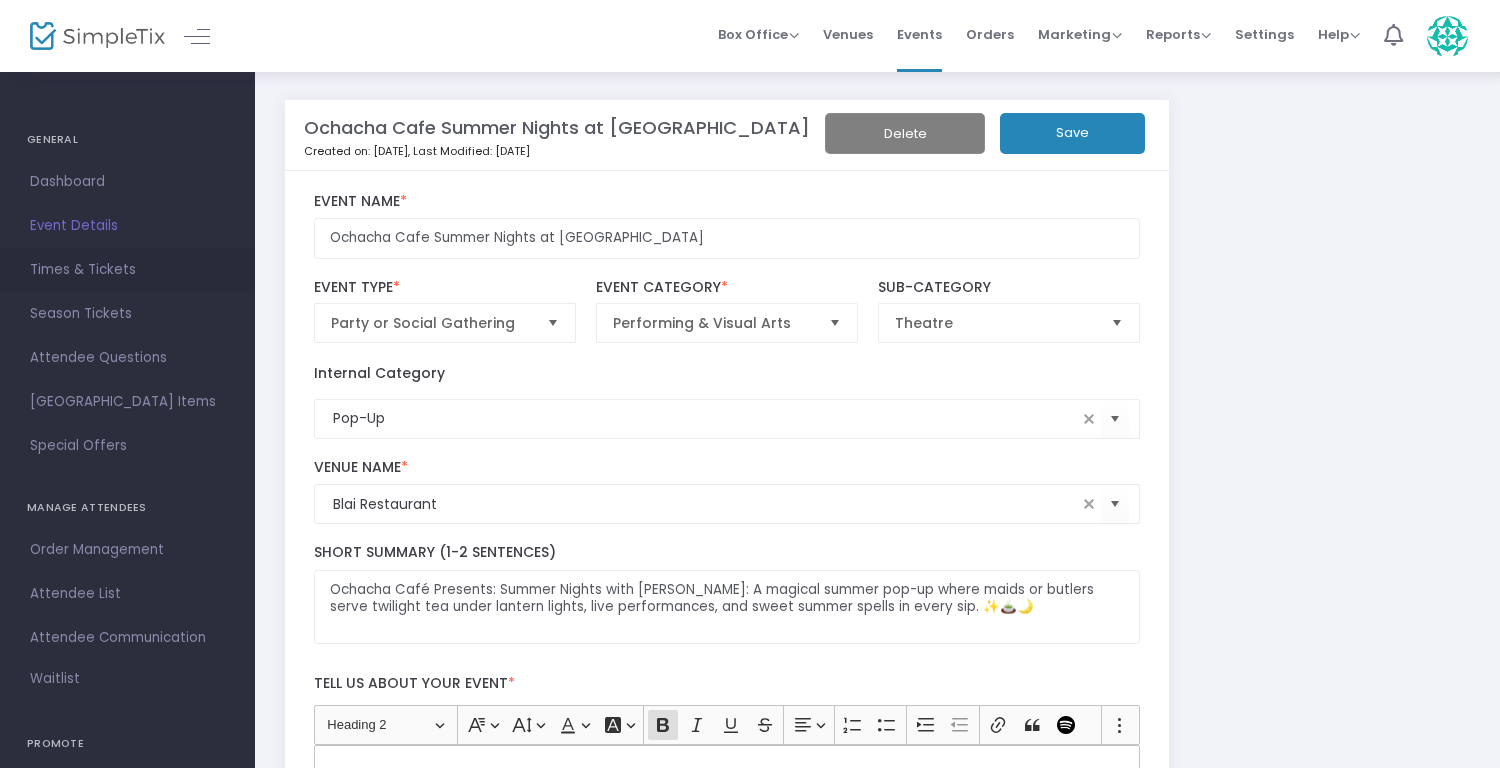 click on "Times & Tickets" at bounding box center (127, 270) 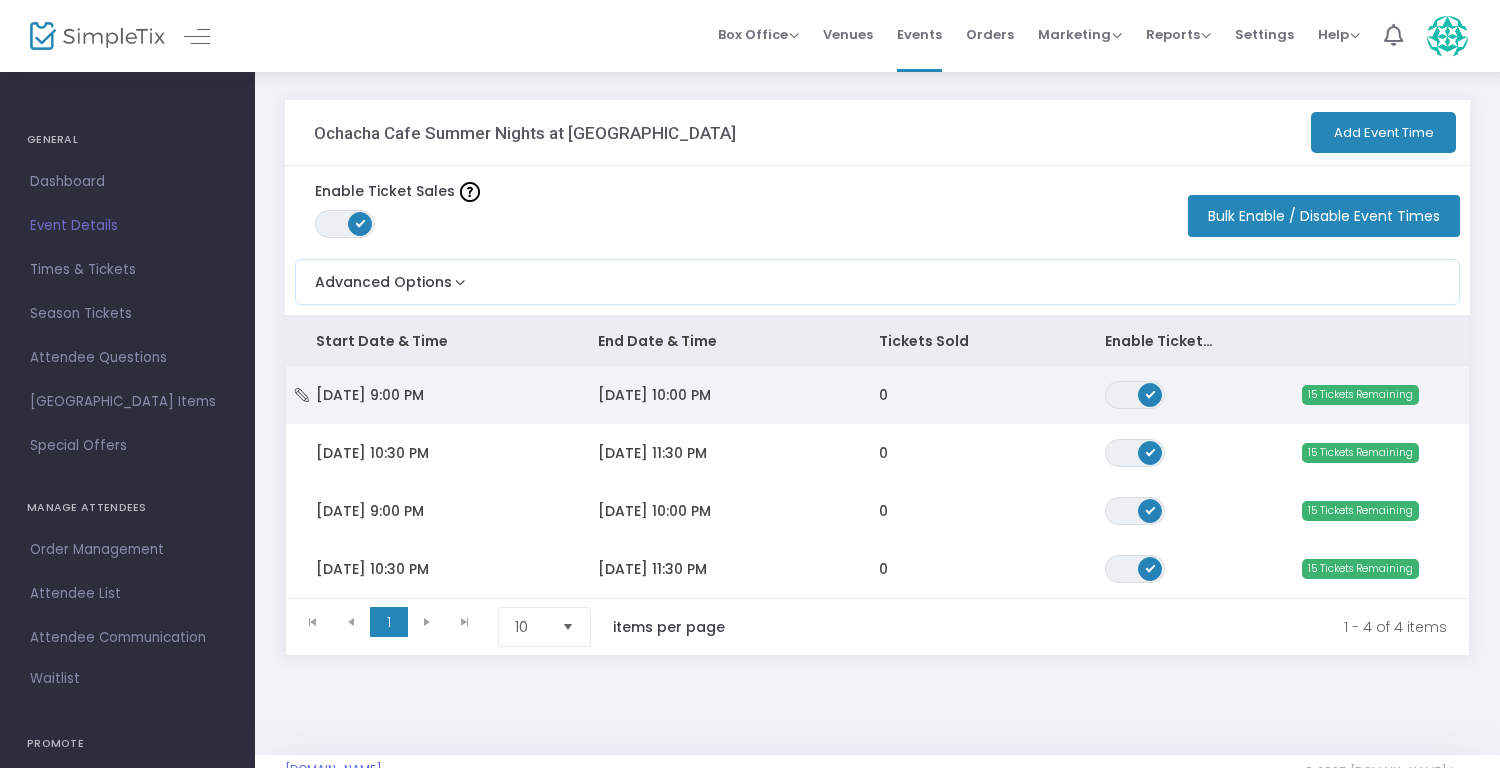 click on "[DATE] 9:00 PM" 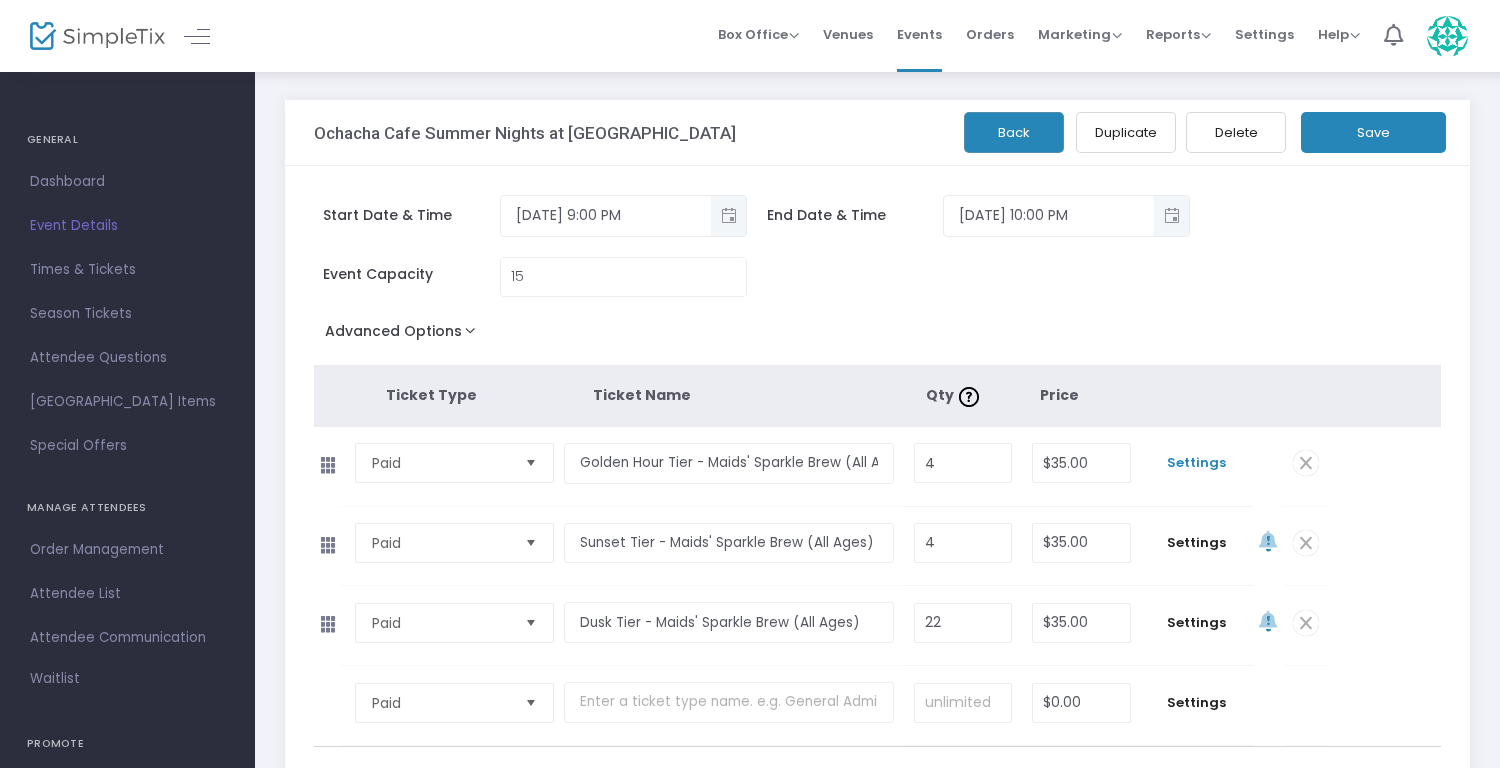 click on "Settings" at bounding box center [1197, 463] 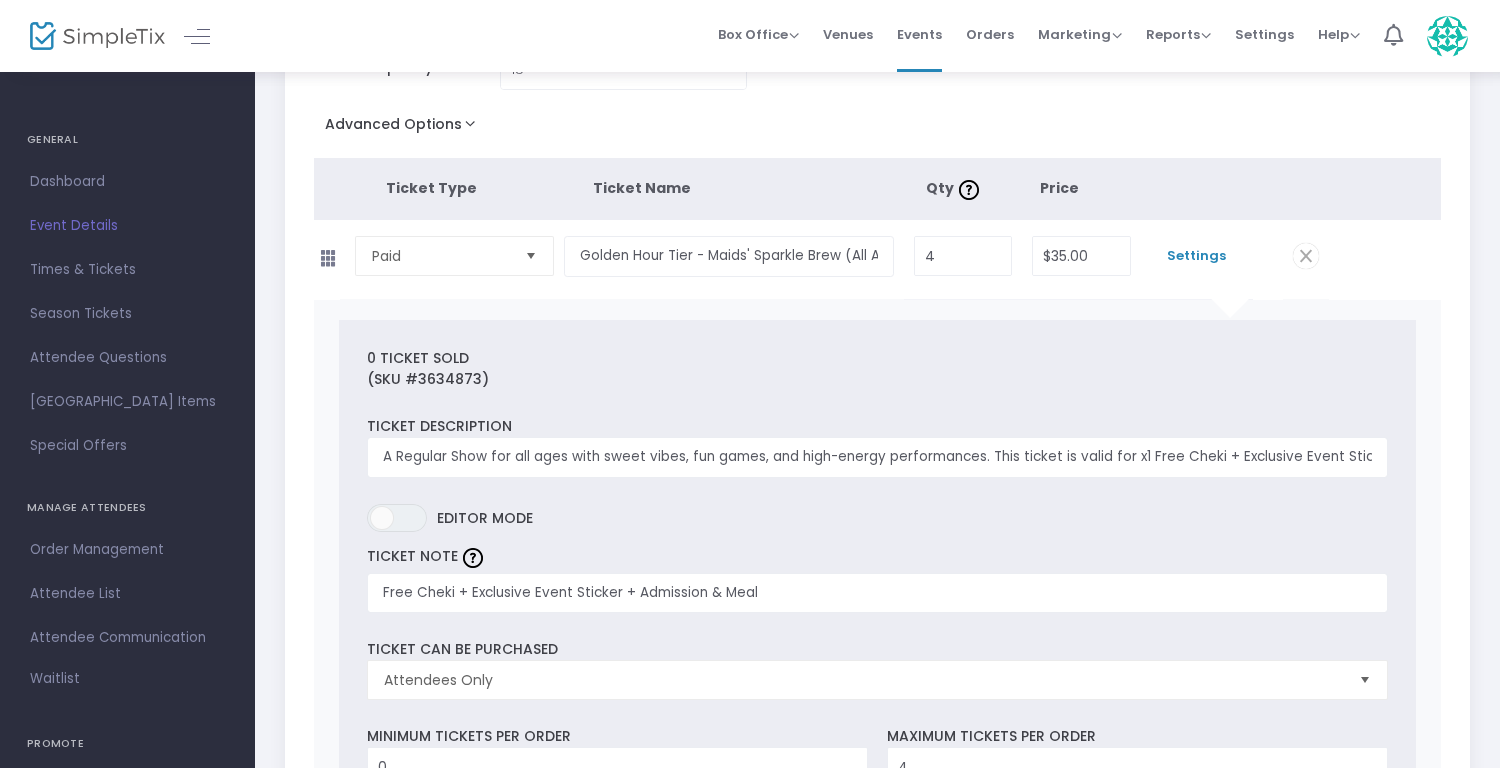 scroll, scrollTop: 242, scrollLeft: 0, axis: vertical 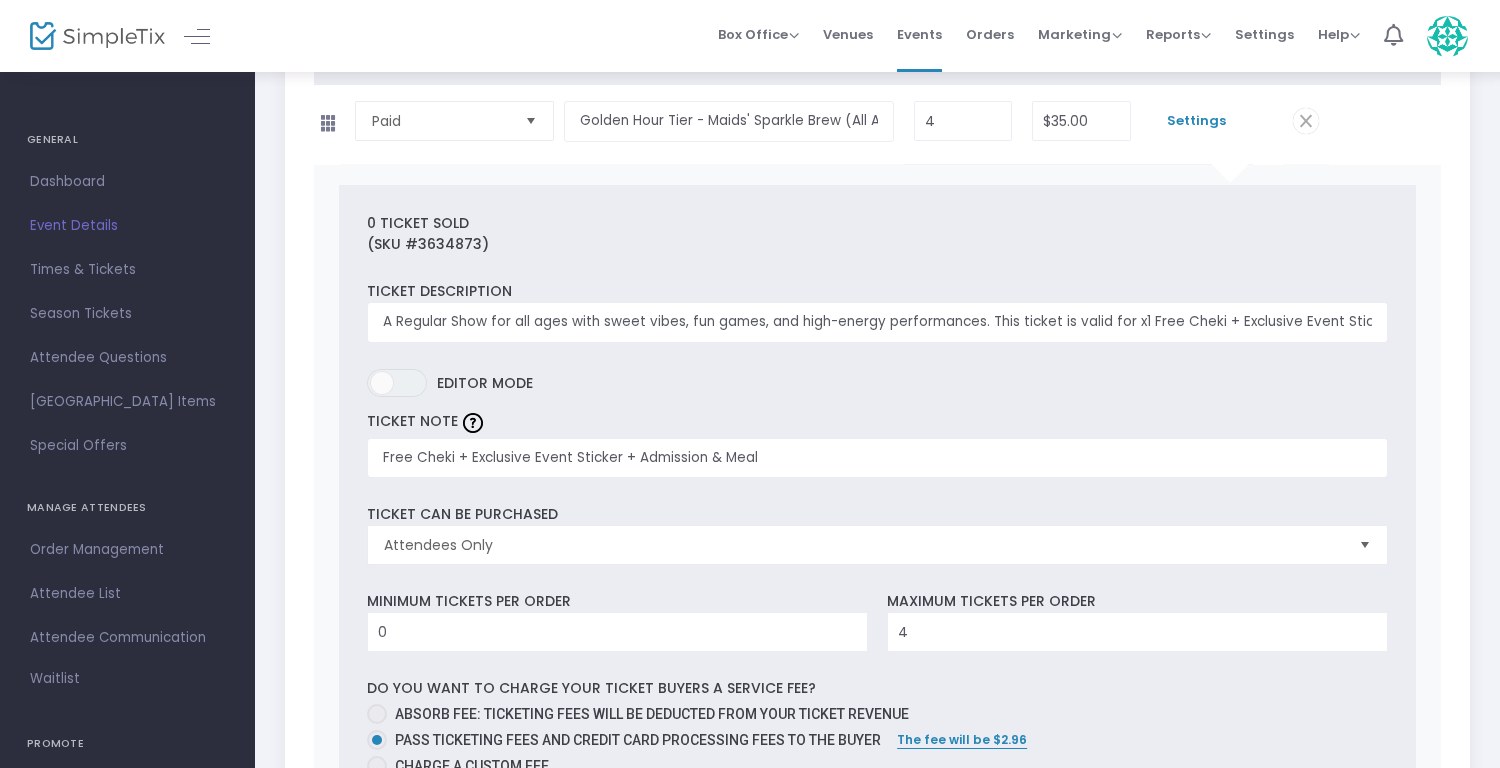 click on "Settings" at bounding box center [1197, 121] 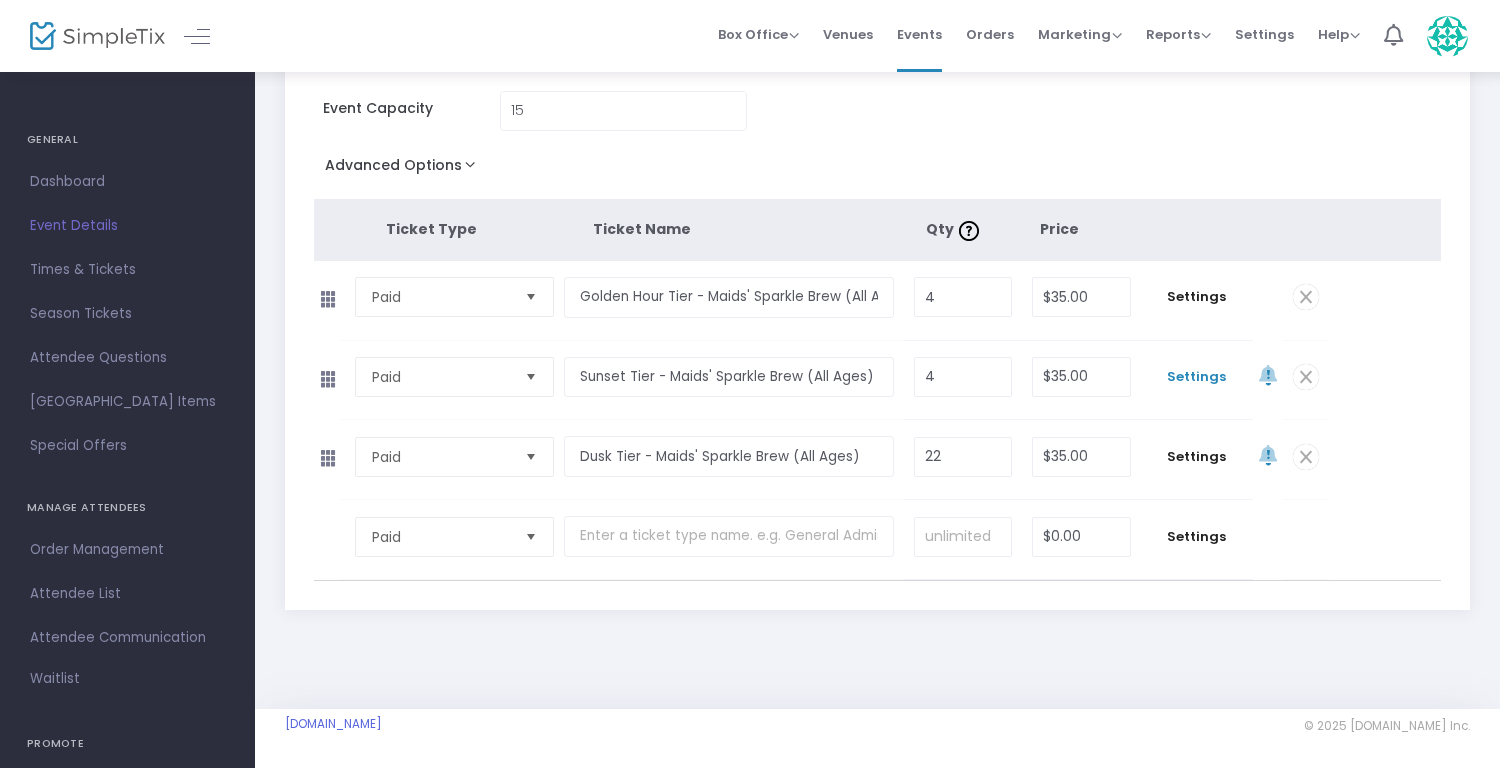 click on "Settings" at bounding box center [1197, 377] 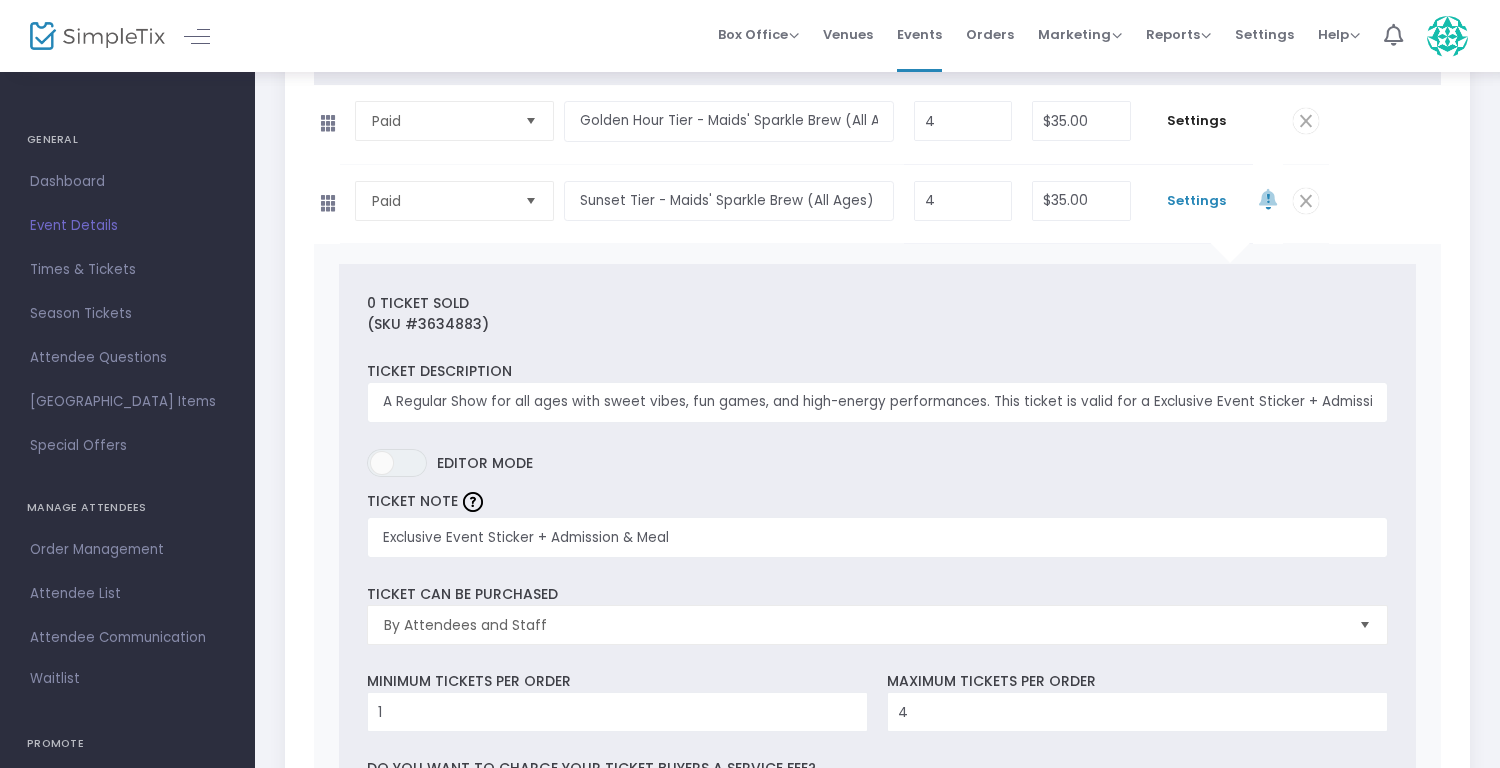 click on "Settings" at bounding box center (1197, 201) 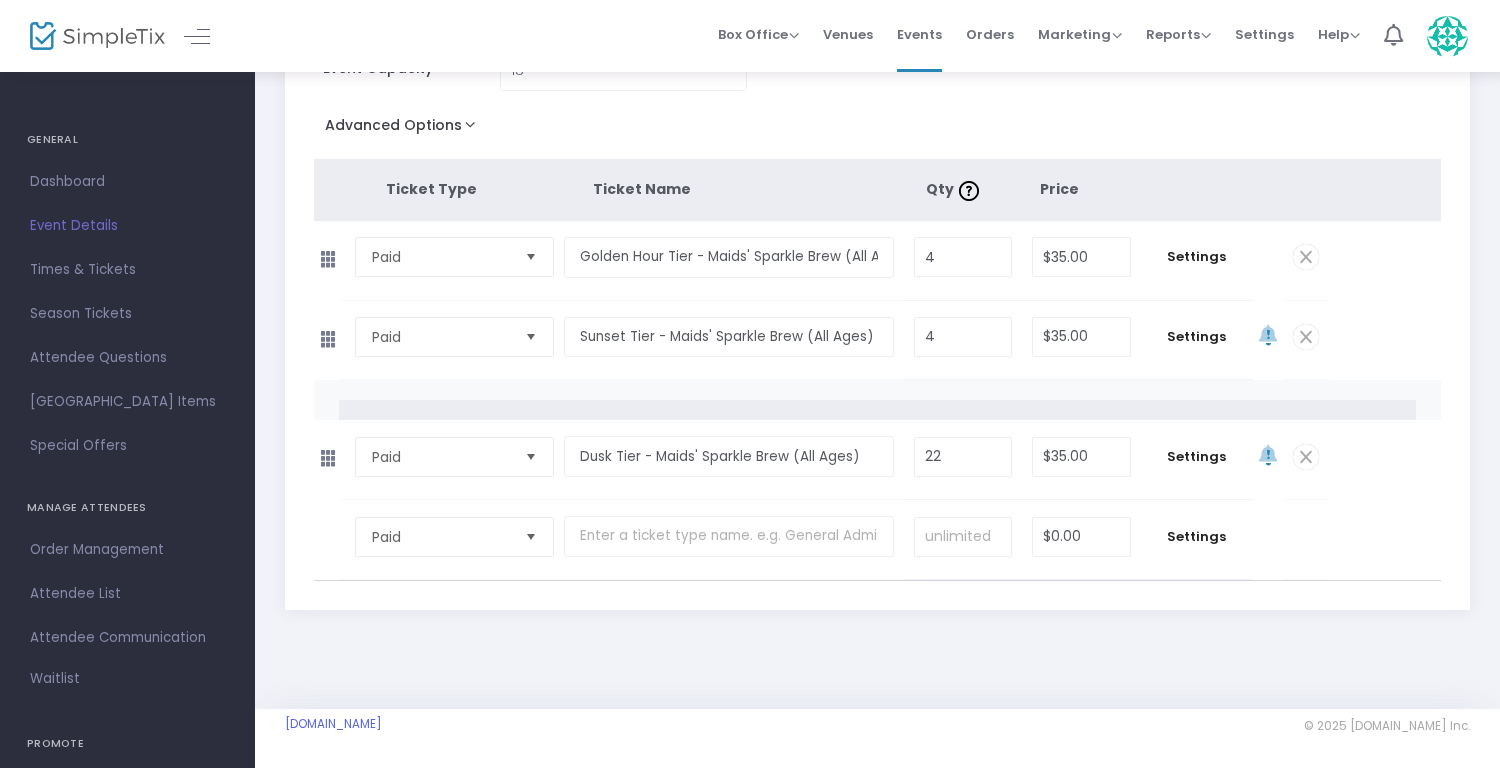 scroll, scrollTop: 166, scrollLeft: 0, axis: vertical 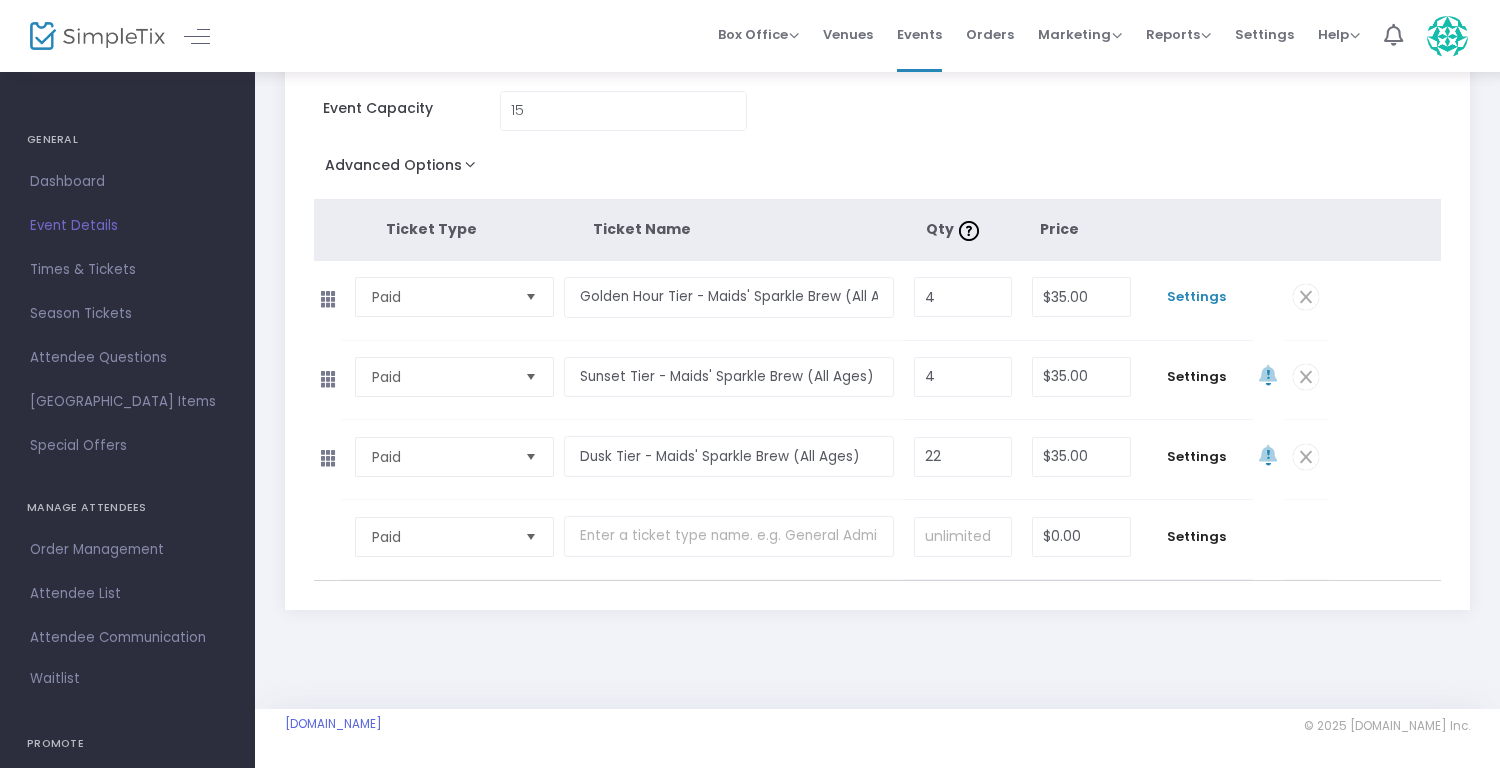 click on "Settings" at bounding box center [1197, 297] 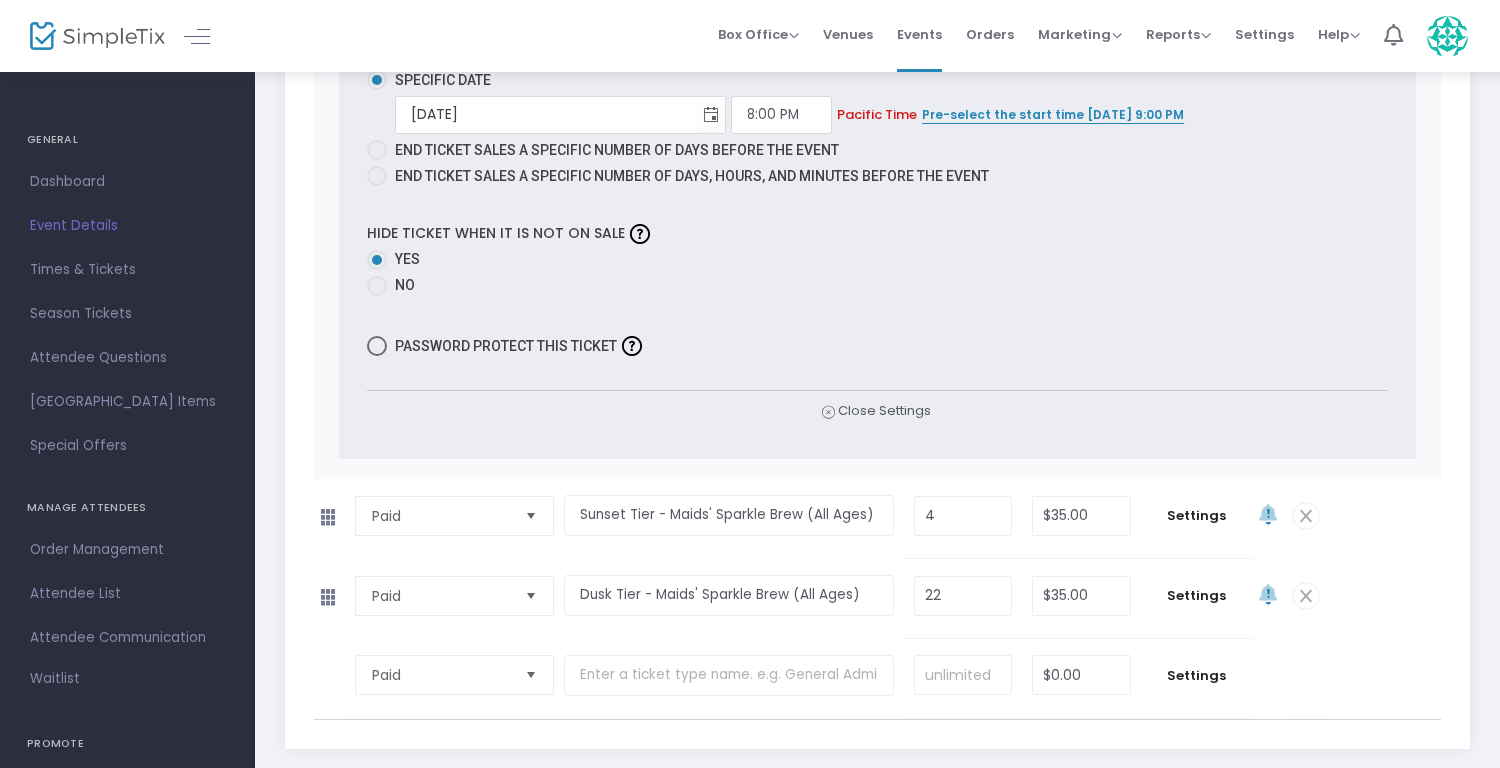 scroll, scrollTop: 1349, scrollLeft: 0, axis: vertical 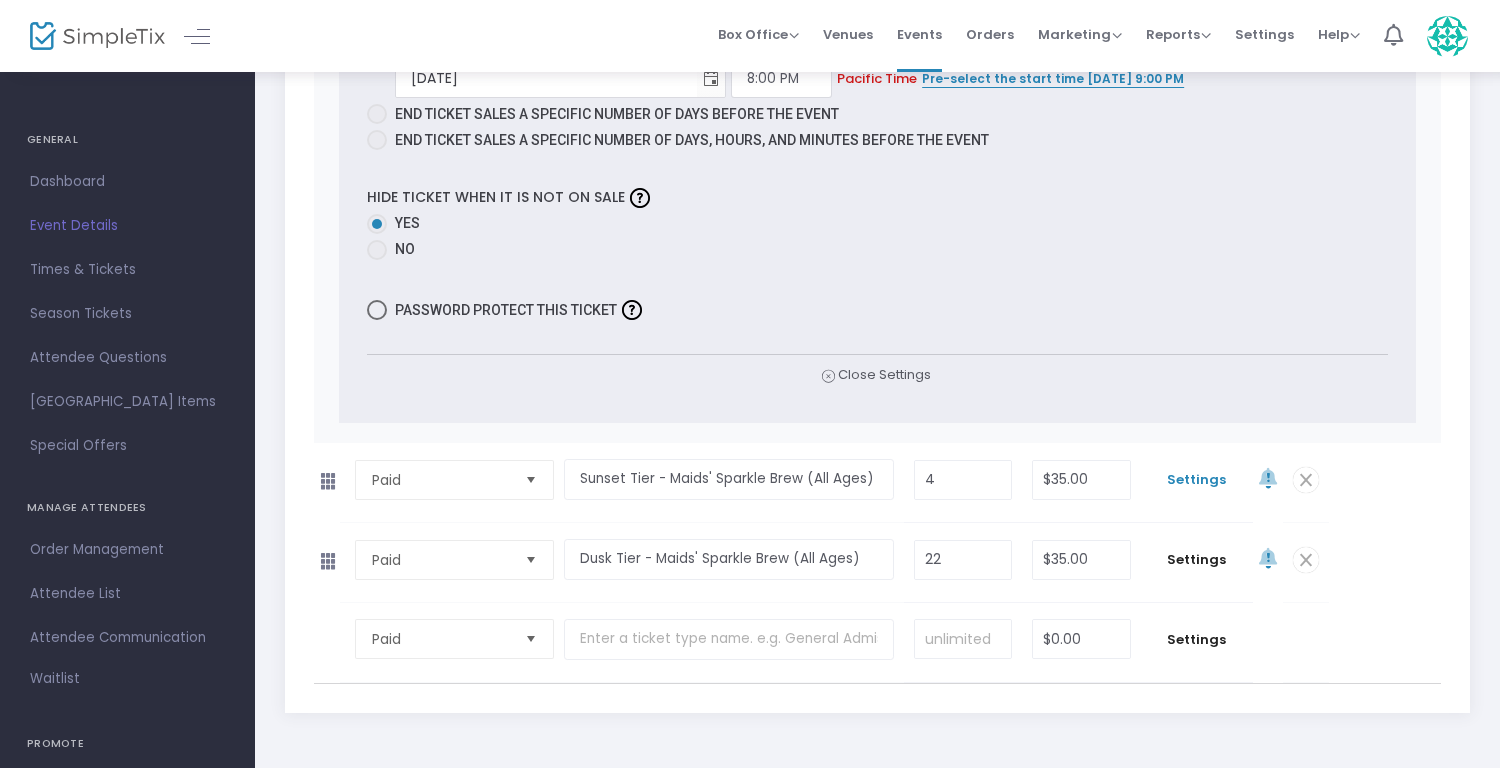 click on "Settings" at bounding box center (1197, 480) 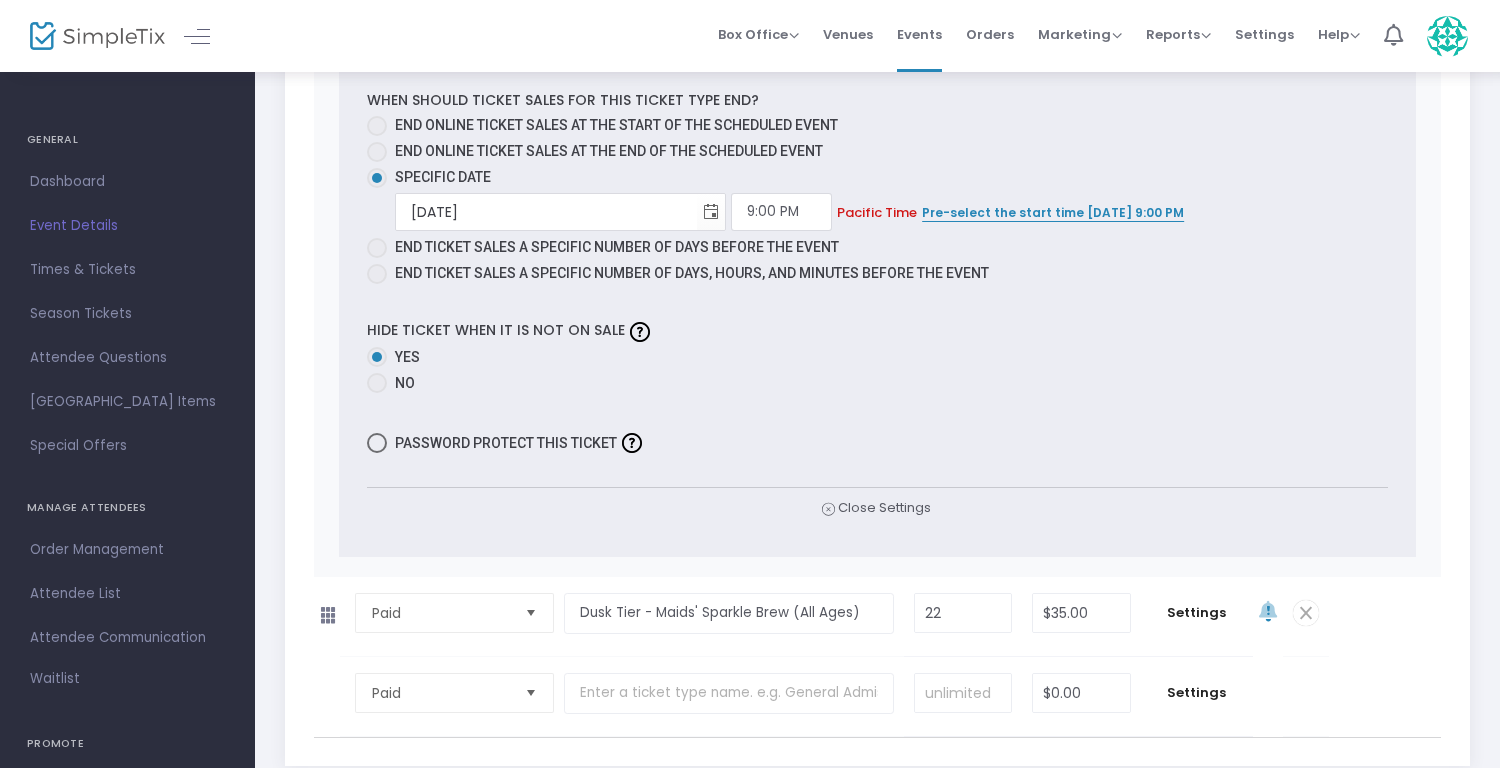 scroll, scrollTop: 2781, scrollLeft: 0, axis: vertical 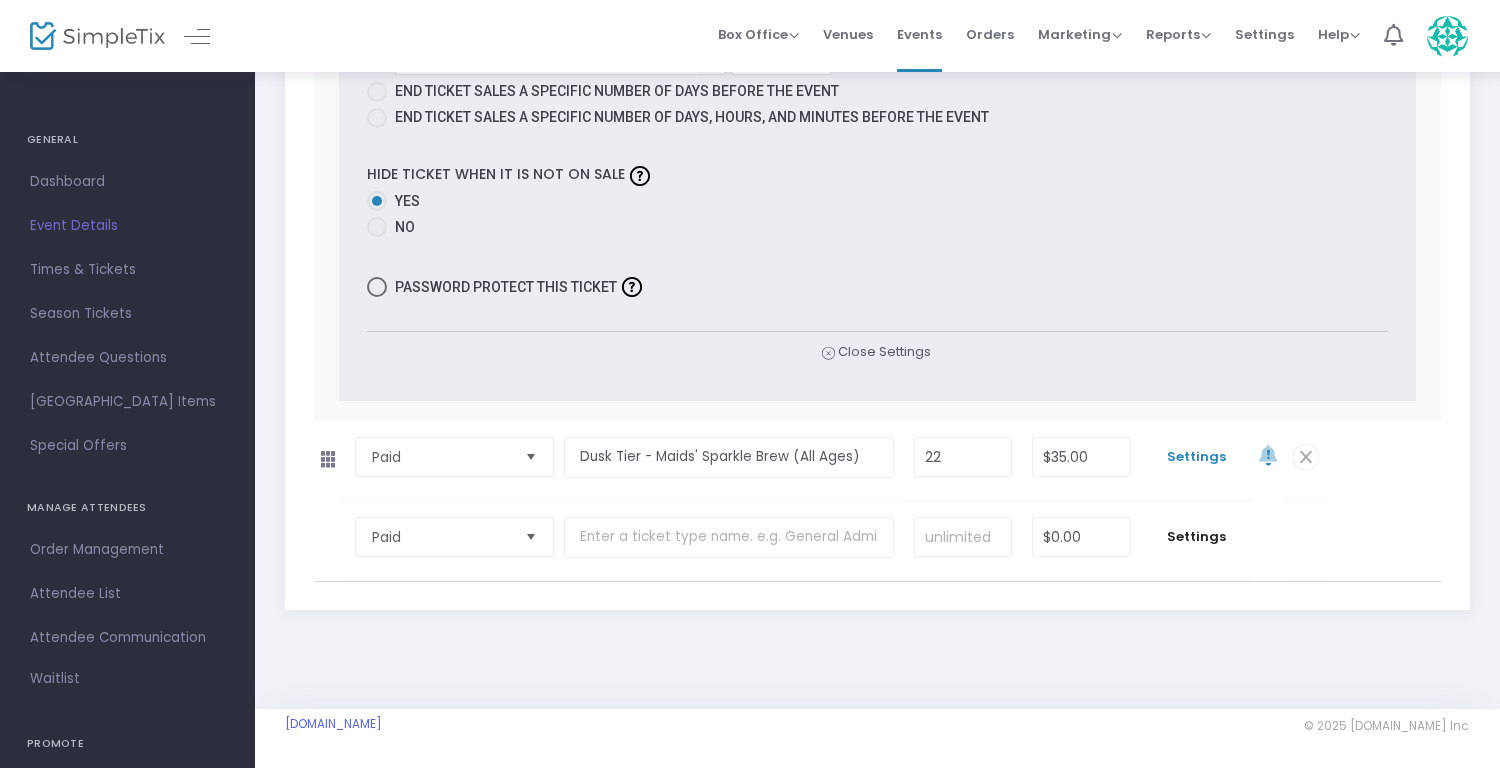 click on "Settings" at bounding box center (1197, 457) 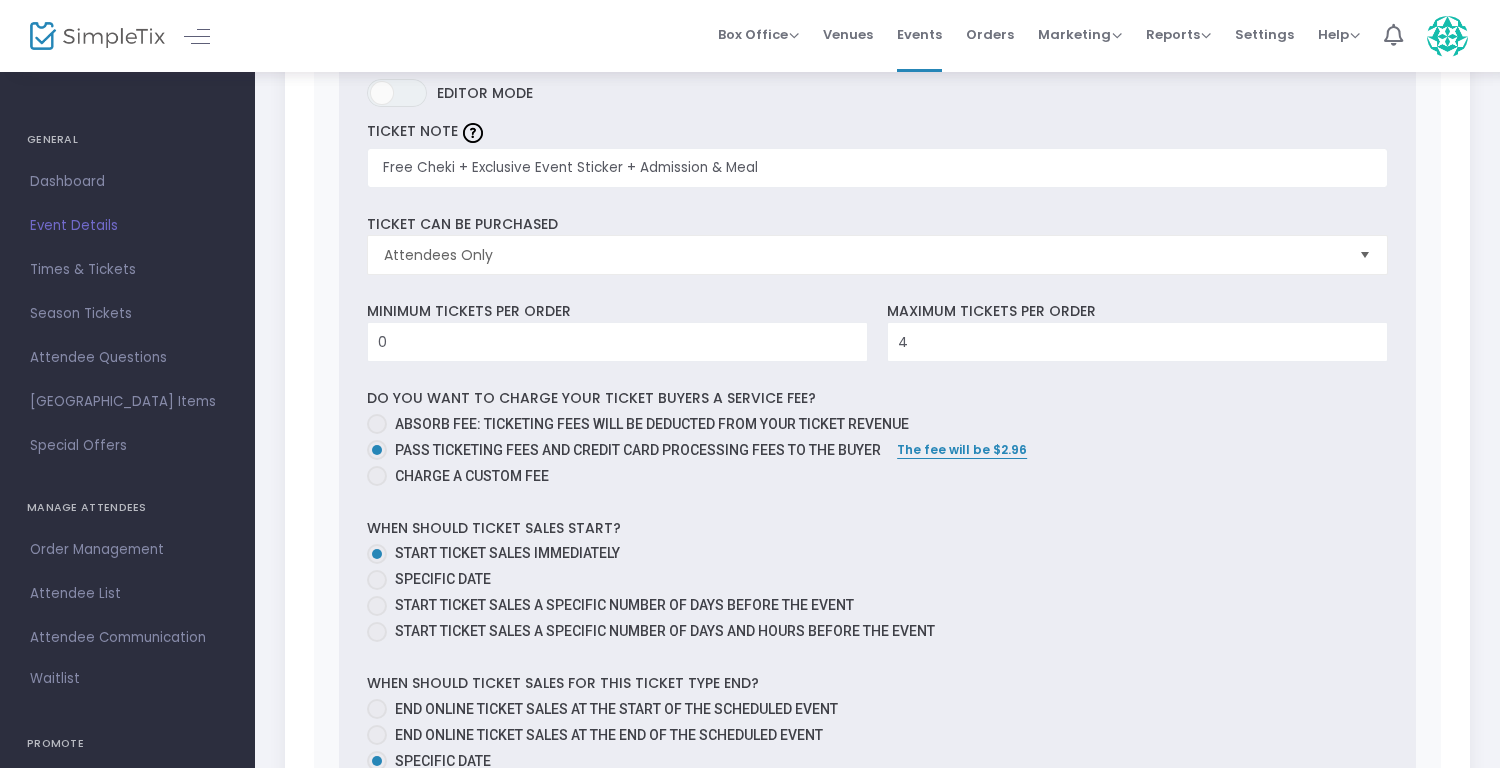 scroll, scrollTop: 617, scrollLeft: 0, axis: vertical 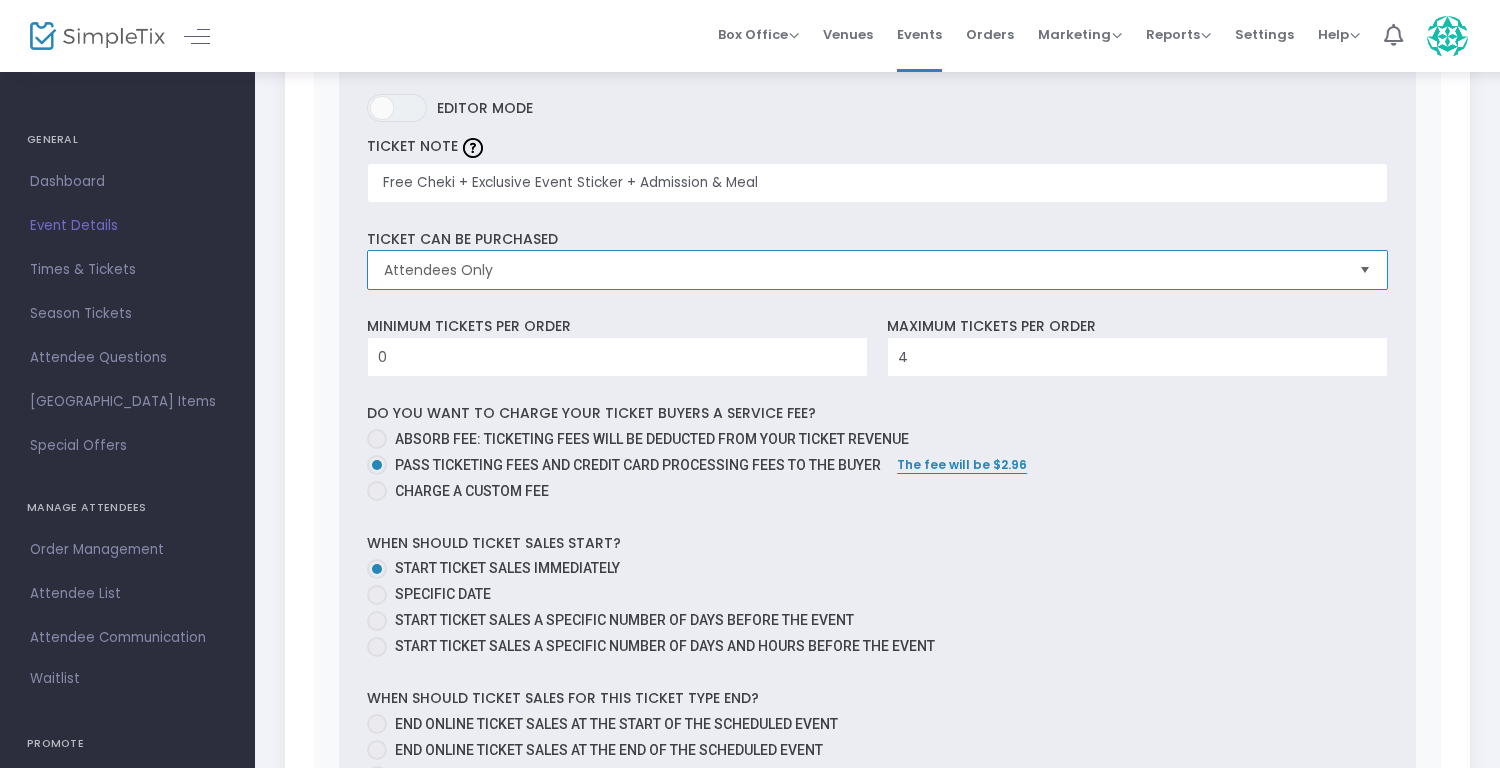 click on "Attendees Only" at bounding box center (863, 270) 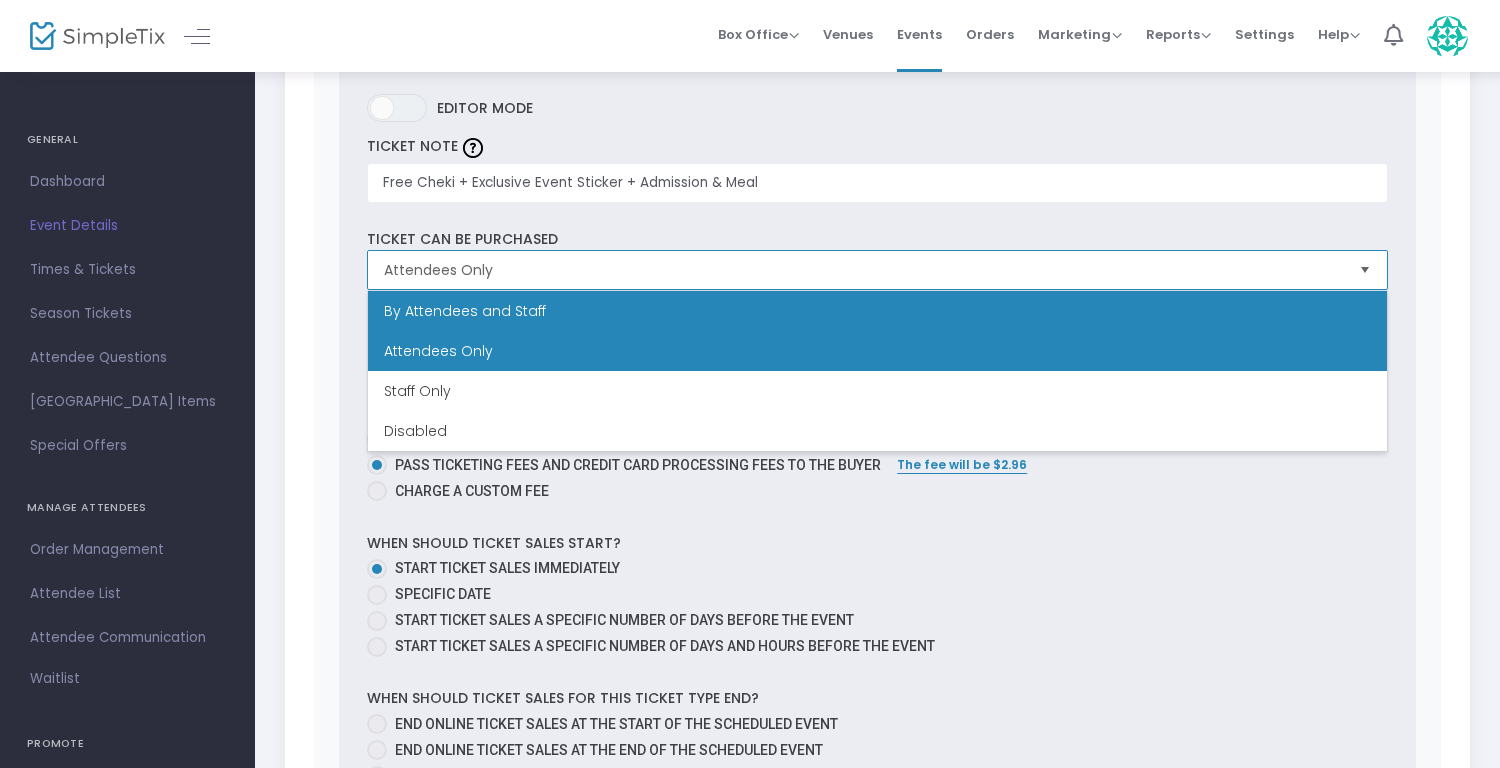 click on "By Attendees and Staff" at bounding box center (877, 311) 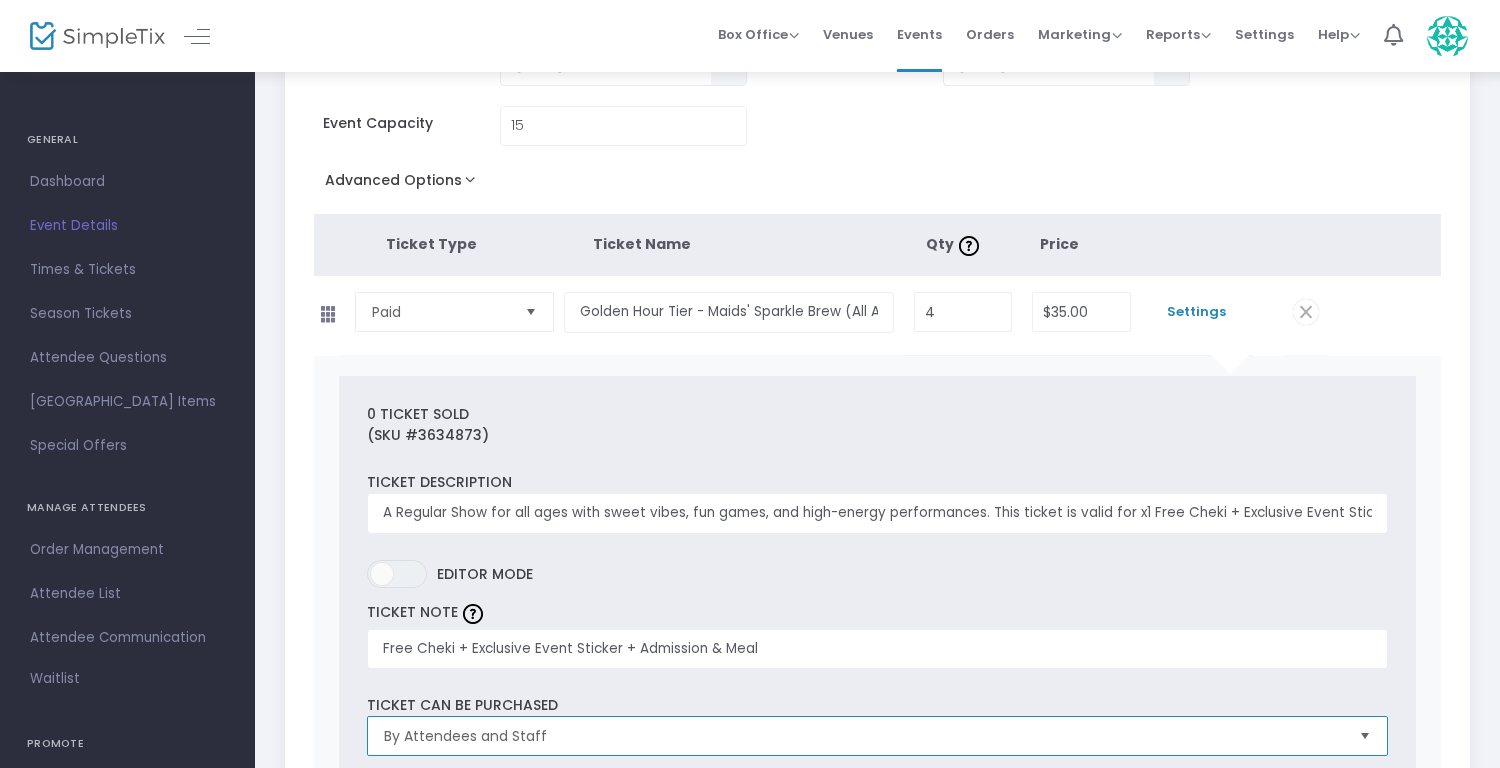 scroll, scrollTop: 0, scrollLeft: 0, axis: both 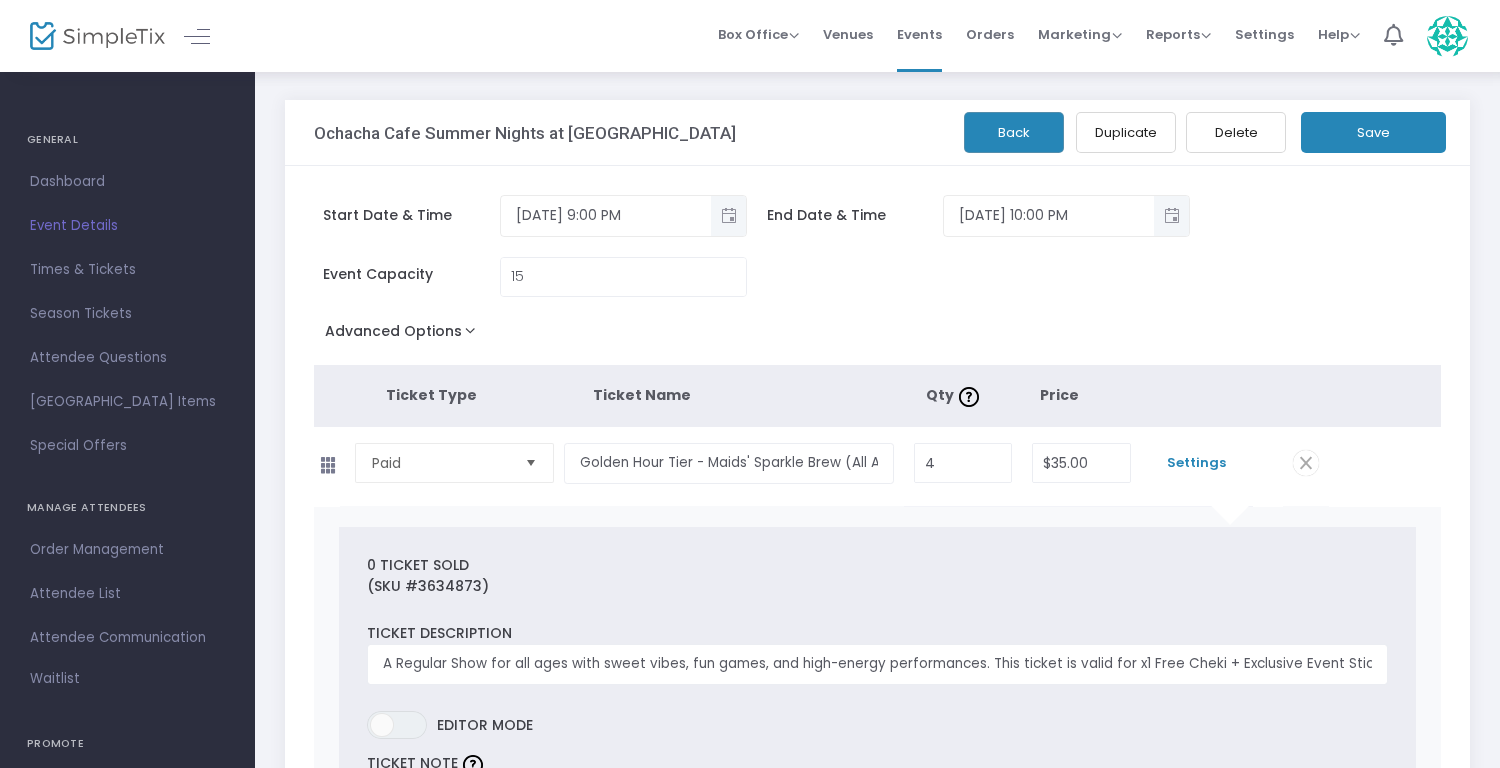 click on "Save" 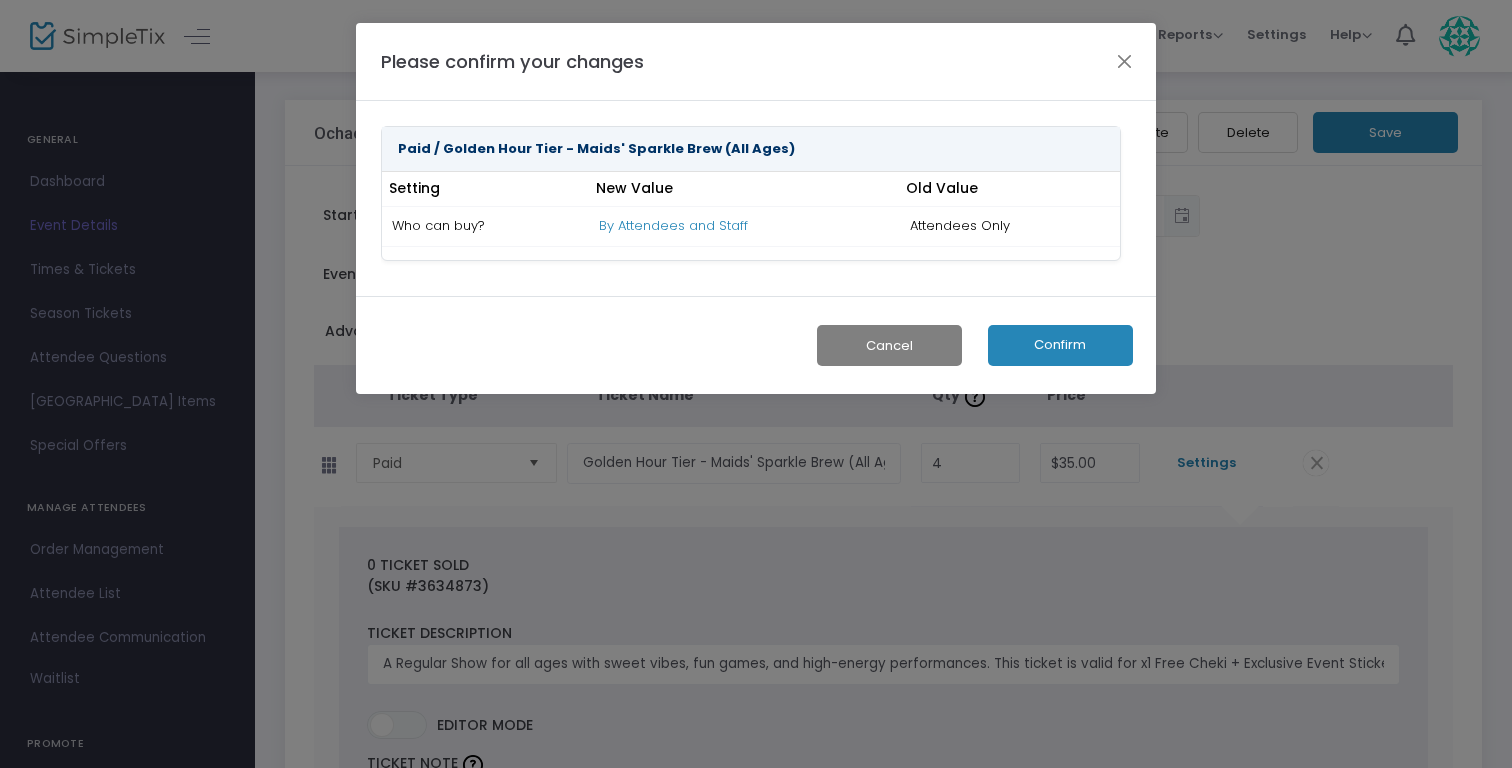click on "Confirm" 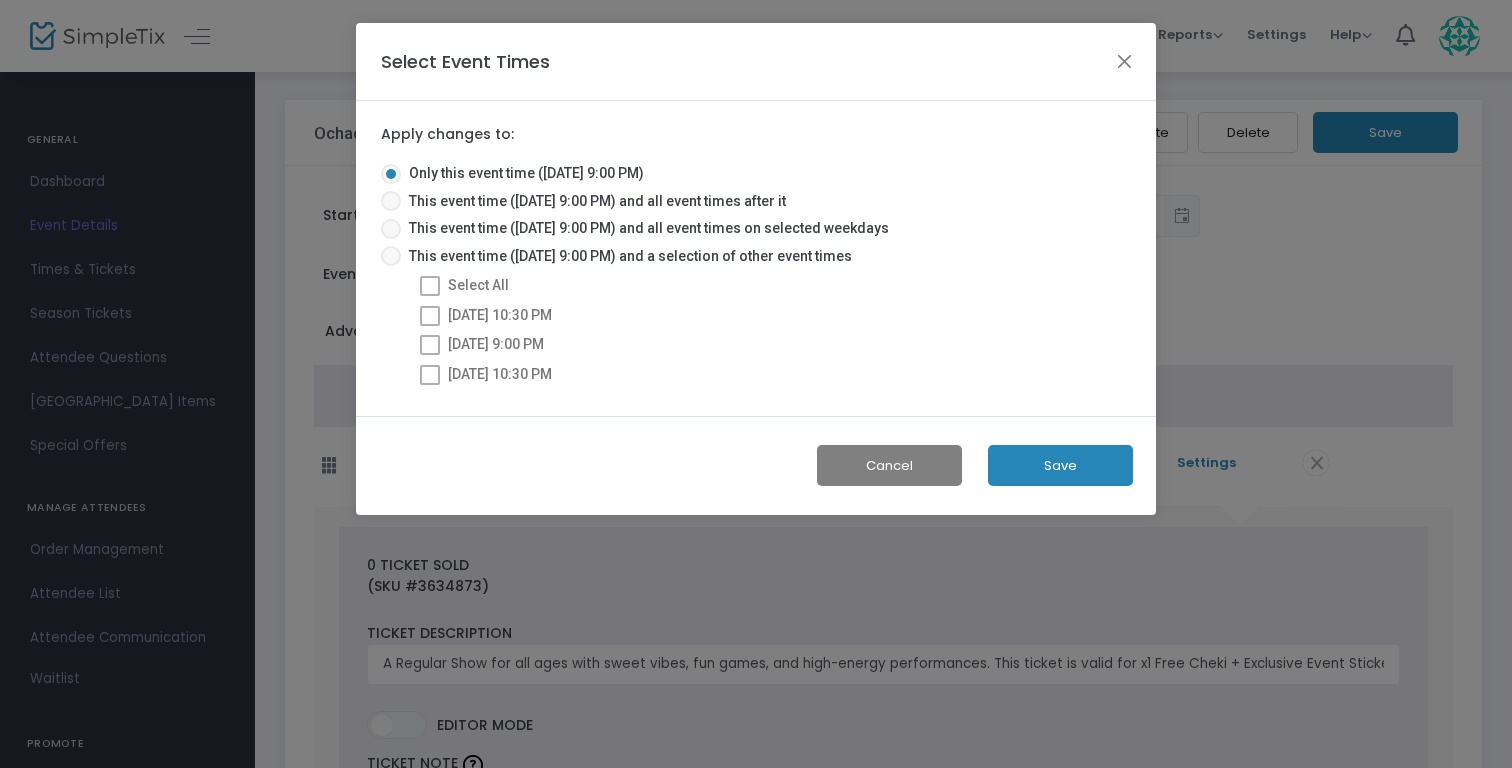 click on "Save" 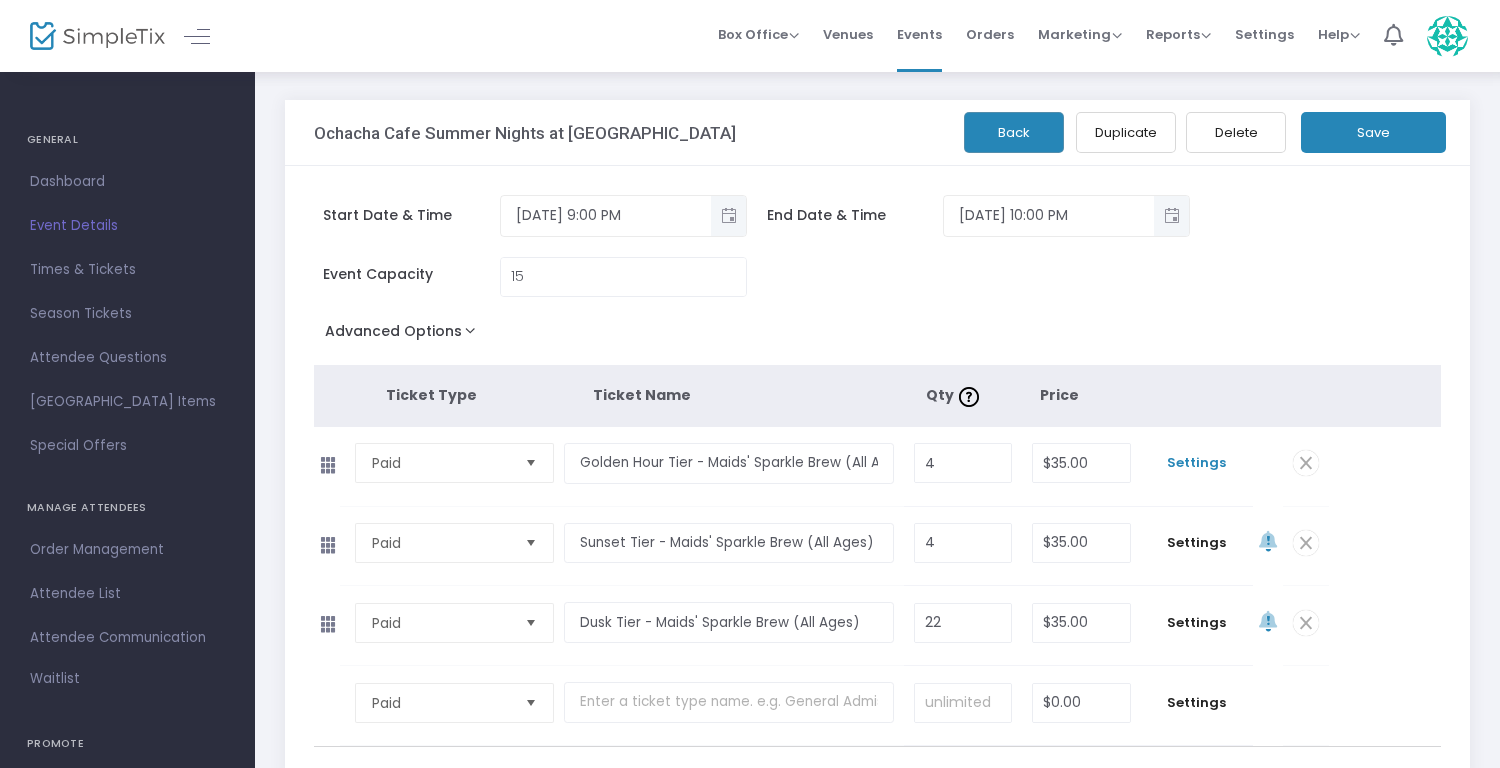 click on "Settings" at bounding box center [1197, 463] 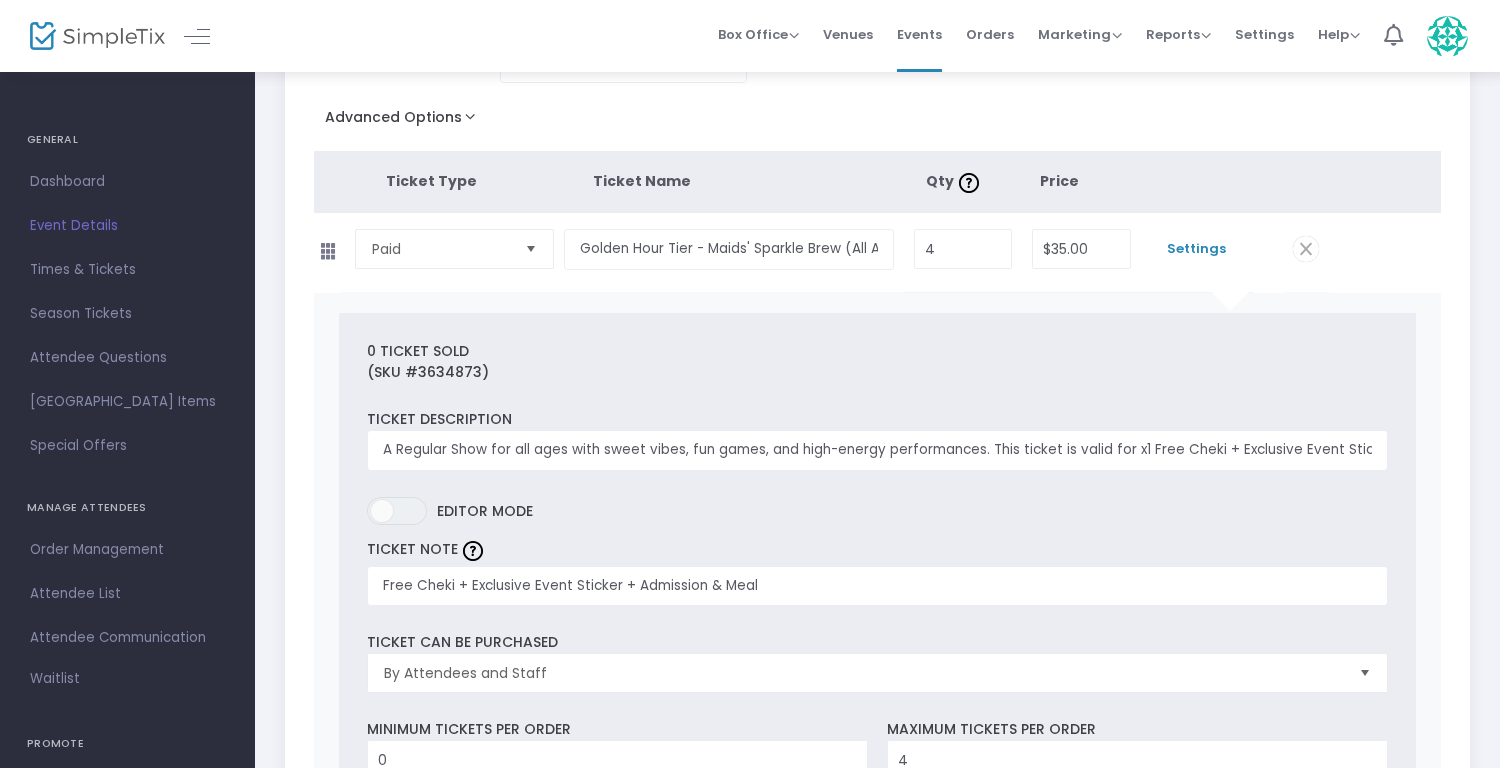 scroll, scrollTop: 0, scrollLeft: 0, axis: both 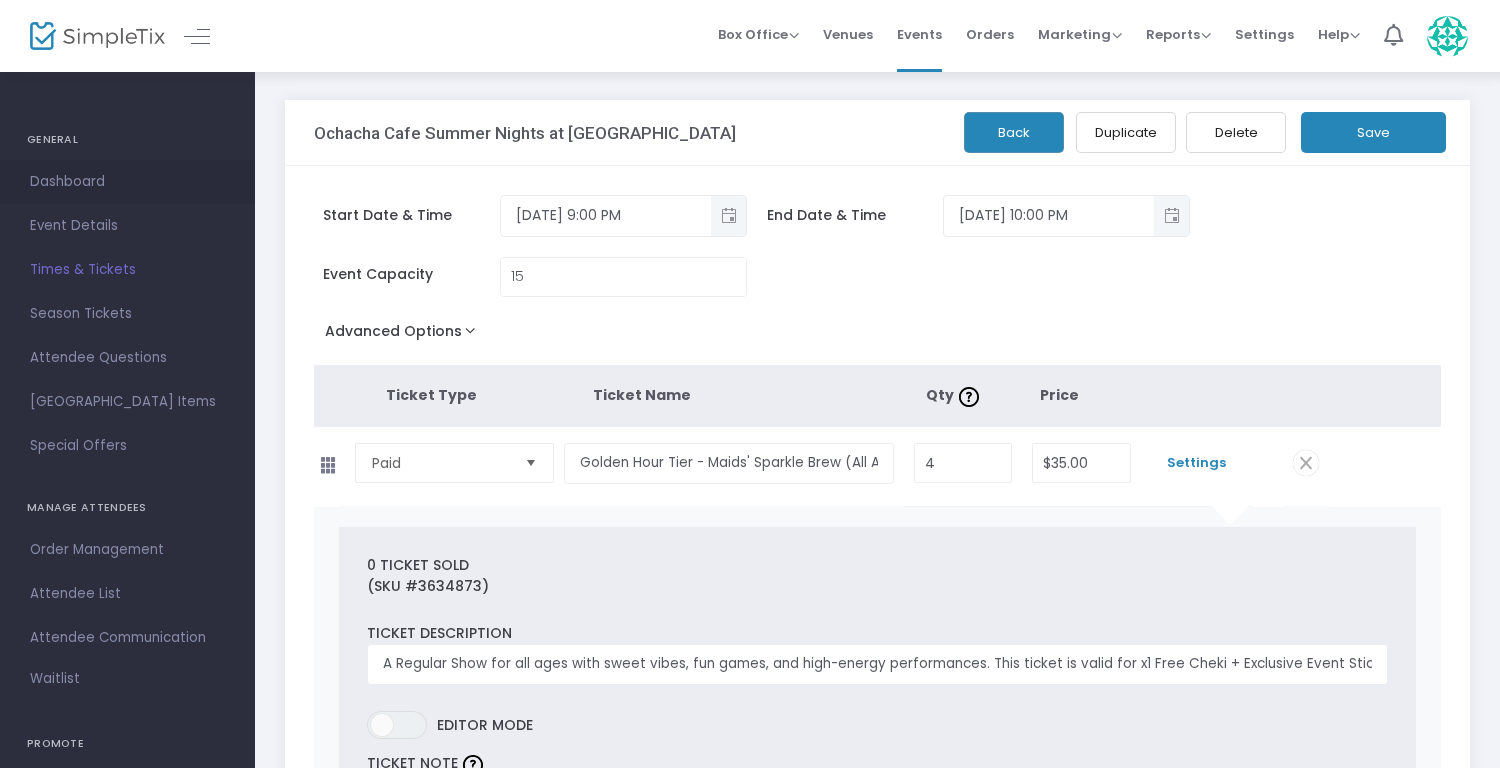 click on "Dashboard" at bounding box center [127, 182] 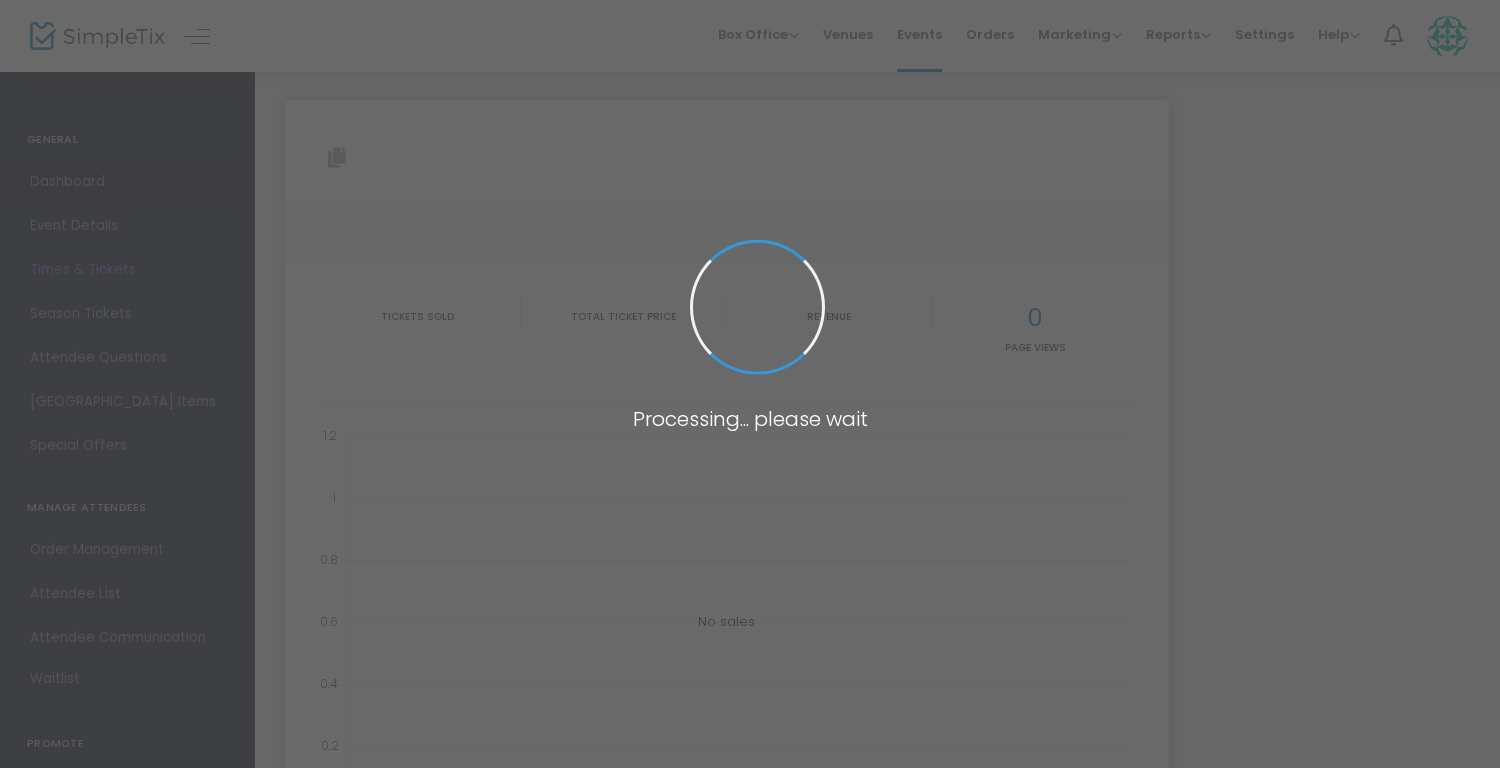 type on "https://www.simpletix.com/e/ochacha-cafe-summer-nights-at-blai-tickets-226032" 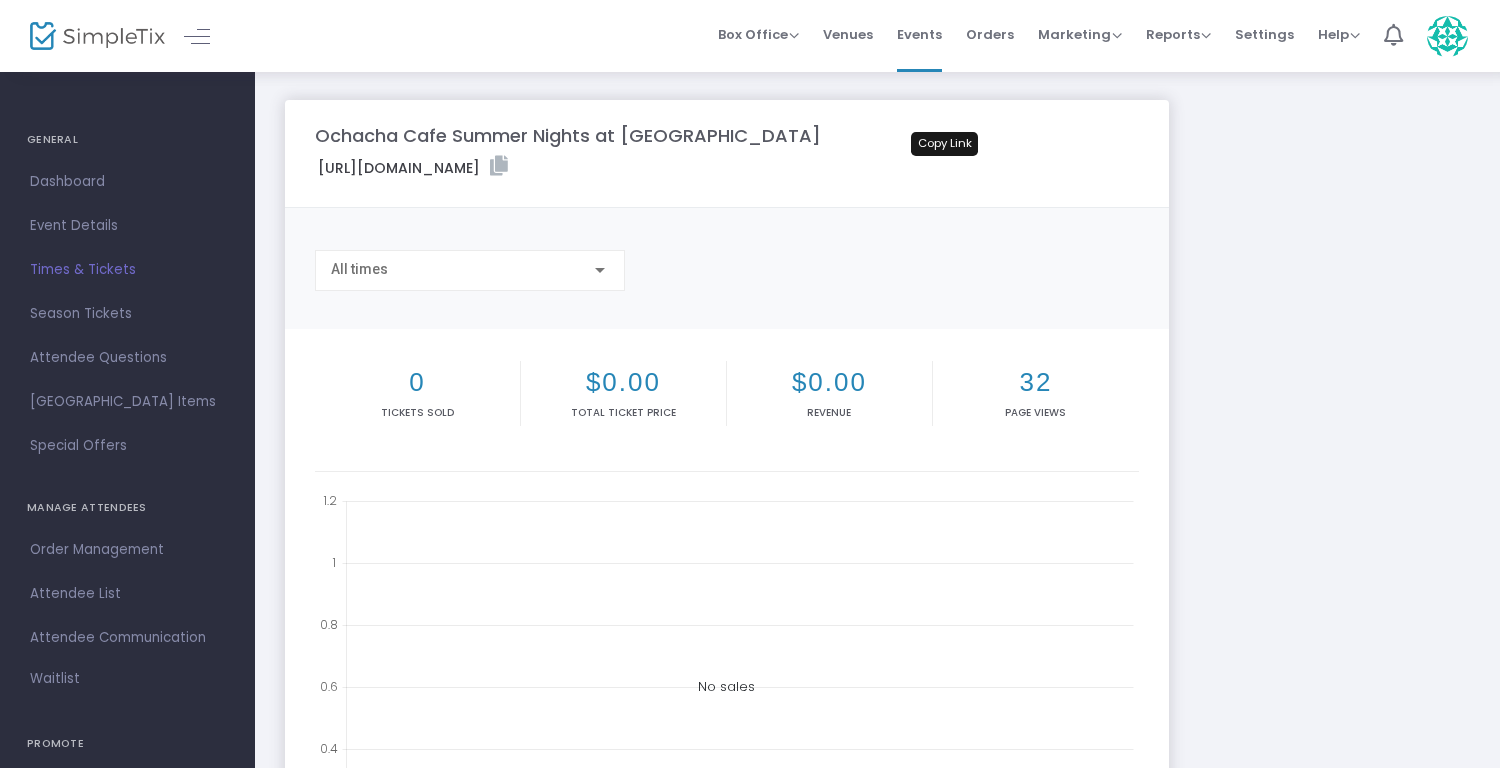 click 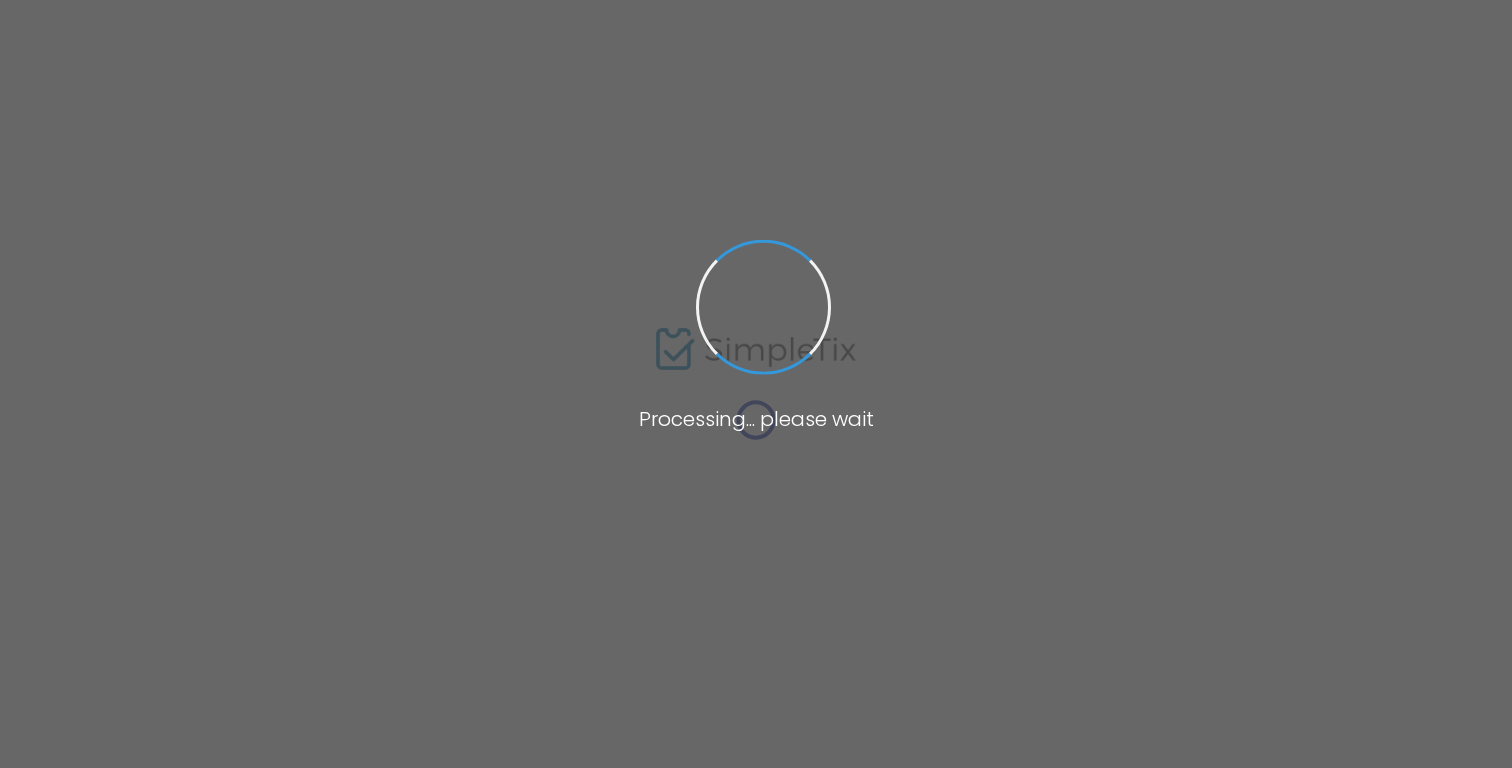 scroll, scrollTop: 0, scrollLeft: 0, axis: both 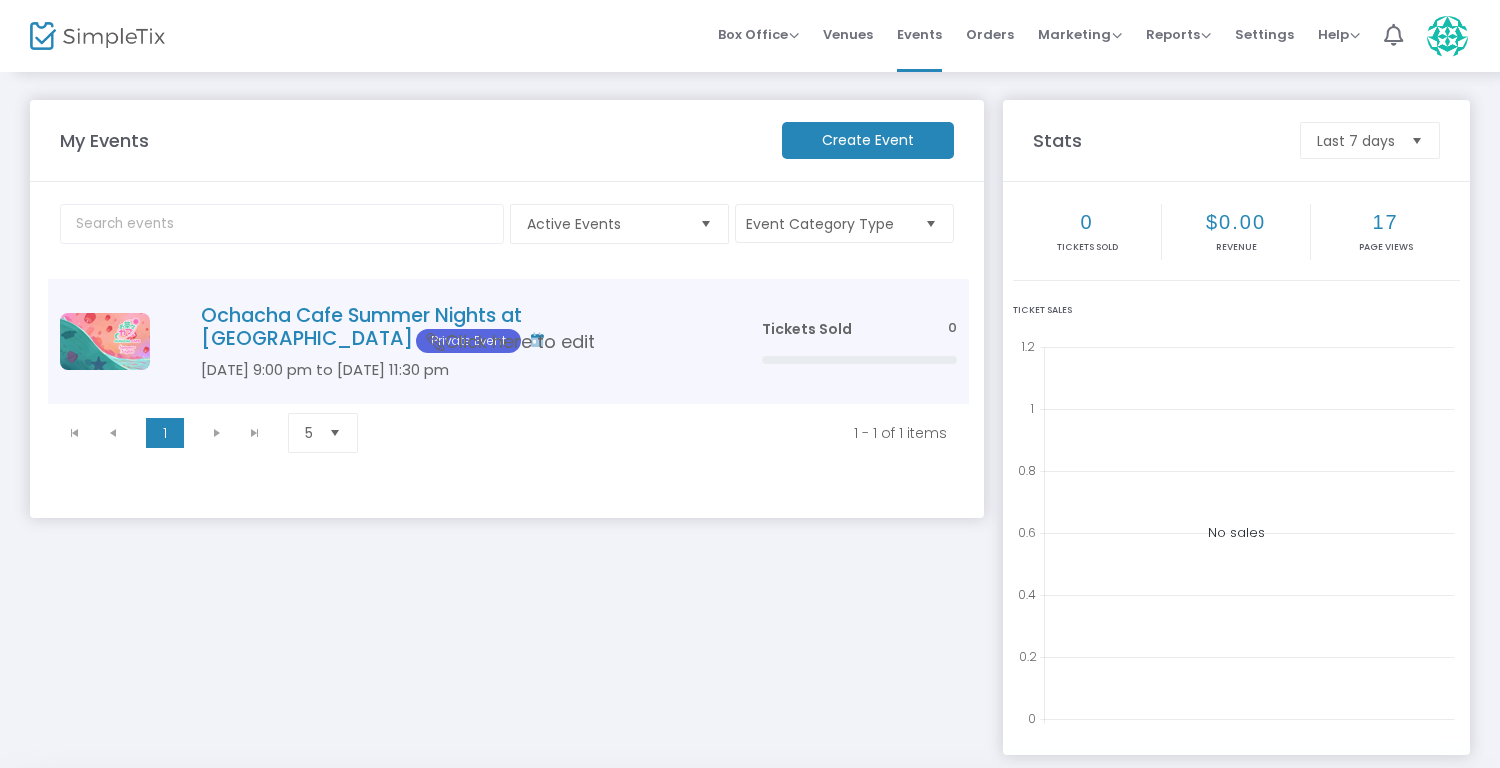 click on "Ochacha Cafe Summer Nights at [GEOGRAPHIC_DATA]  Private Event" 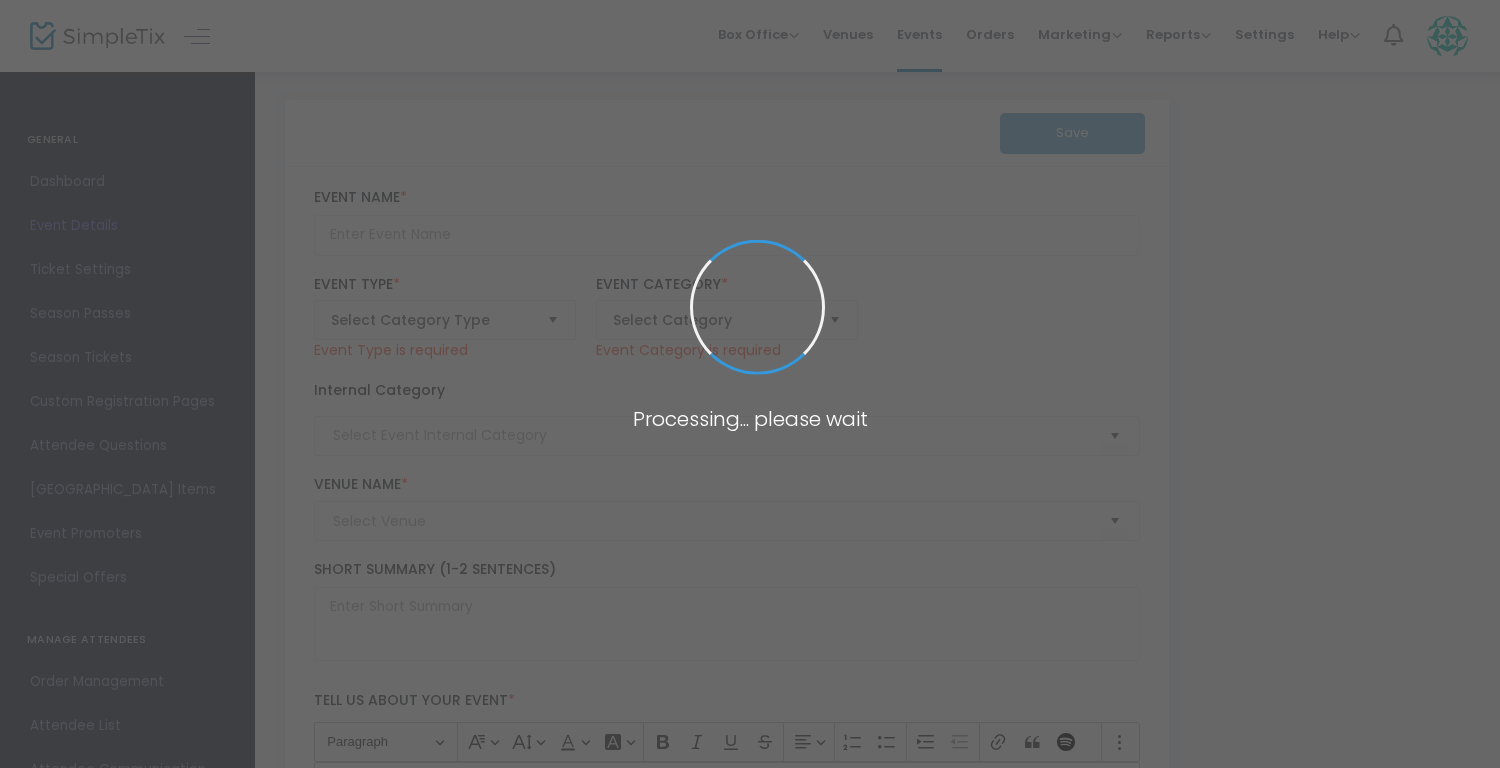 type on "Ochacha Cafe Summer Nights at [GEOGRAPHIC_DATA]" 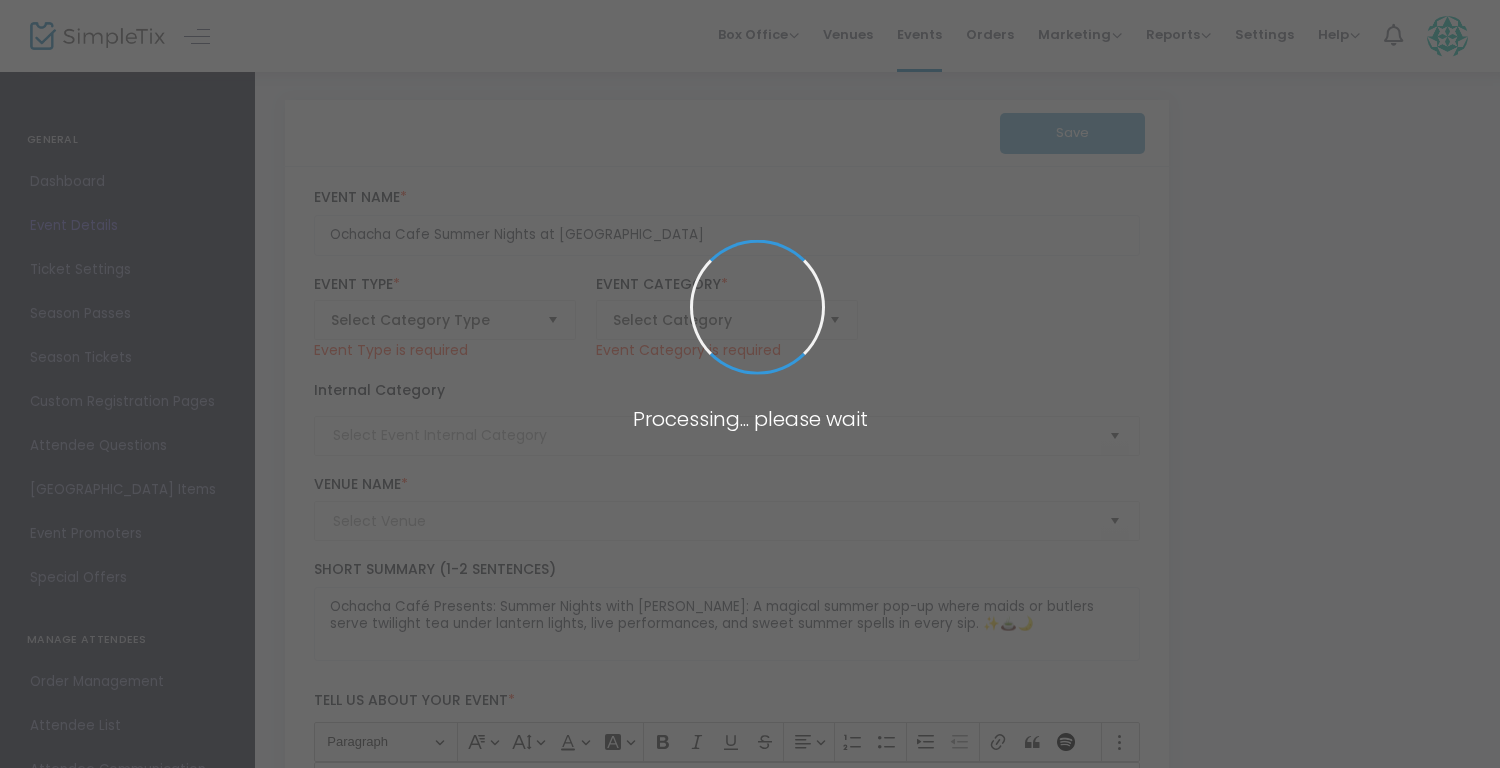 type on "Pop-Up" 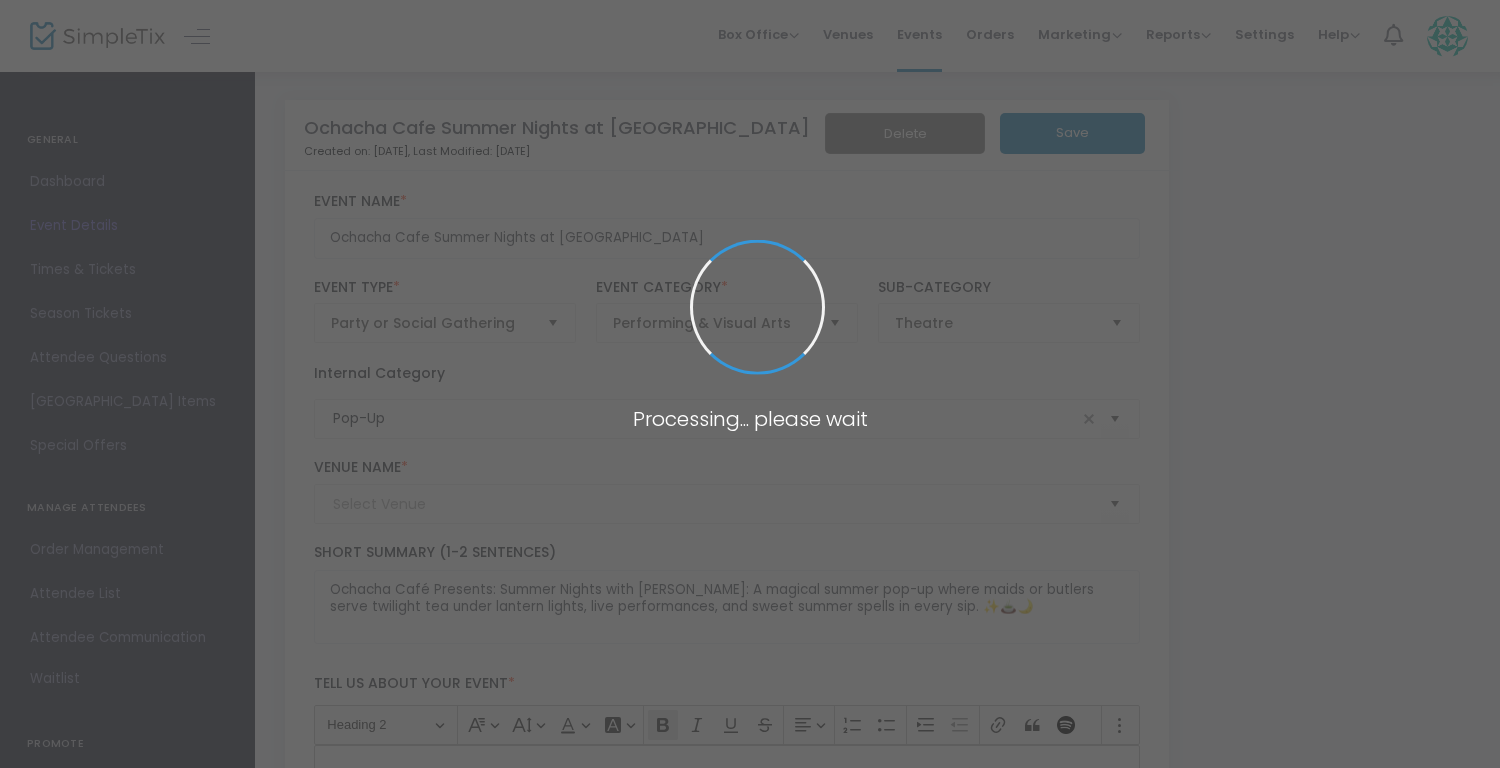 type on "Blai Restaurant" 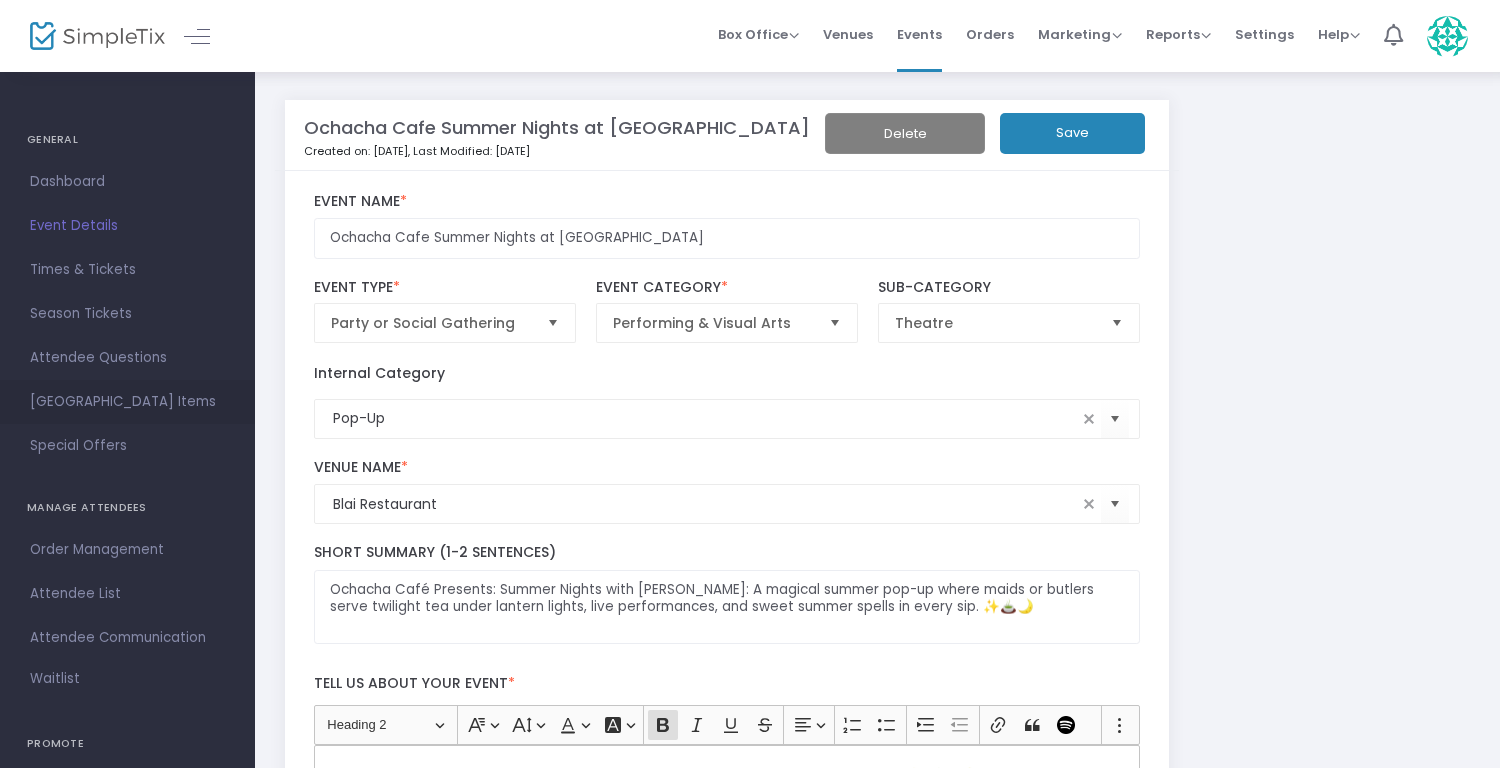 click on "[GEOGRAPHIC_DATA] Items" at bounding box center [127, 402] 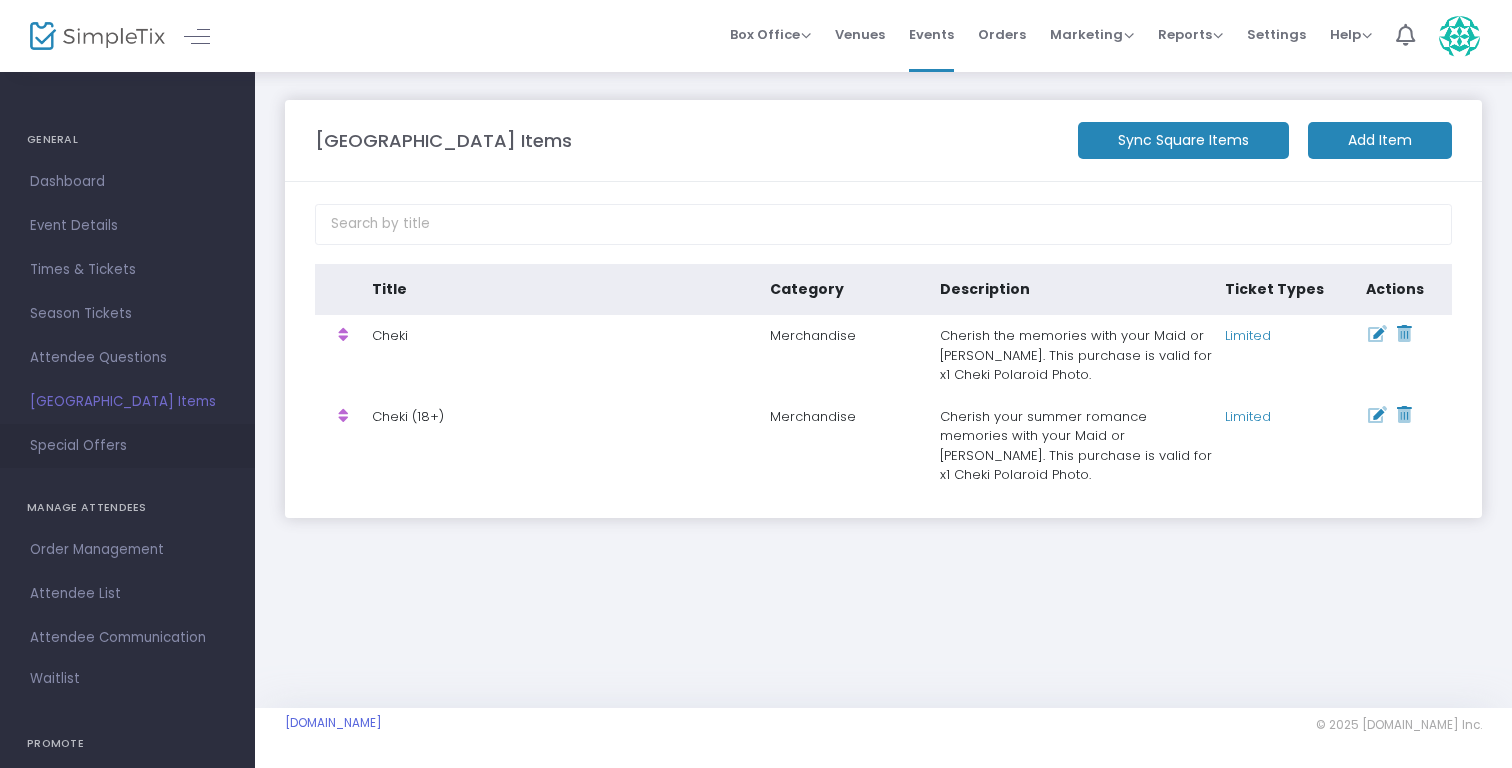click on "Special Offers" at bounding box center [127, 446] 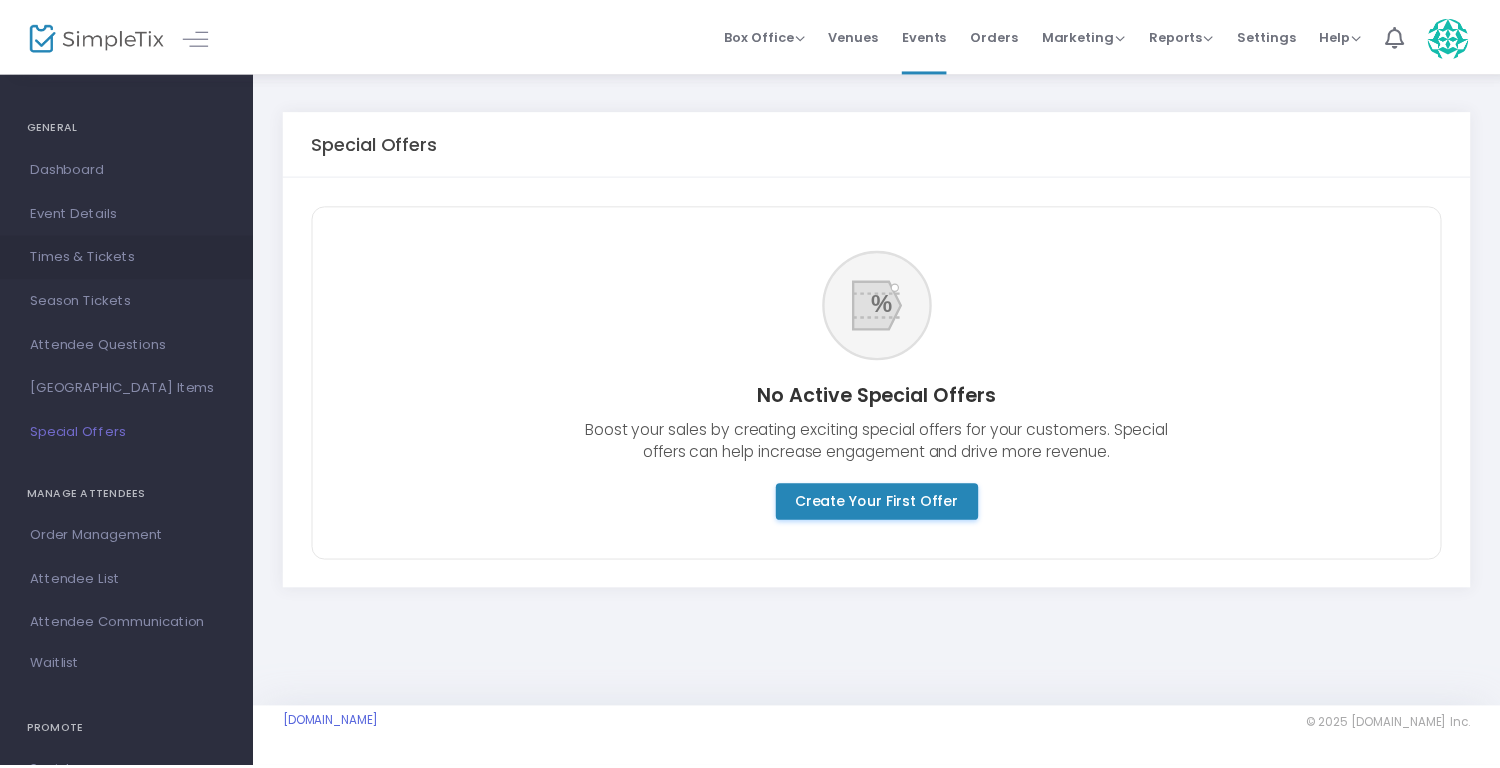 scroll, scrollTop: 0, scrollLeft: 0, axis: both 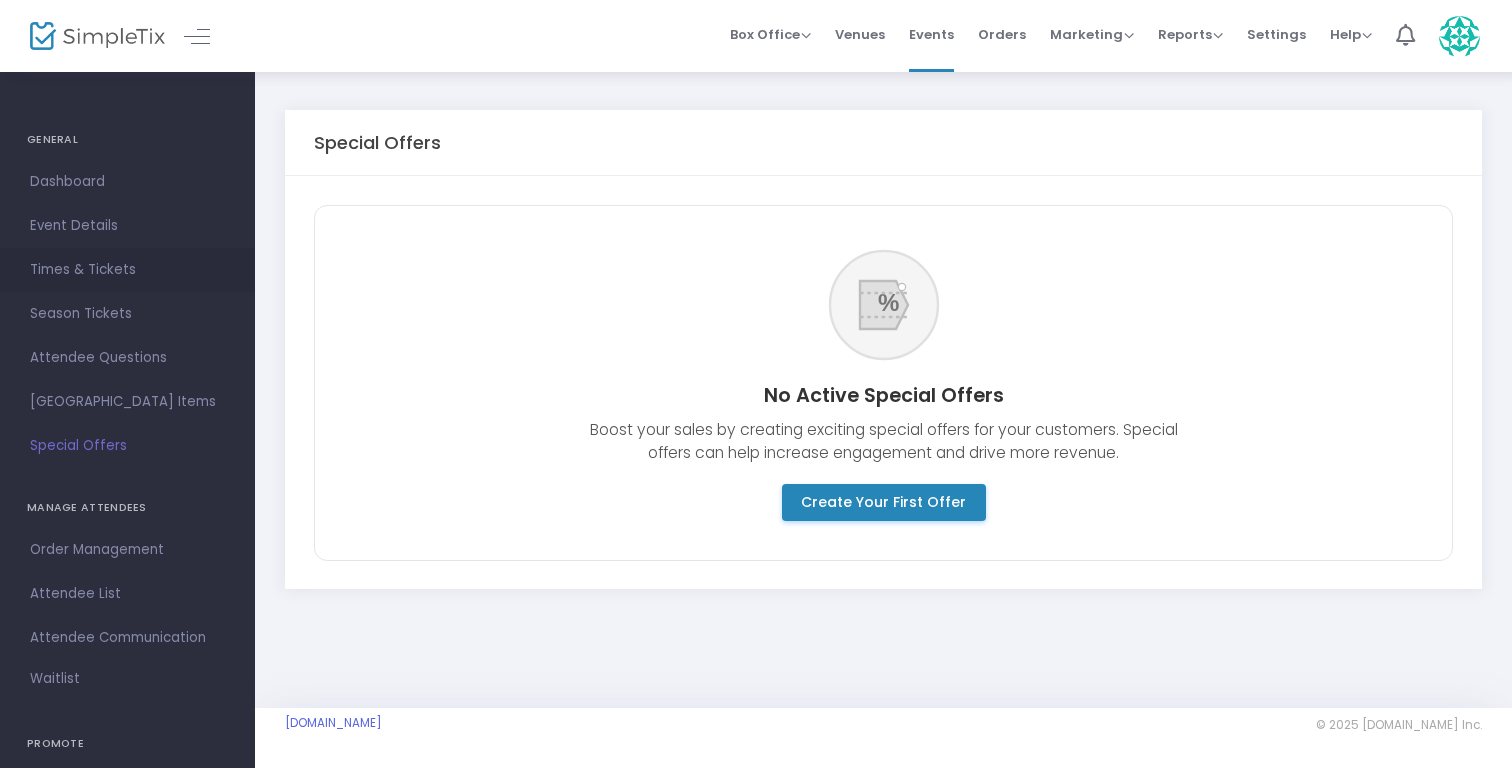 click on "Times & Tickets" at bounding box center (127, 270) 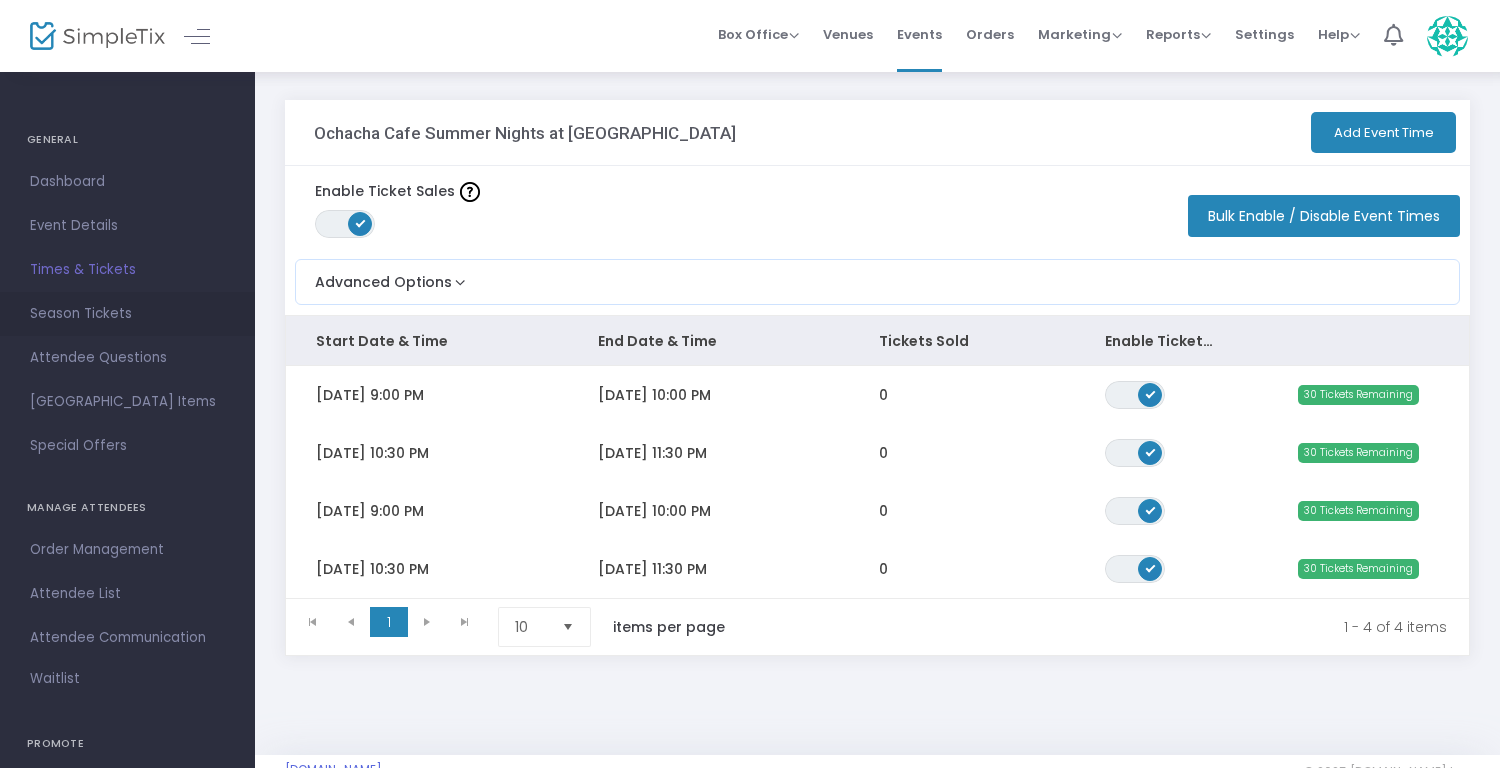 click on "Season Tickets" at bounding box center (127, 314) 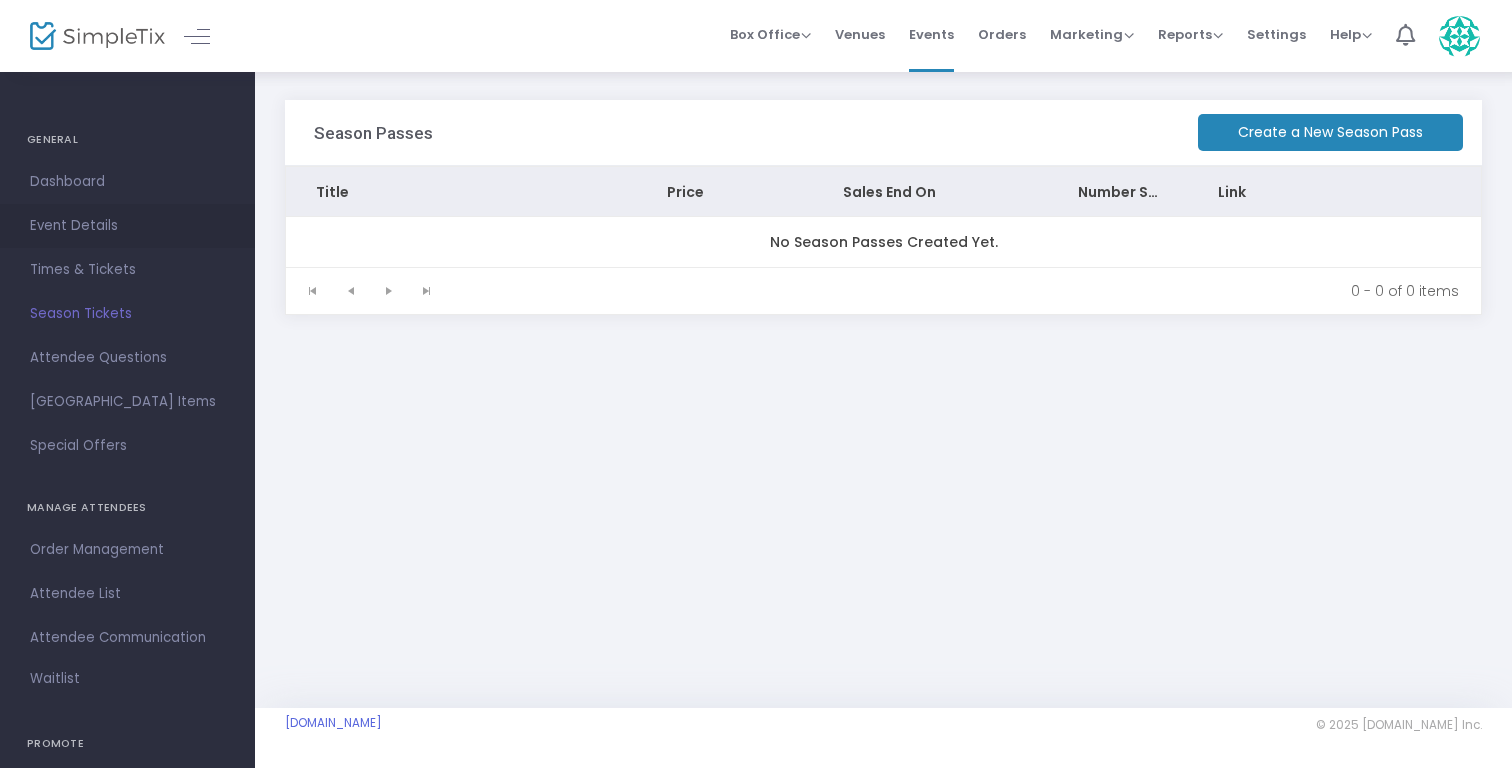 click on "Event Details" at bounding box center (127, 226) 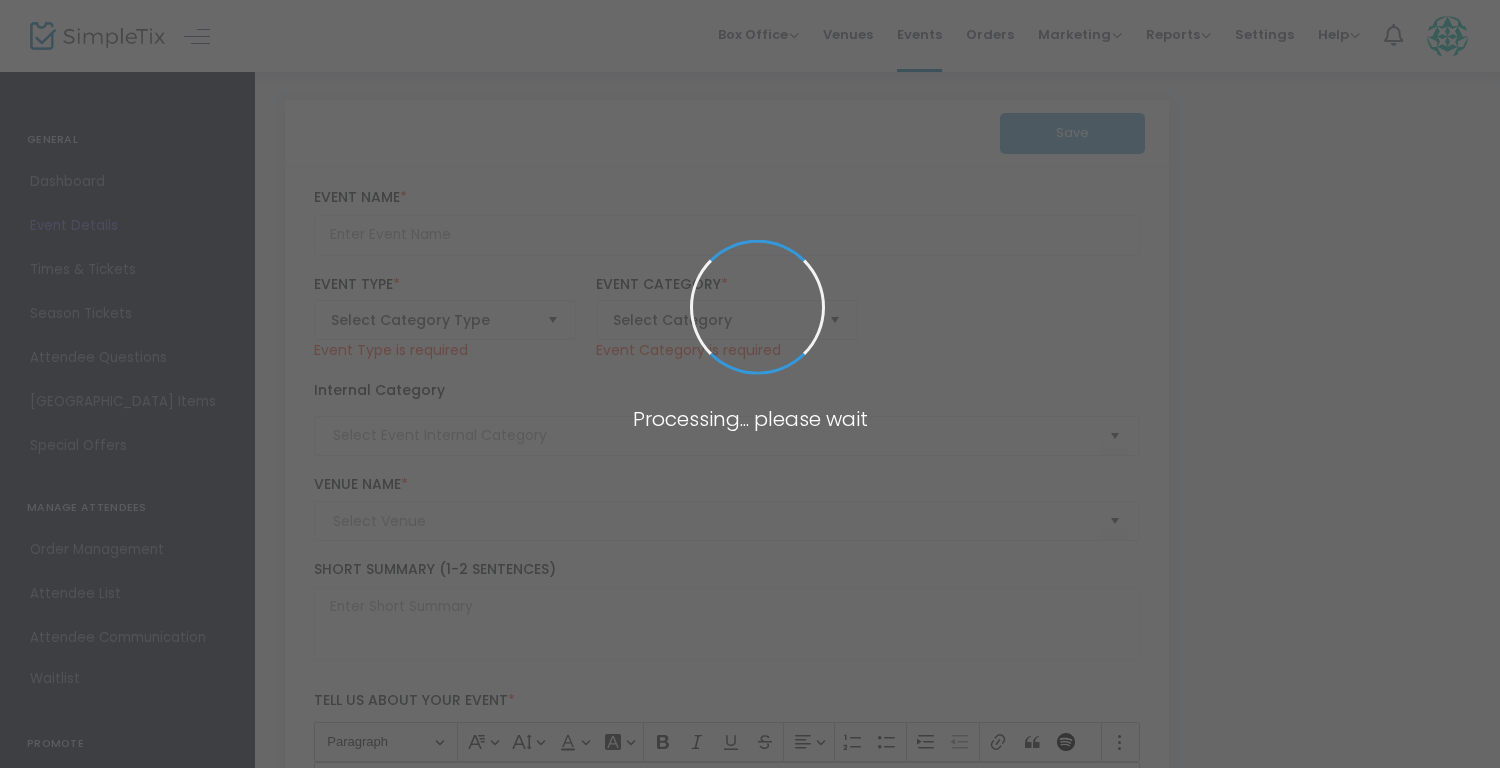 type on "Ochacha Cafe Summer Nights at [GEOGRAPHIC_DATA]" 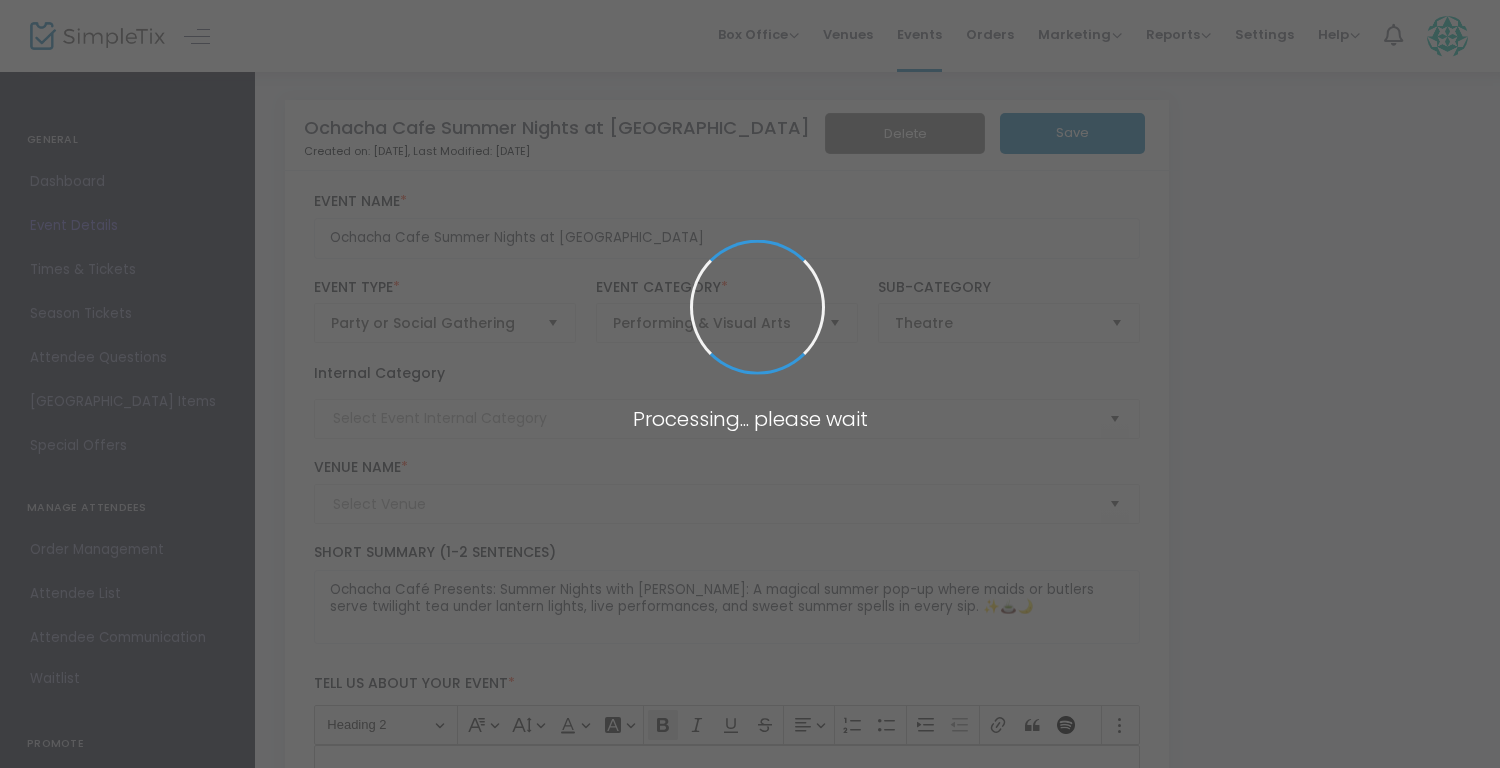 type on "Pop-Up" 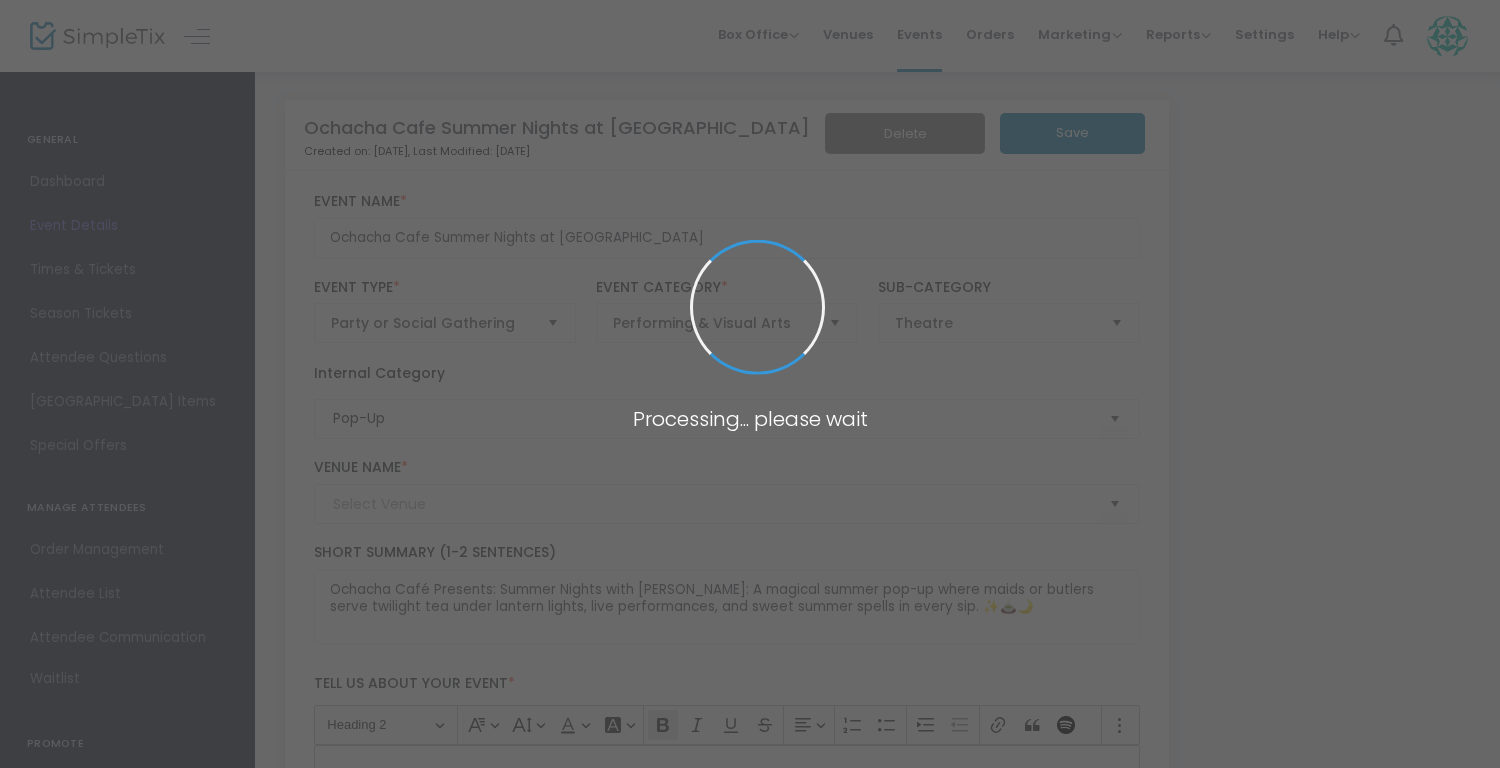 type on "Blai Restaurant" 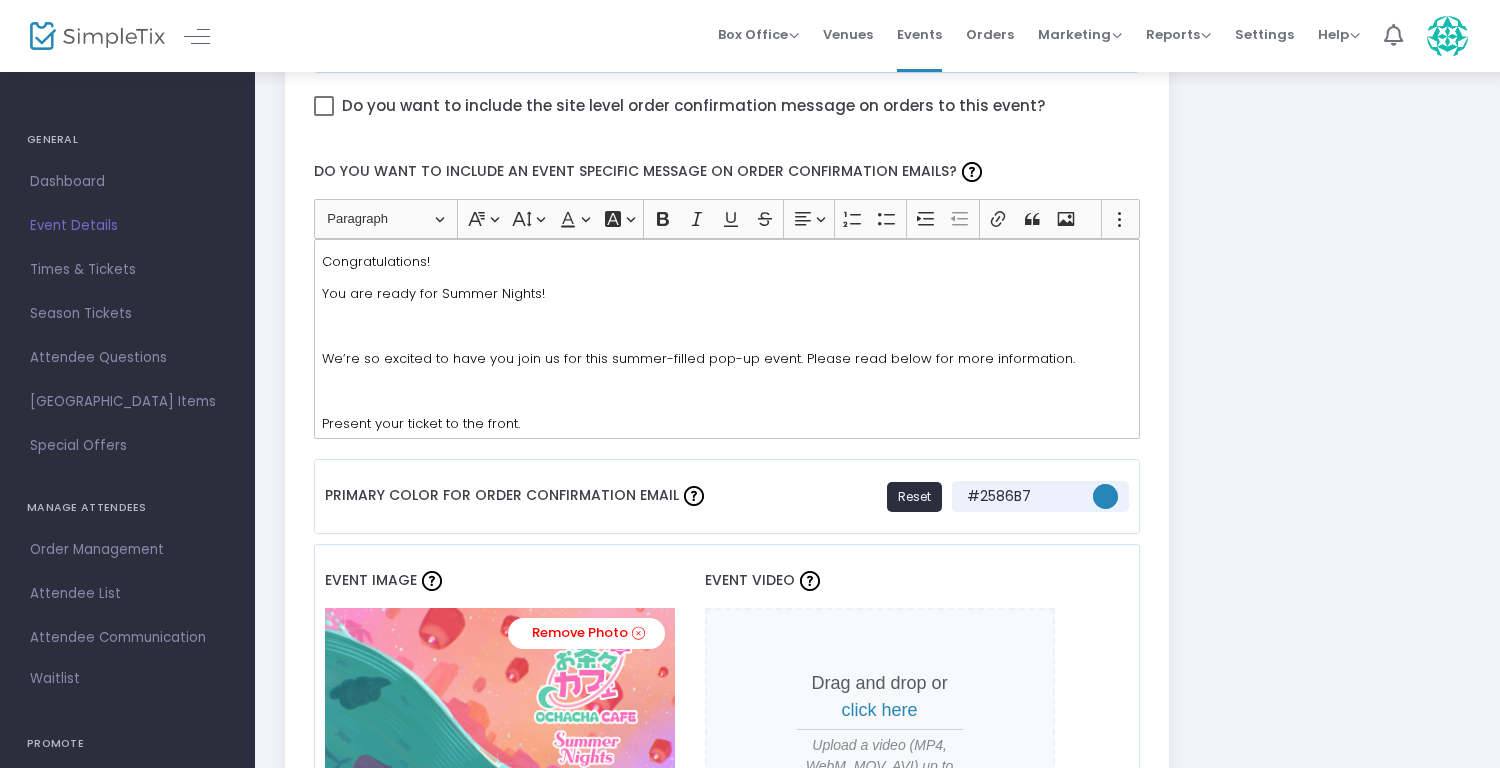scroll, scrollTop: 1263, scrollLeft: 0, axis: vertical 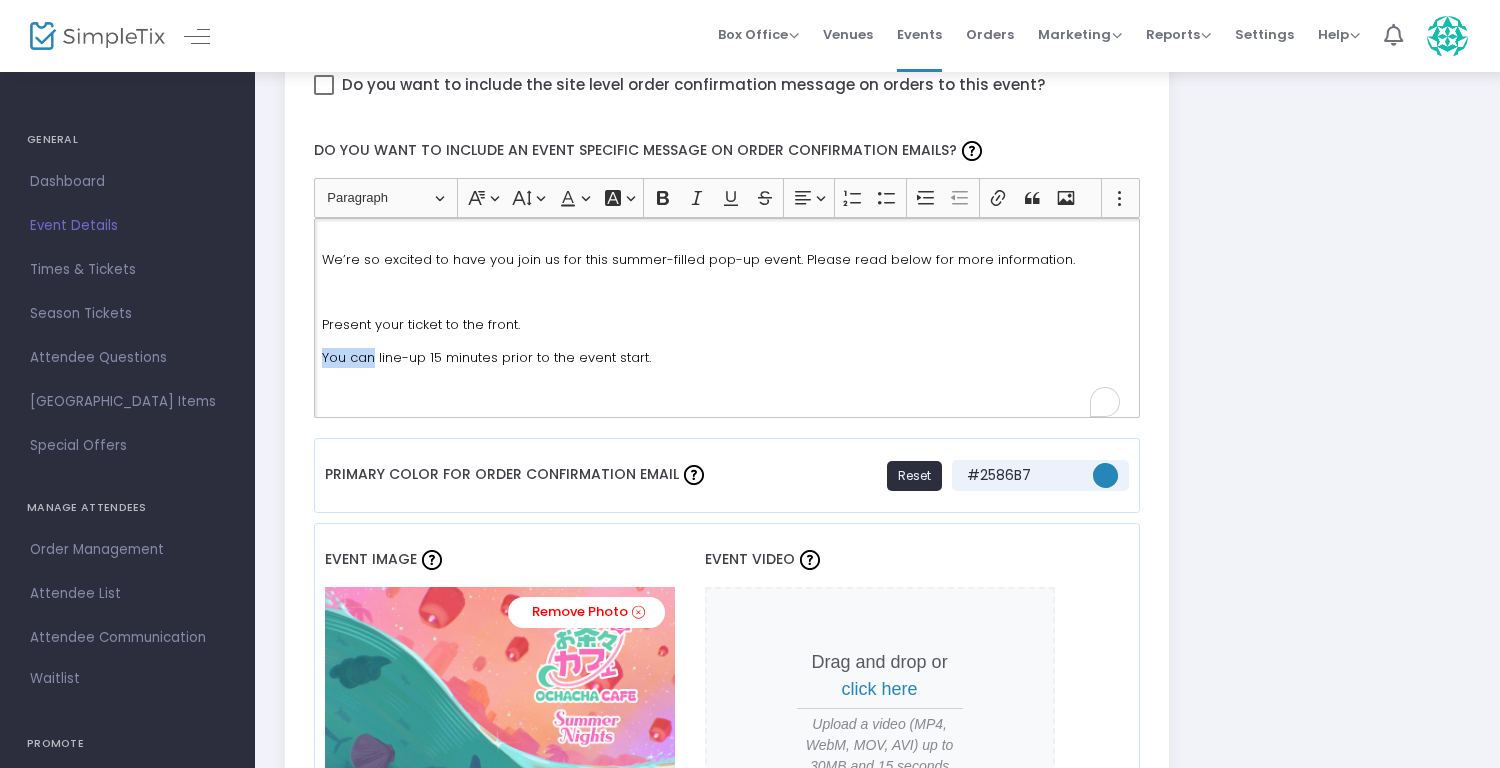 drag, startPoint x: 373, startPoint y: 356, endPoint x: 317, endPoint y: 357, distance: 56.008926 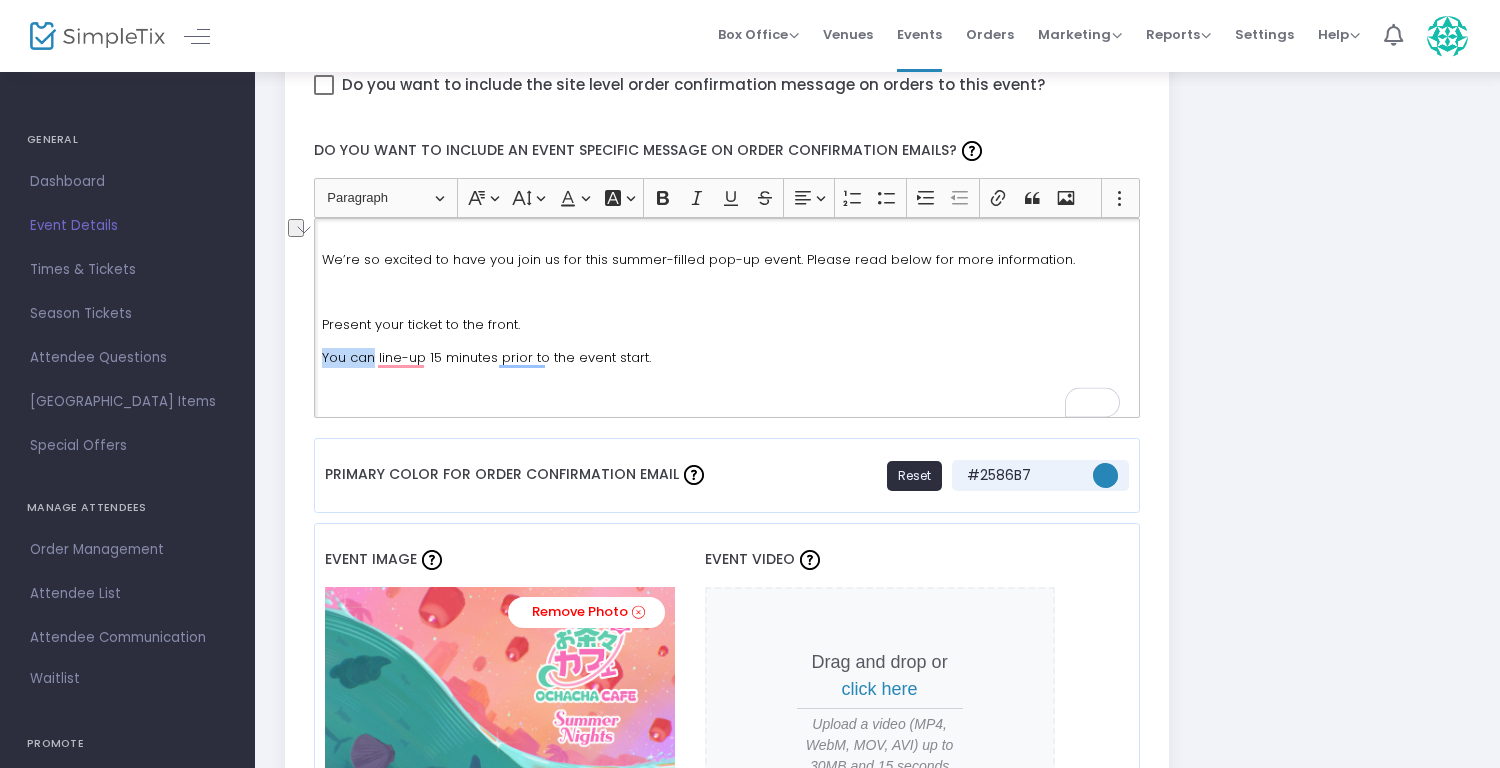 scroll, scrollTop: 78, scrollLeft: 0, axis: vertical 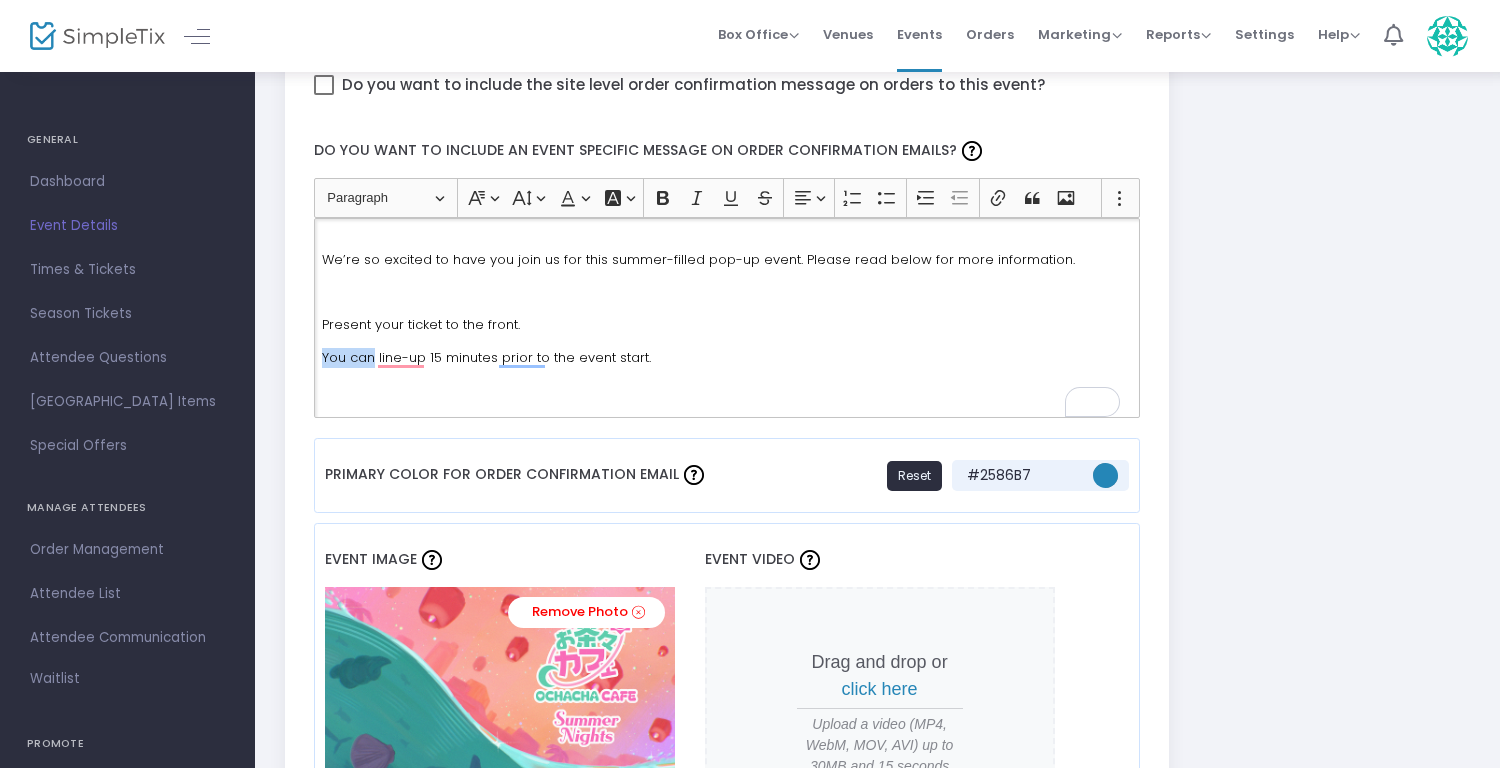 type 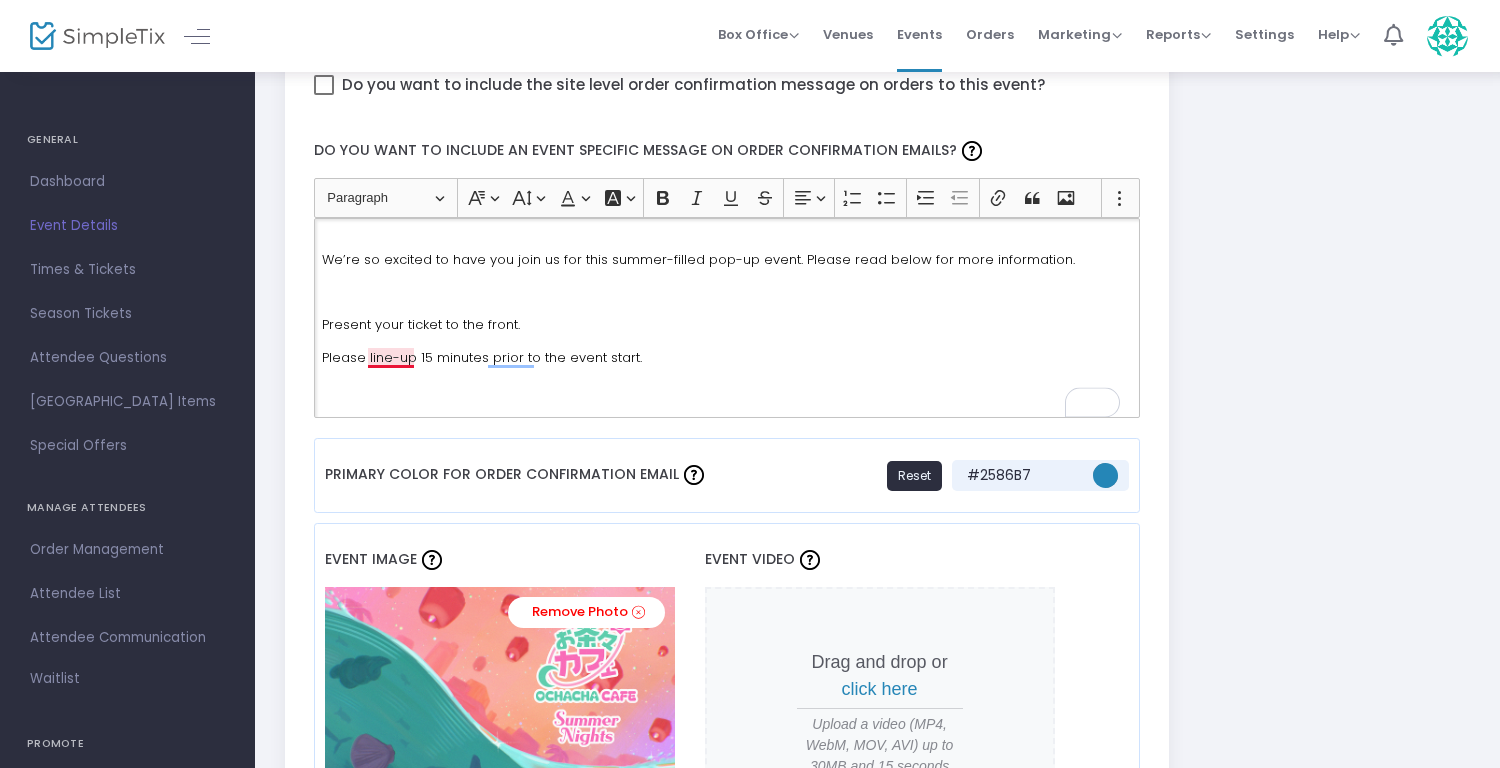 click on "Please line-up 15 minutes prior to the event start." 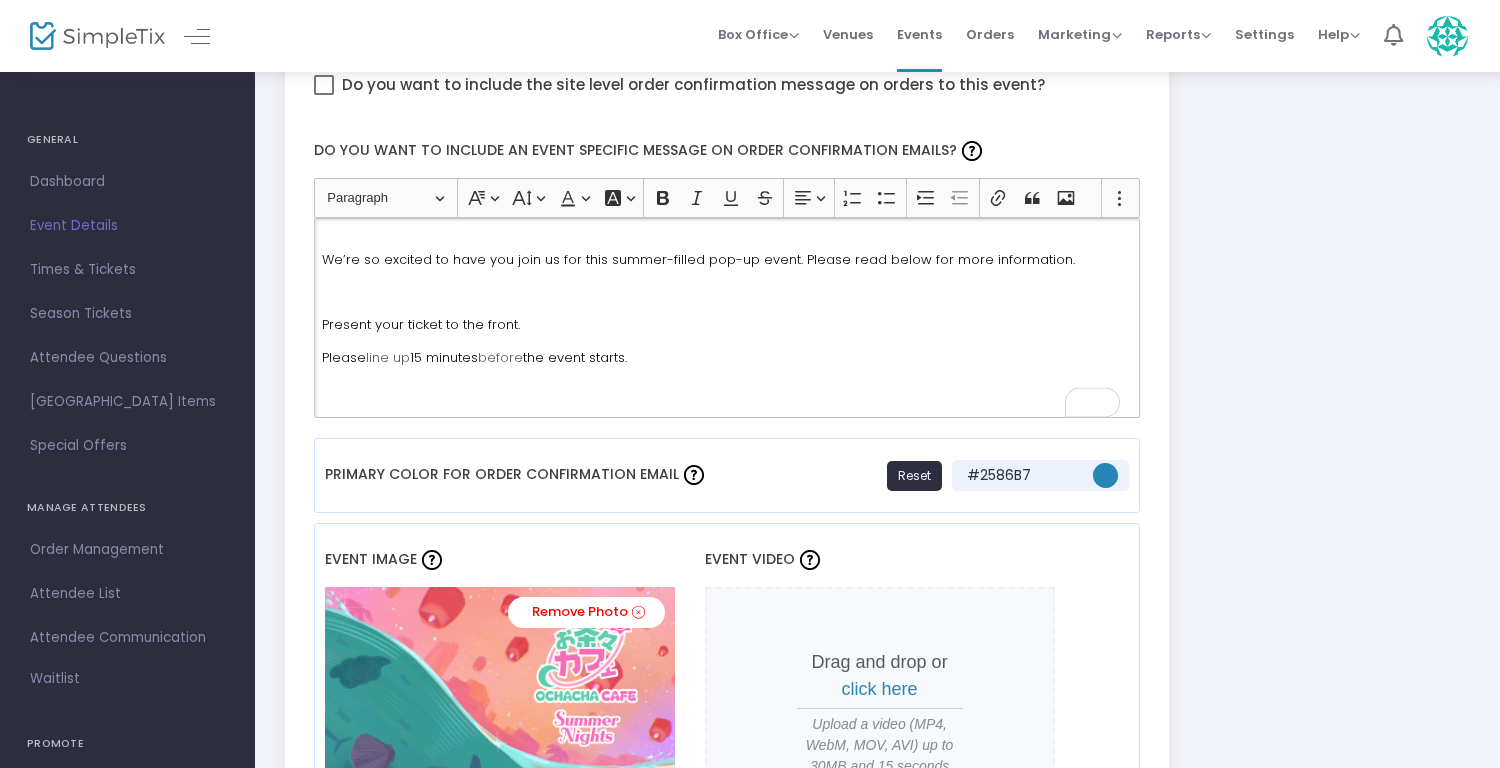 click on "Present your ticket to the front." 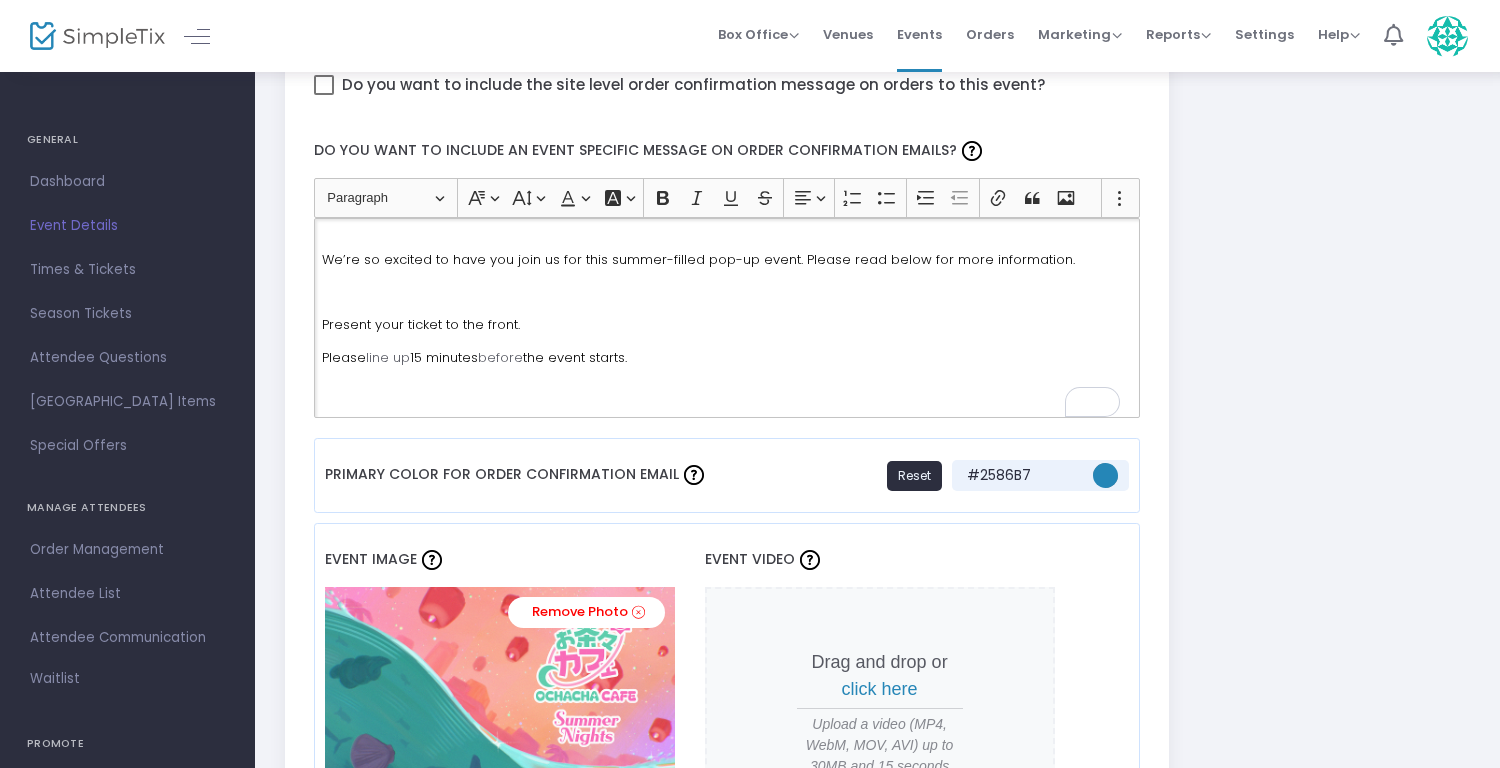 scroll, scrollTop: 50, scrollLeft: 0, axis: vertical 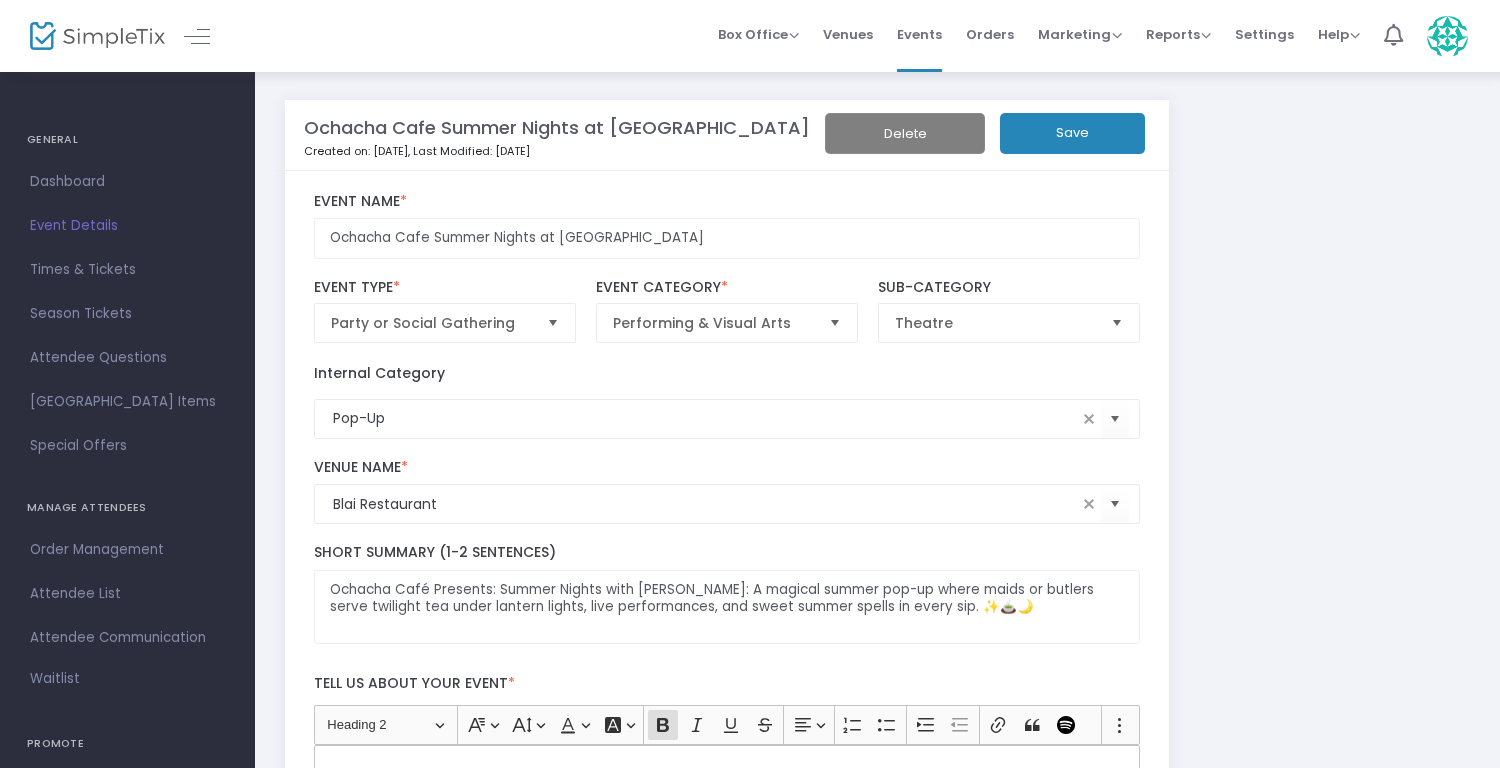 click on "Save" 